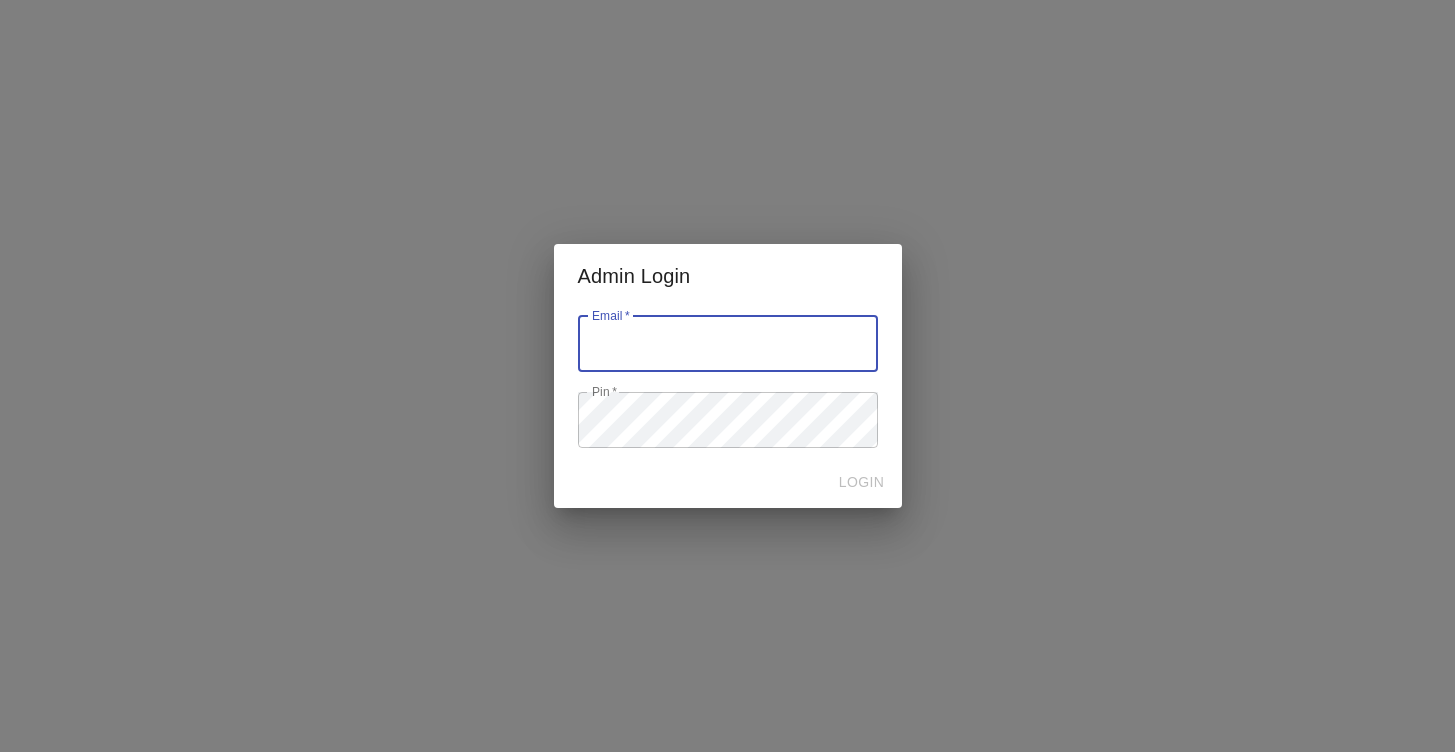 scroll, scrollTop: 0, scrollLeft: 0, axis: both 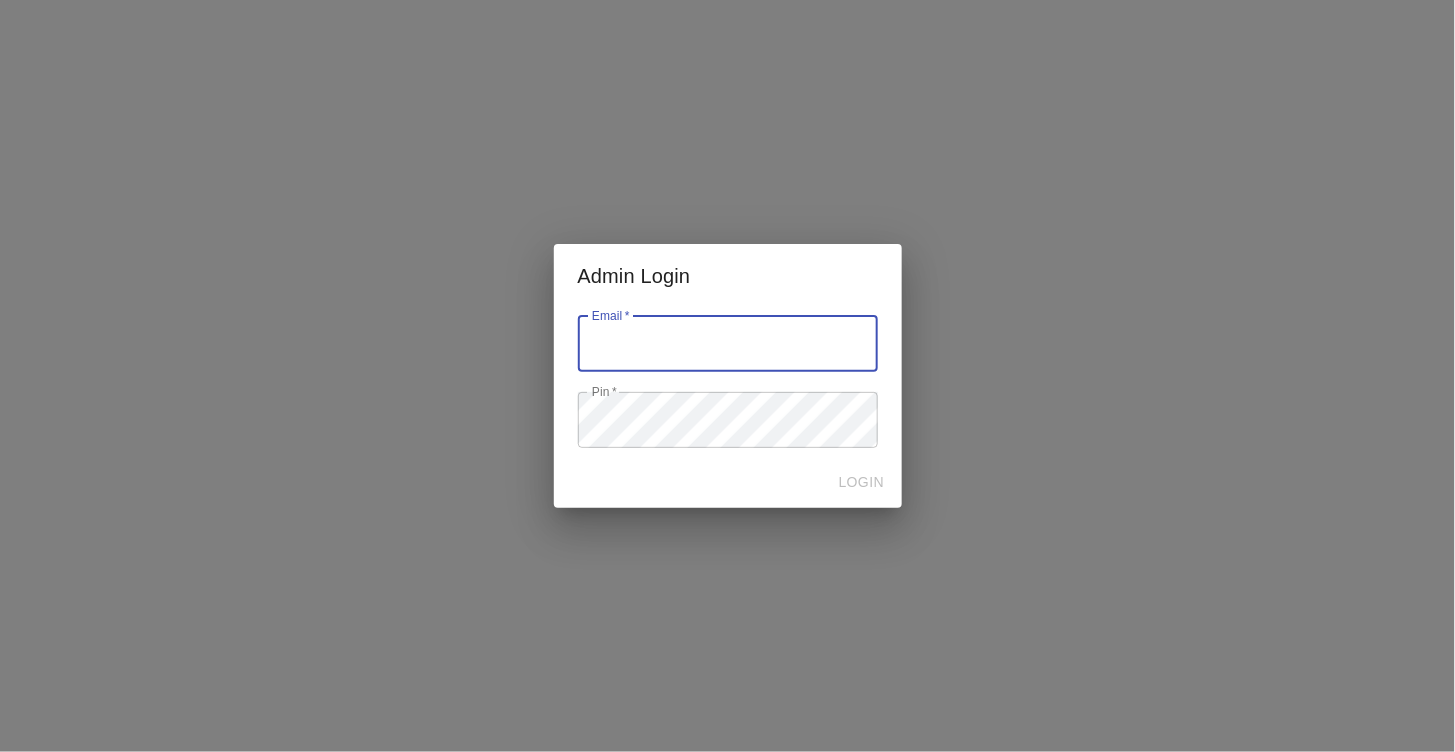 type on "[EMAIL]" 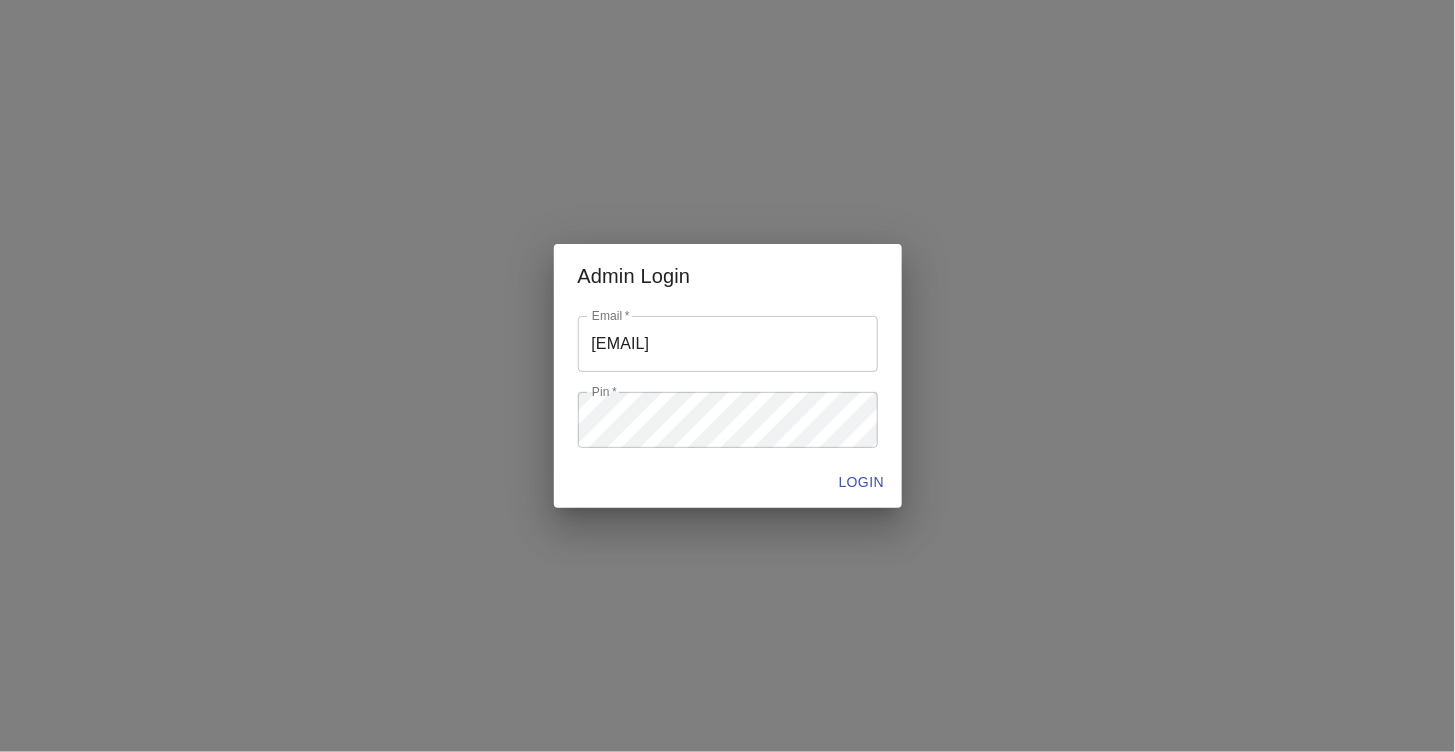 click on "LOGIN" at bounding box center [728, 482] 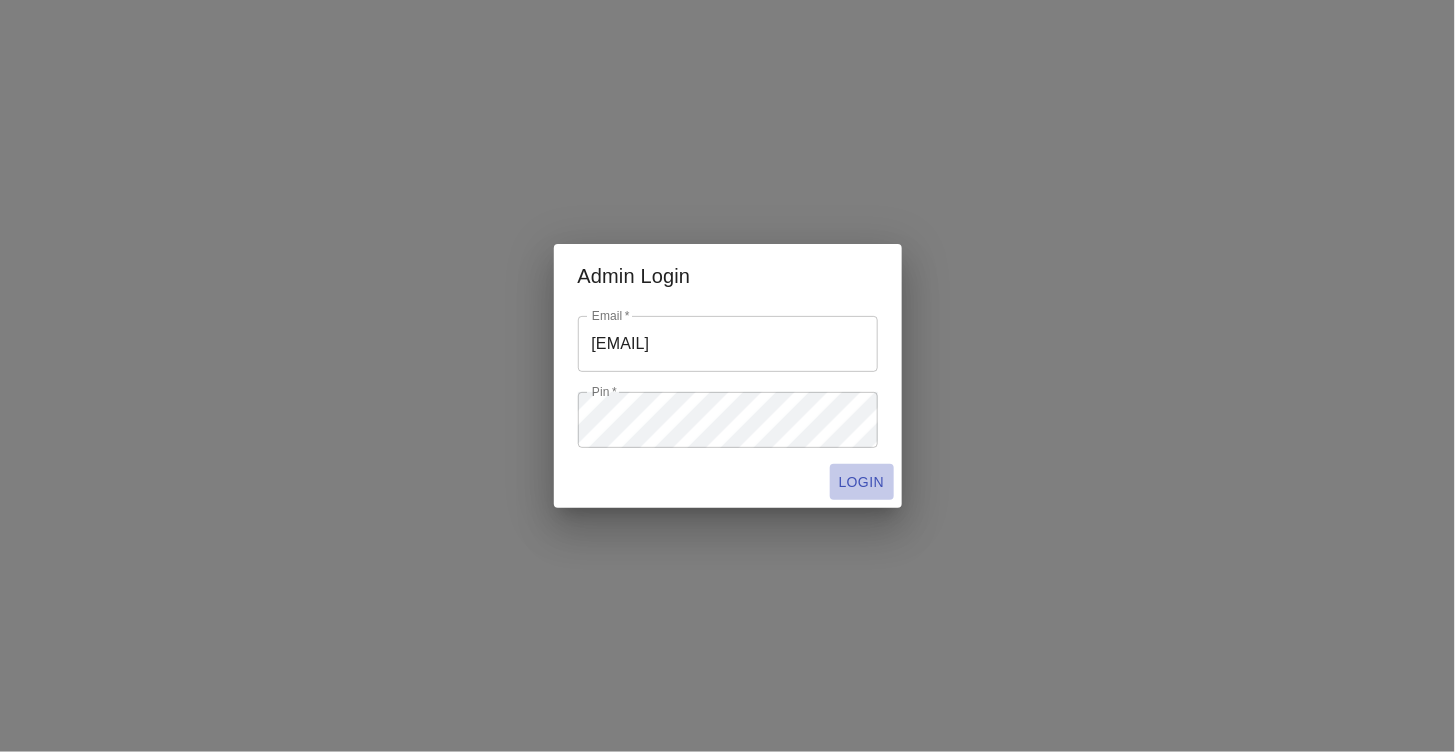 click on "LOGIN" at bounding box center (862, 482) 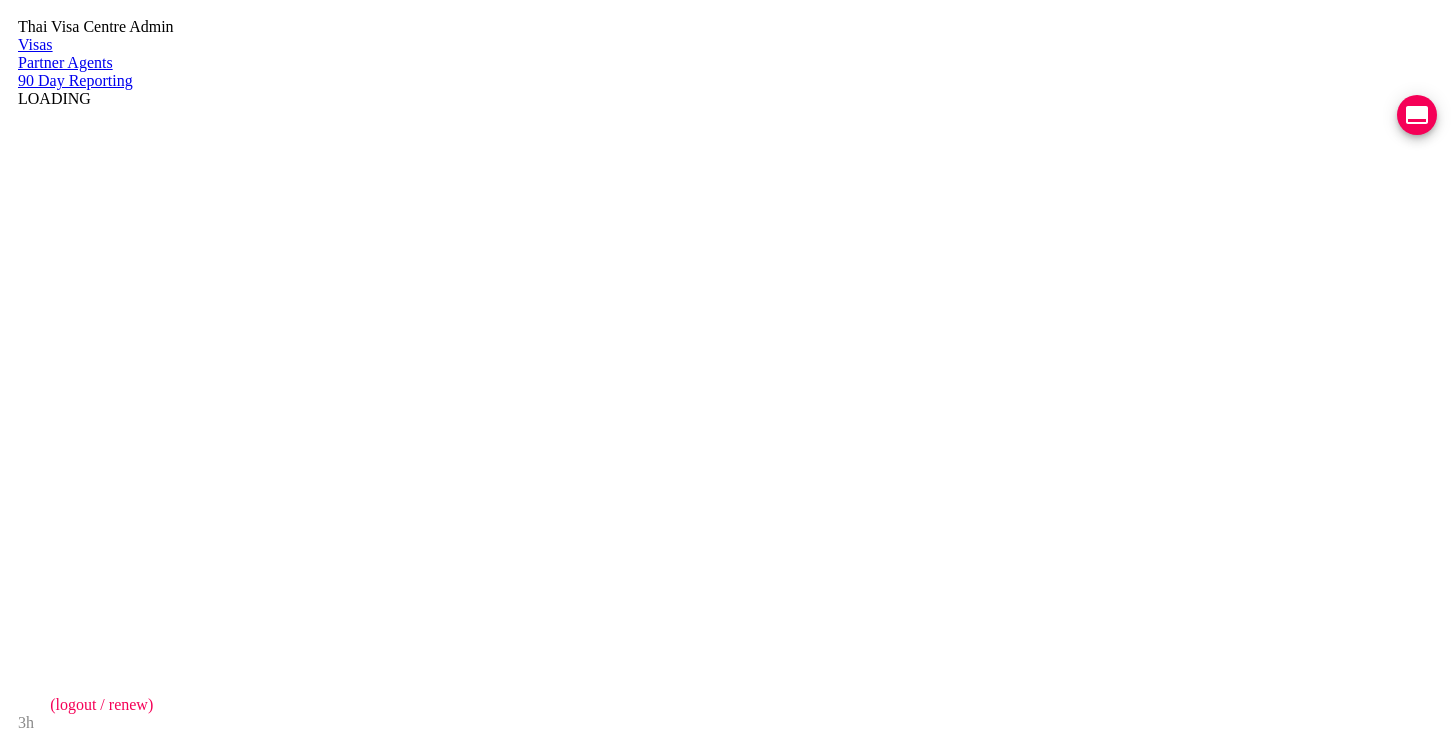 scroll, scrollTop: 0, scrollLeft: 0, axis: both 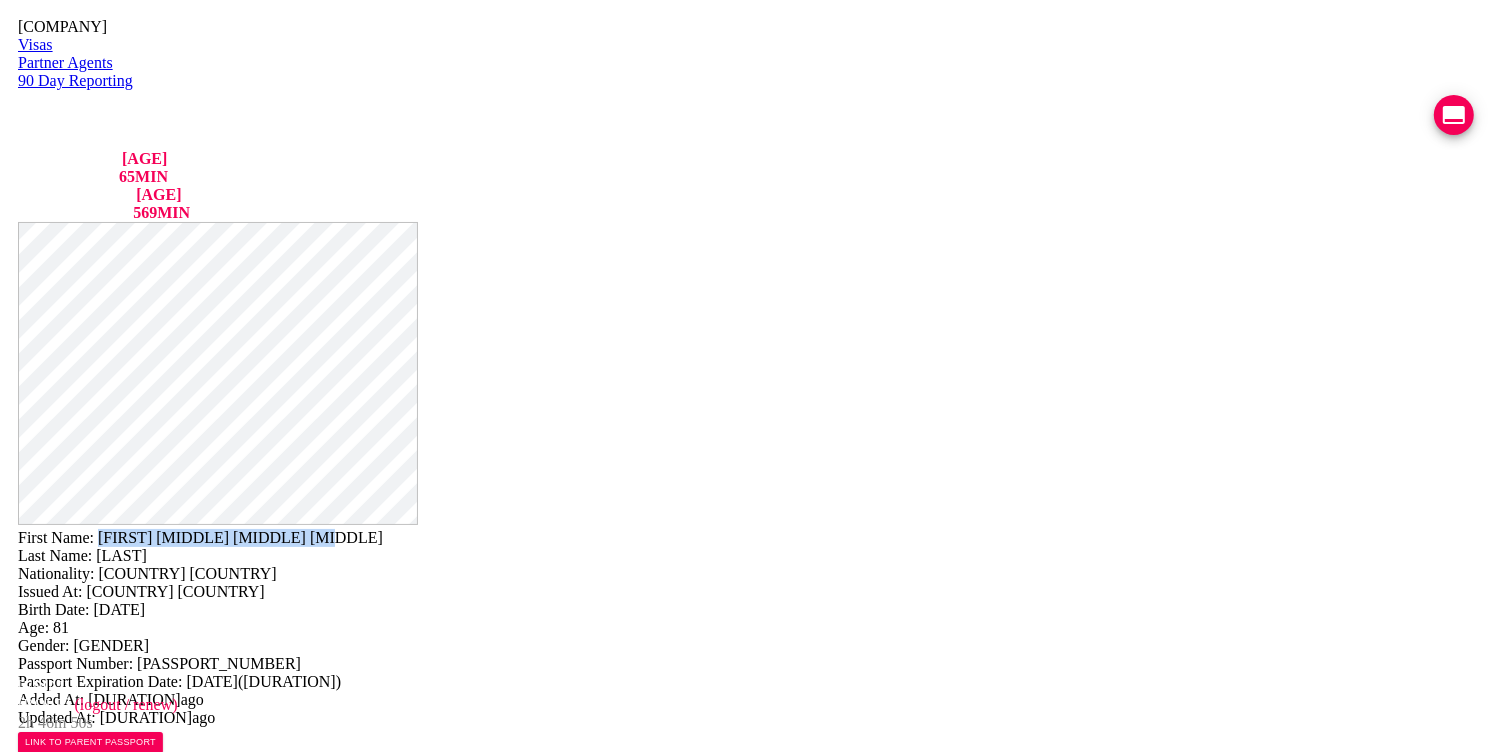 drag, startPoint x: 1042, startPoint y: 53, endPoint x: 783, endPoint y: 51, distance: 259.00772 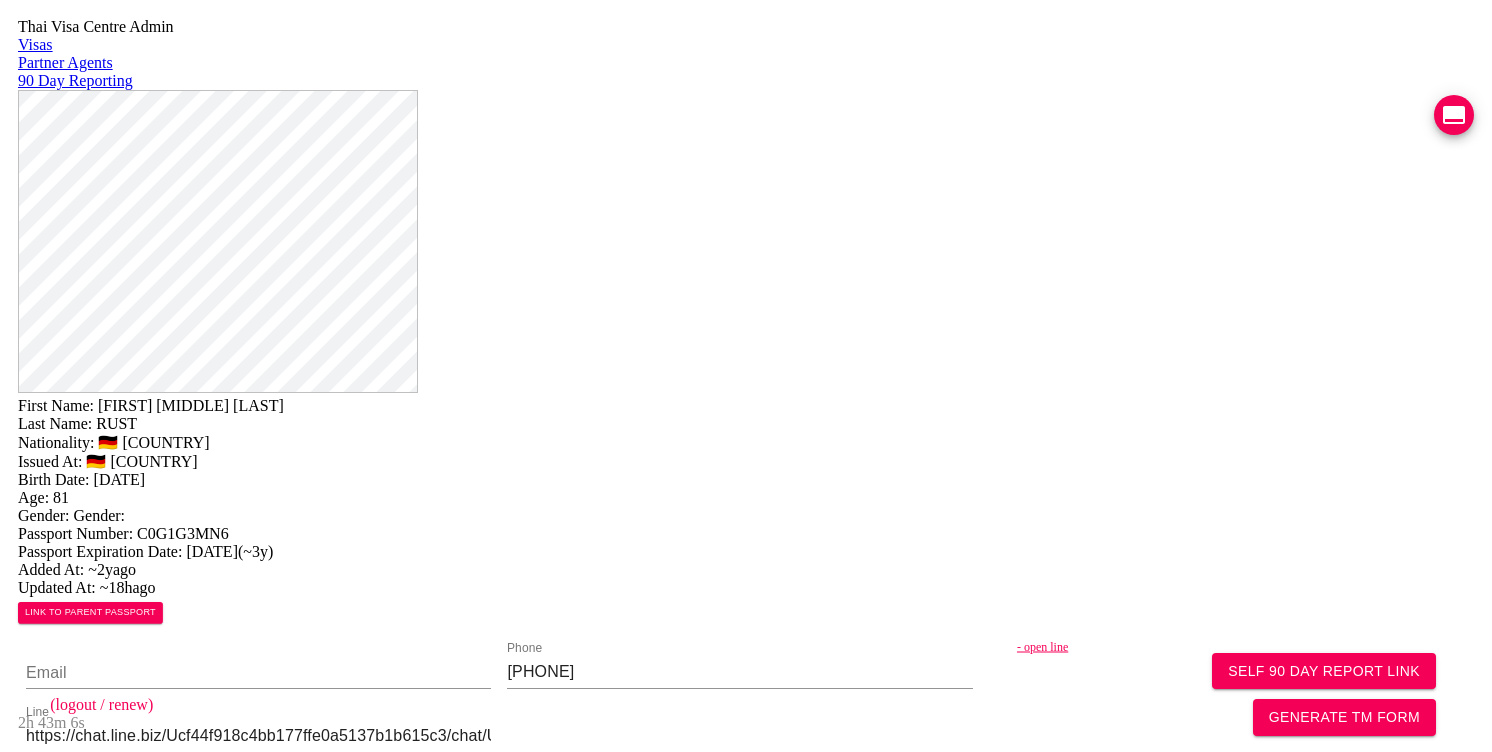scroll, scrollTop: 0, scrollLeft: 0, axis: both 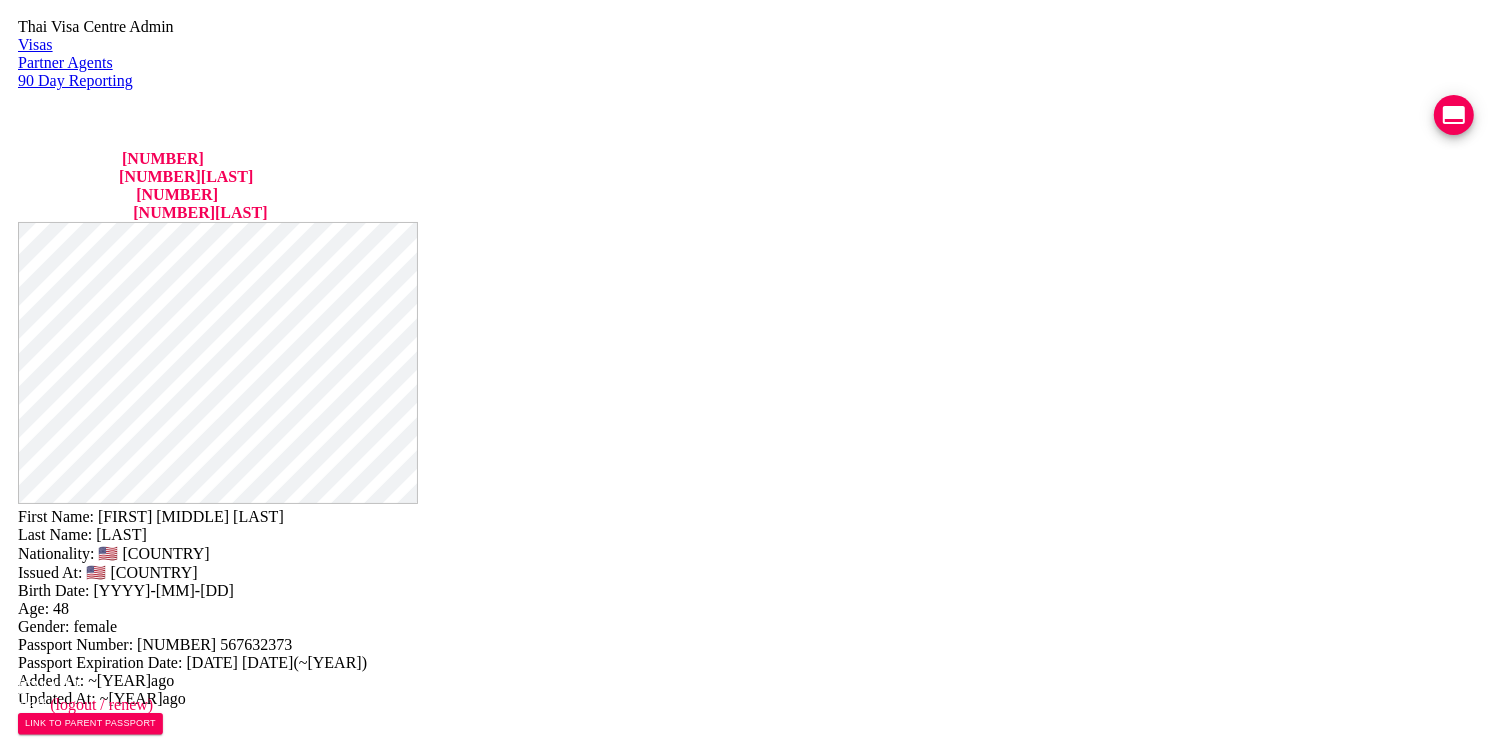 click on "฿ 0" at bounding box center (126, 2427) 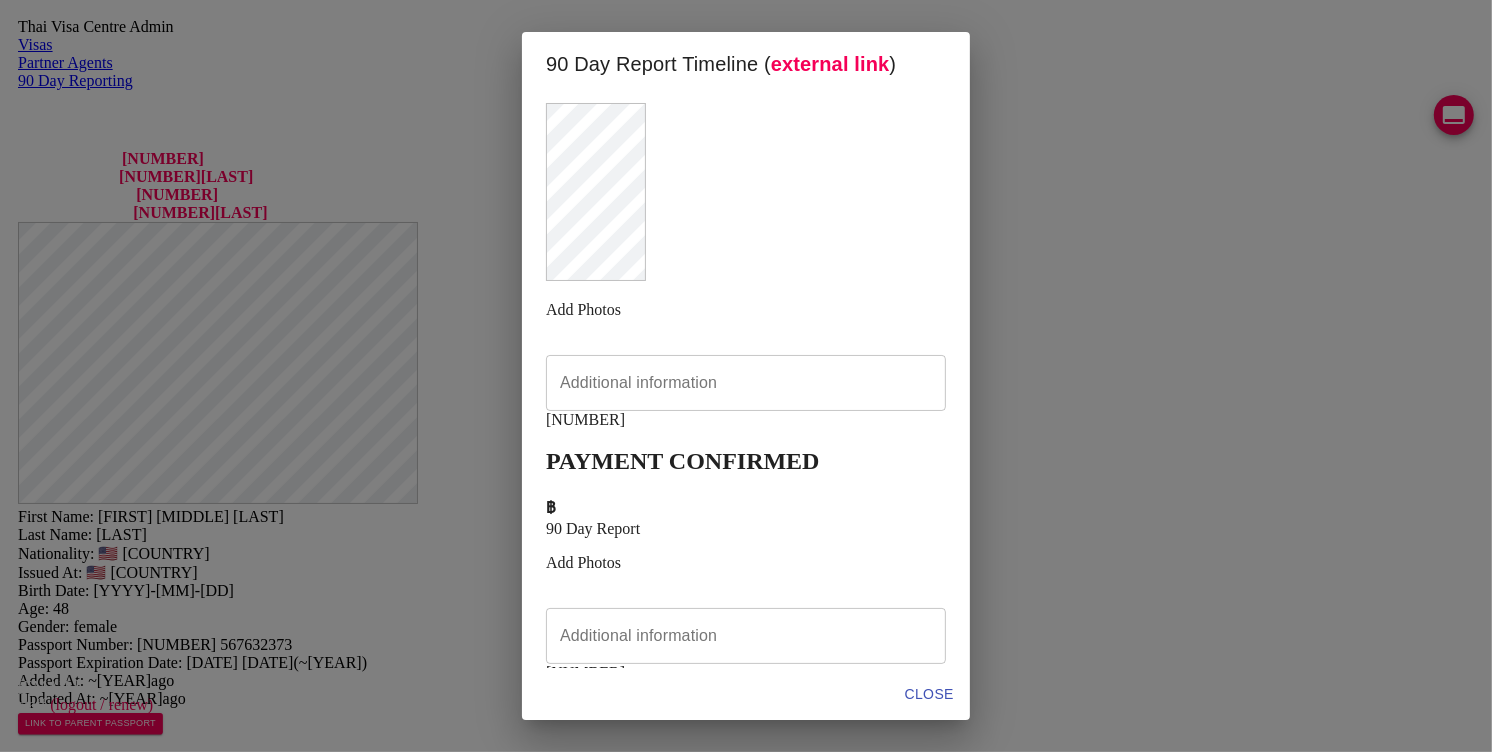 scroll, scrollTop: 197, scrollLeft: 0, axis: vertical 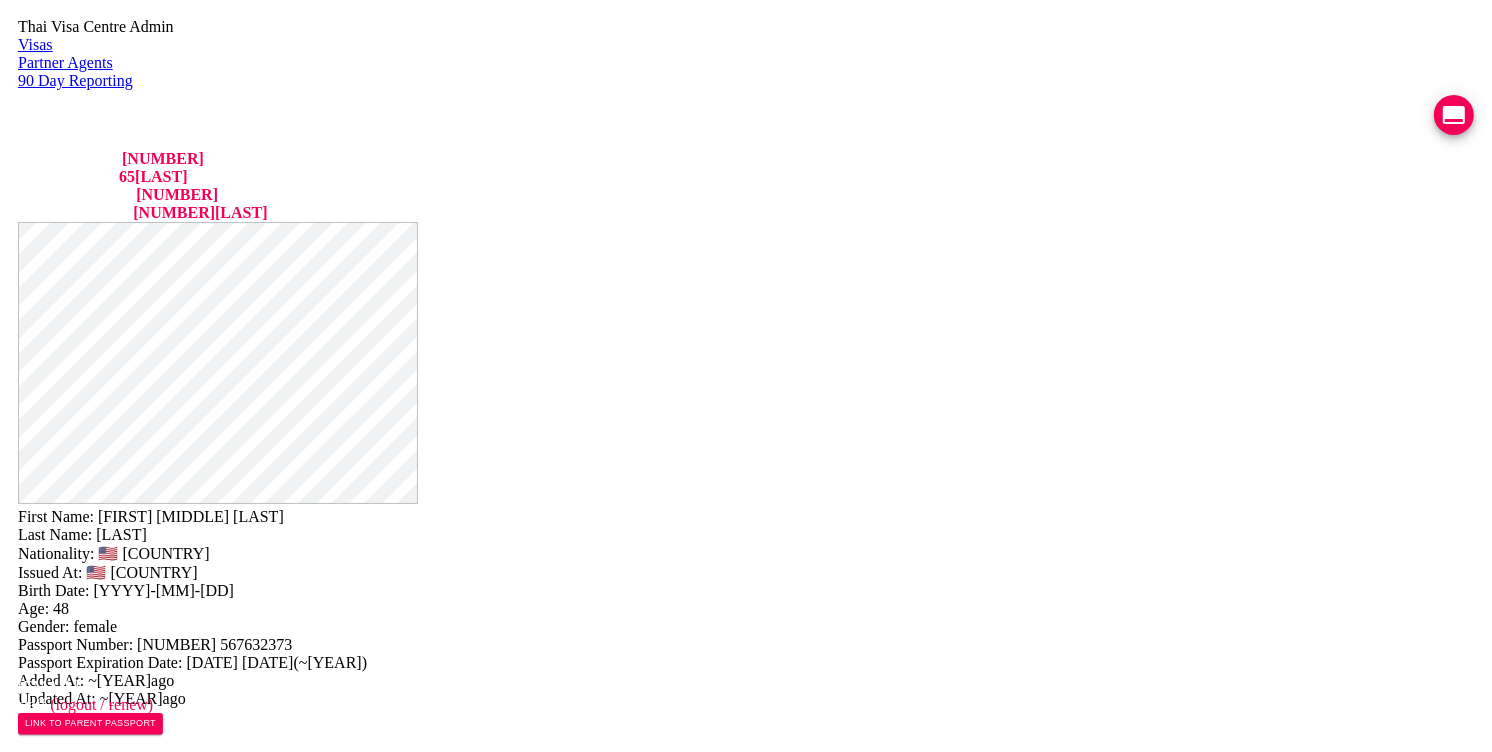 click on "Visas" at bounding box center [746, 45] 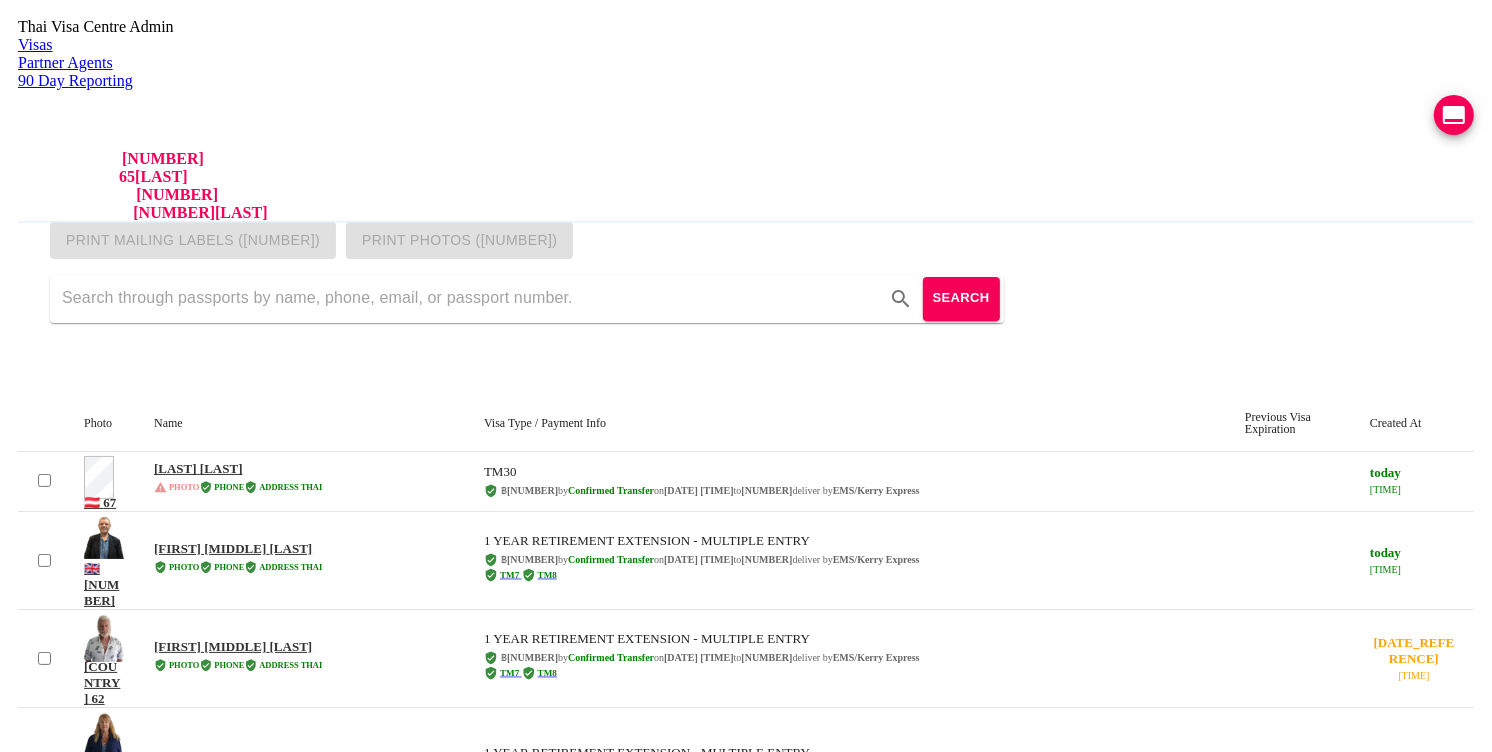 click at bounding box center (470, 299) 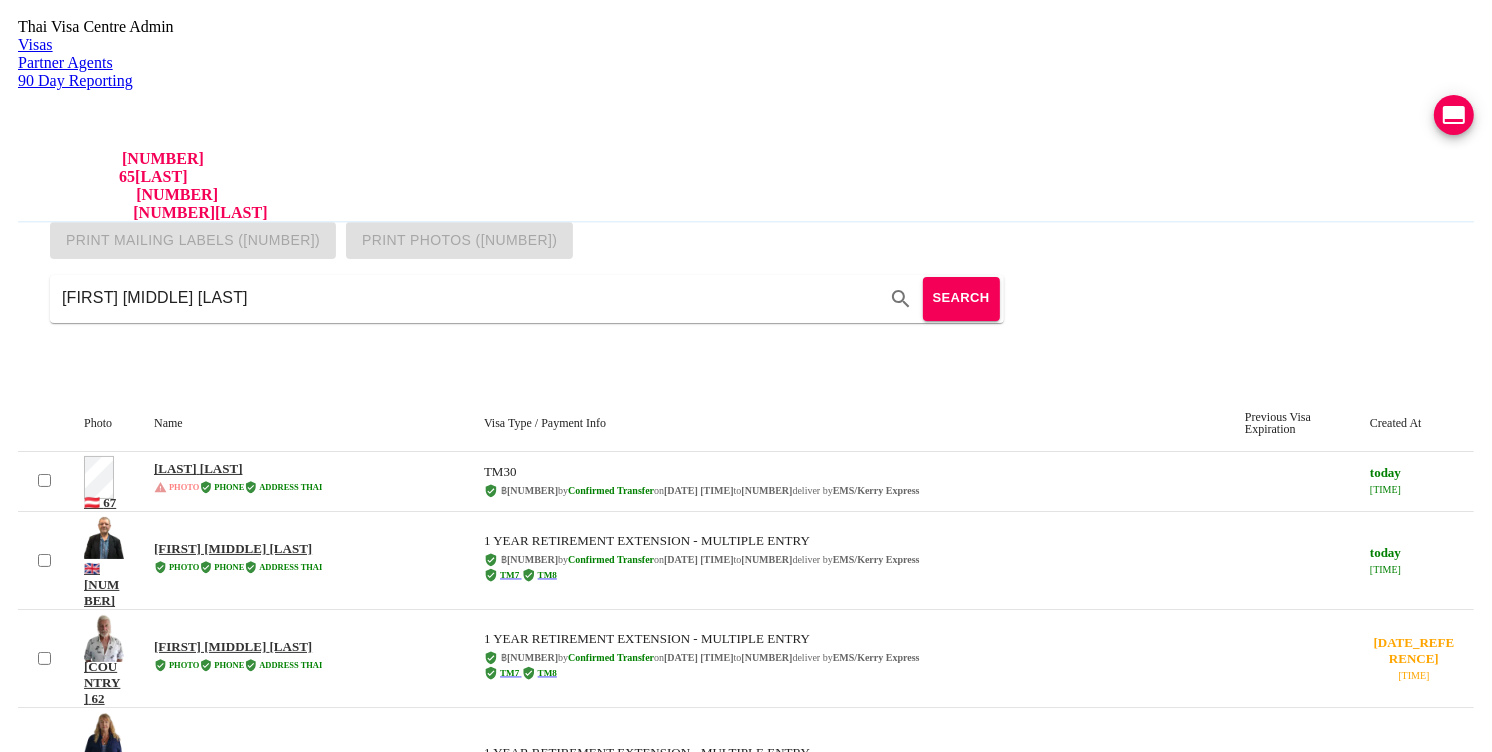 type on "PETER JOHN HESELWOOD" 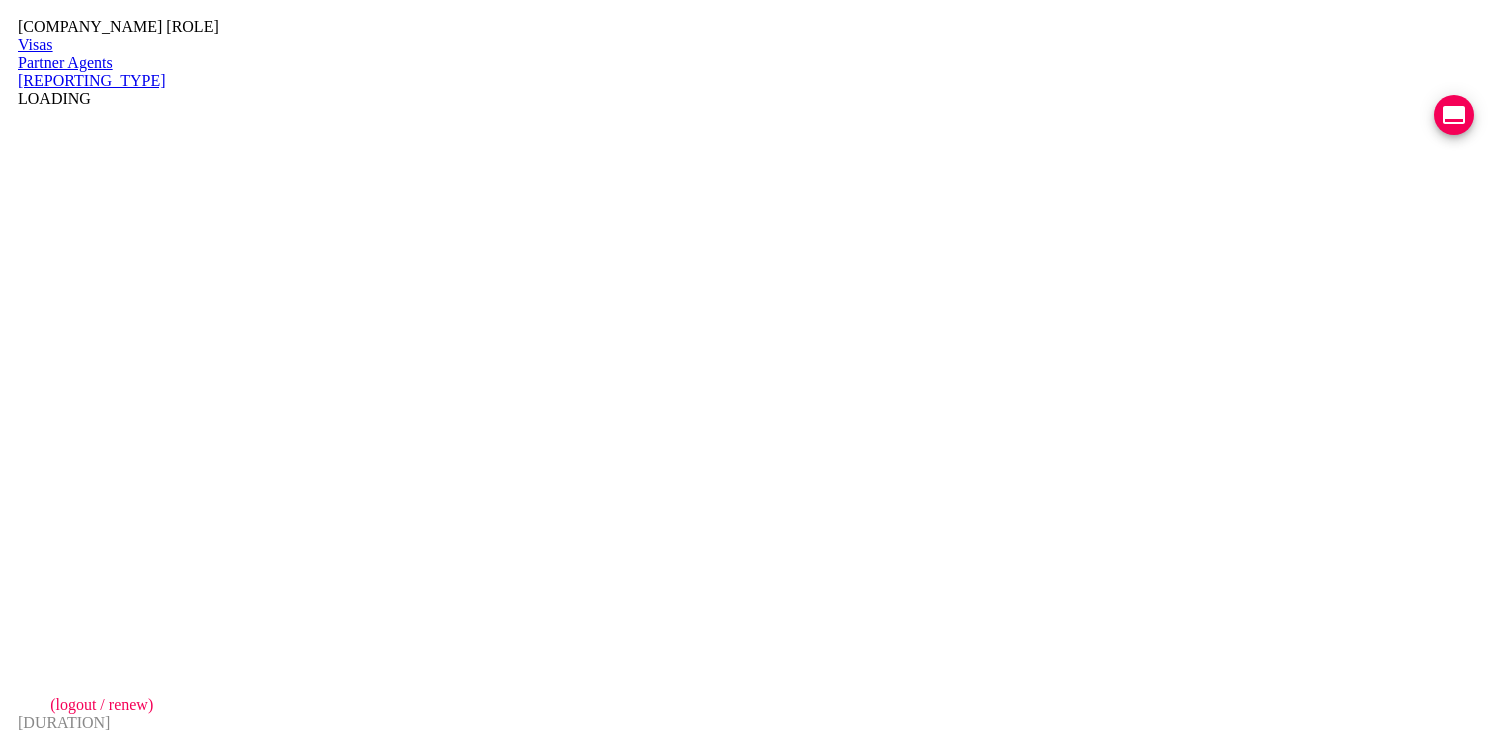 scroll, scrollTop: 0, scrollLeft: 0, axis: both 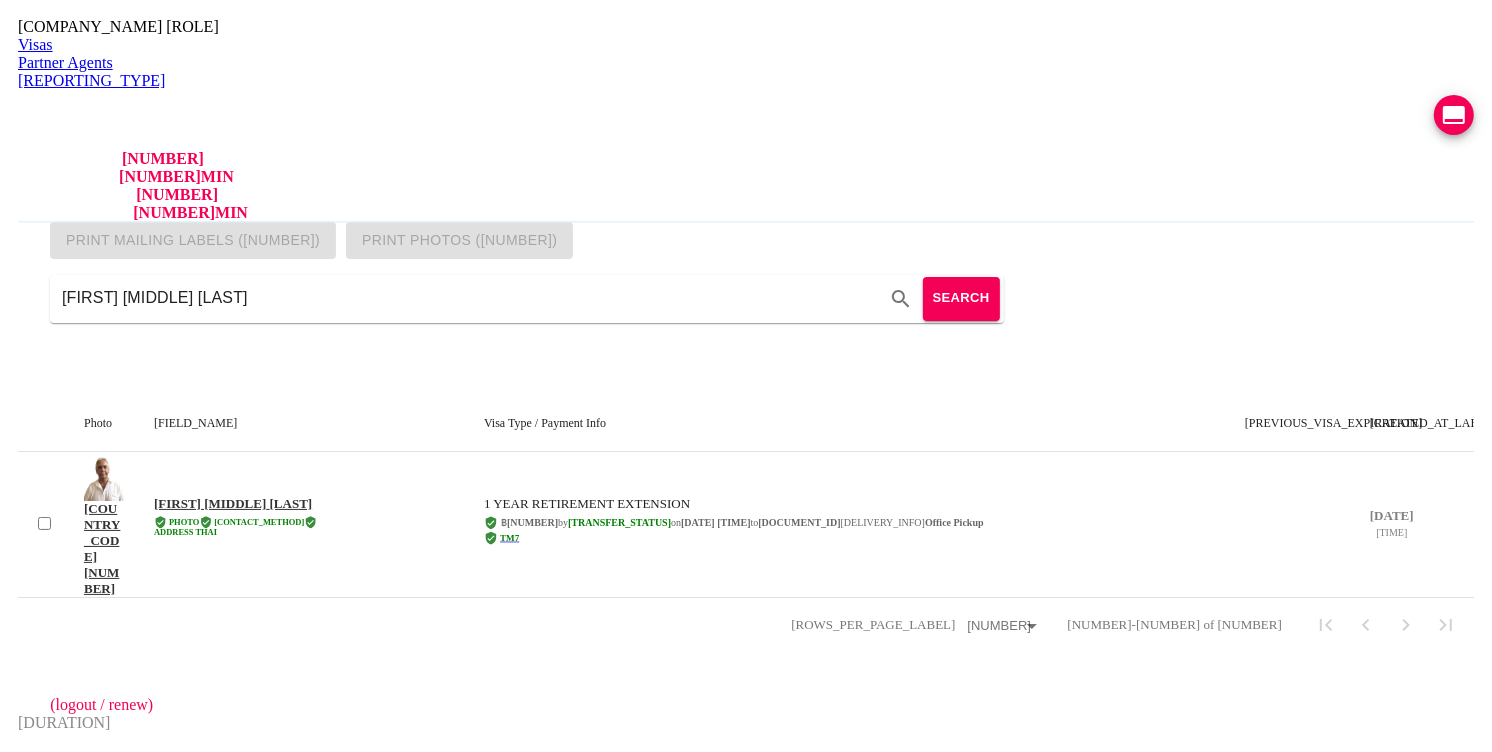 click on "PETER JOHN   HESELWOOD" at bounding box center [233, 503] 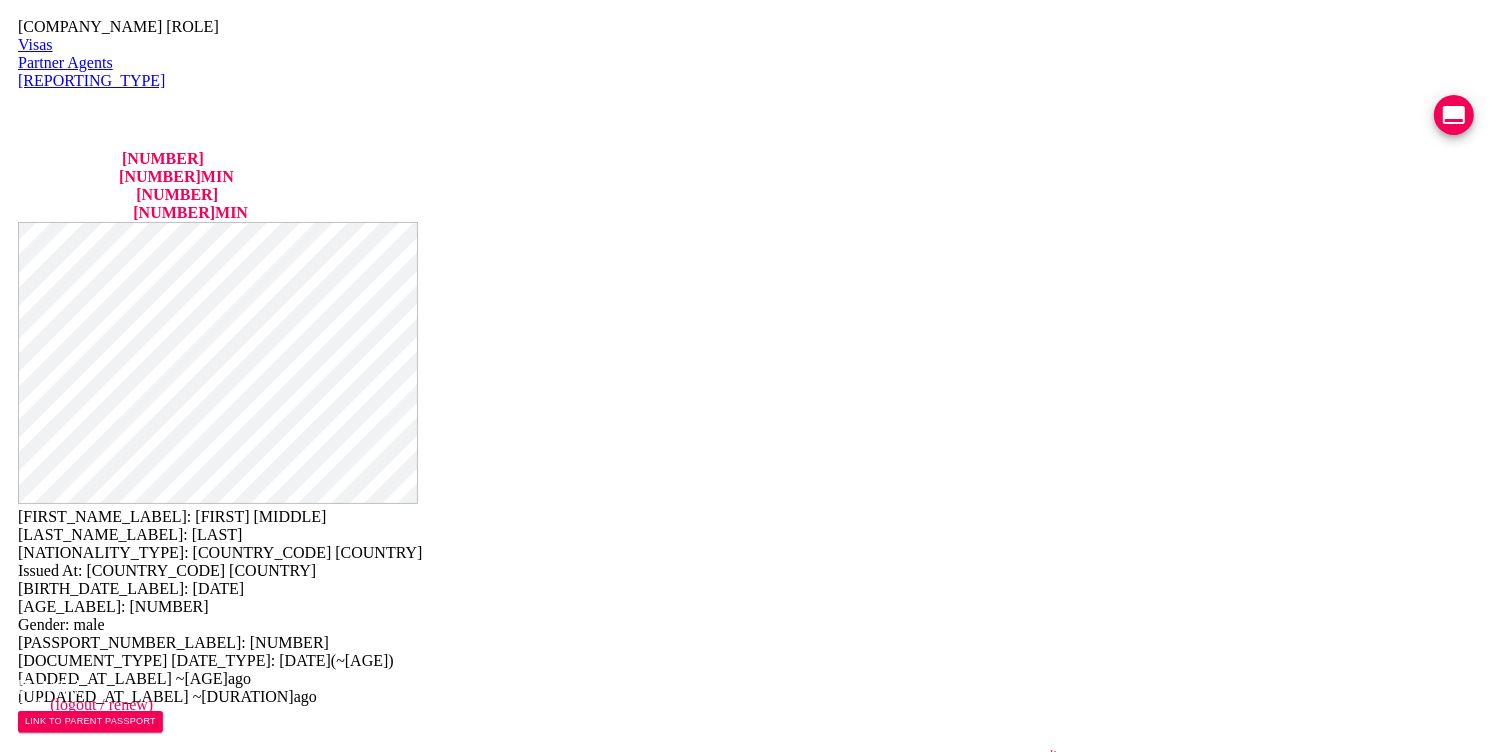 scroll, scrollTop: 1058, scrollLeft: 0, axis: vertical 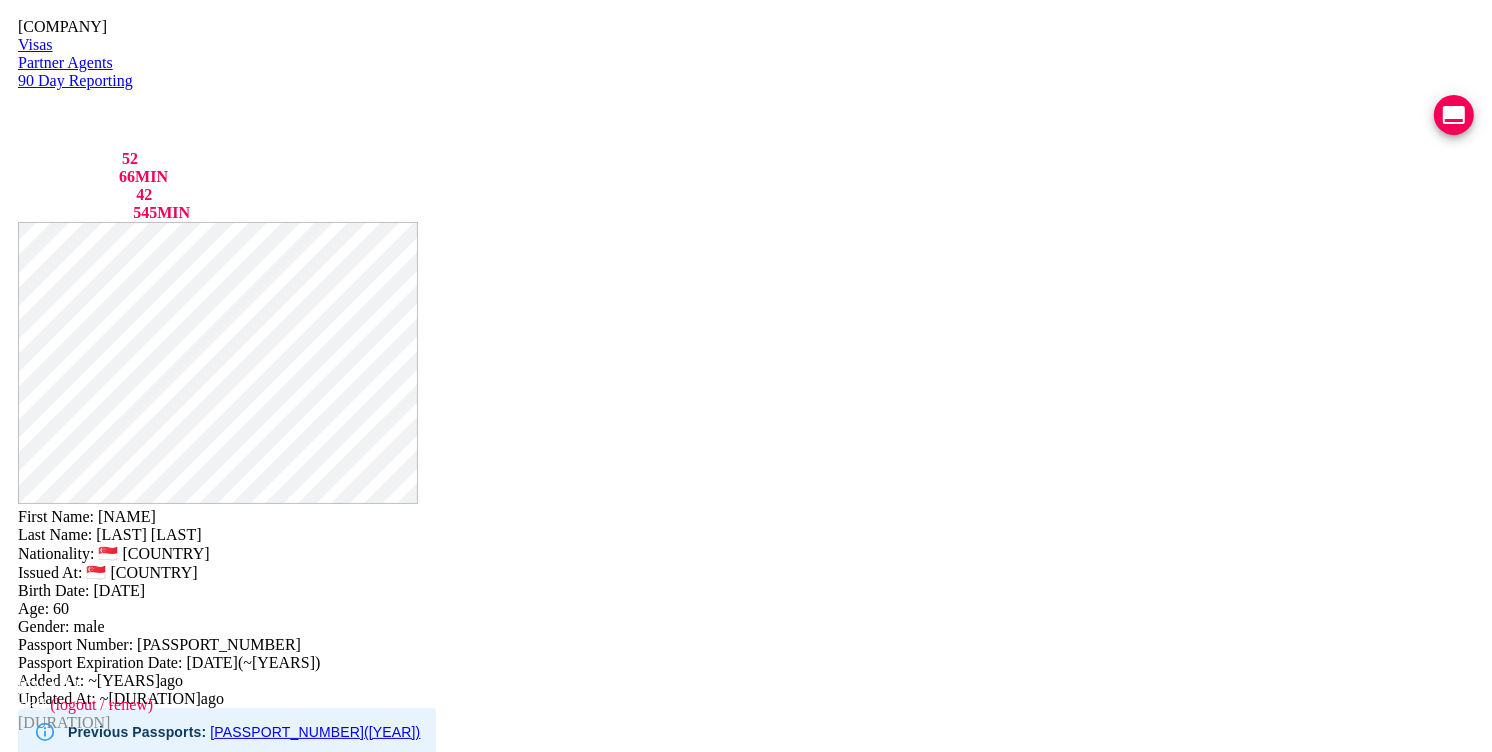 drag, startPoint x: 900, startPoint y: 48, endPoint x: 782, endPoint y: 48, distance: 118 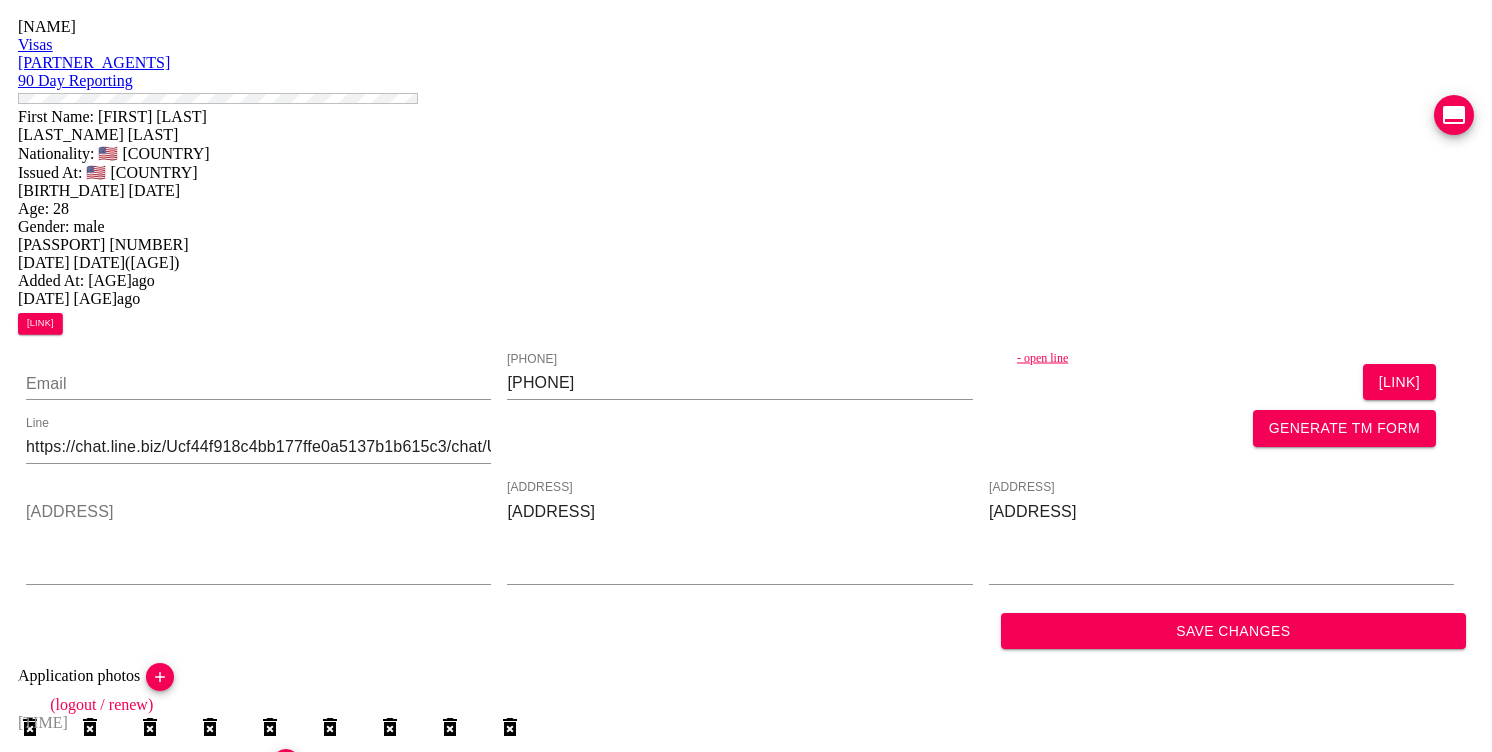 scroll, scrollTop: 0, scrollLeft: 0, axis: both 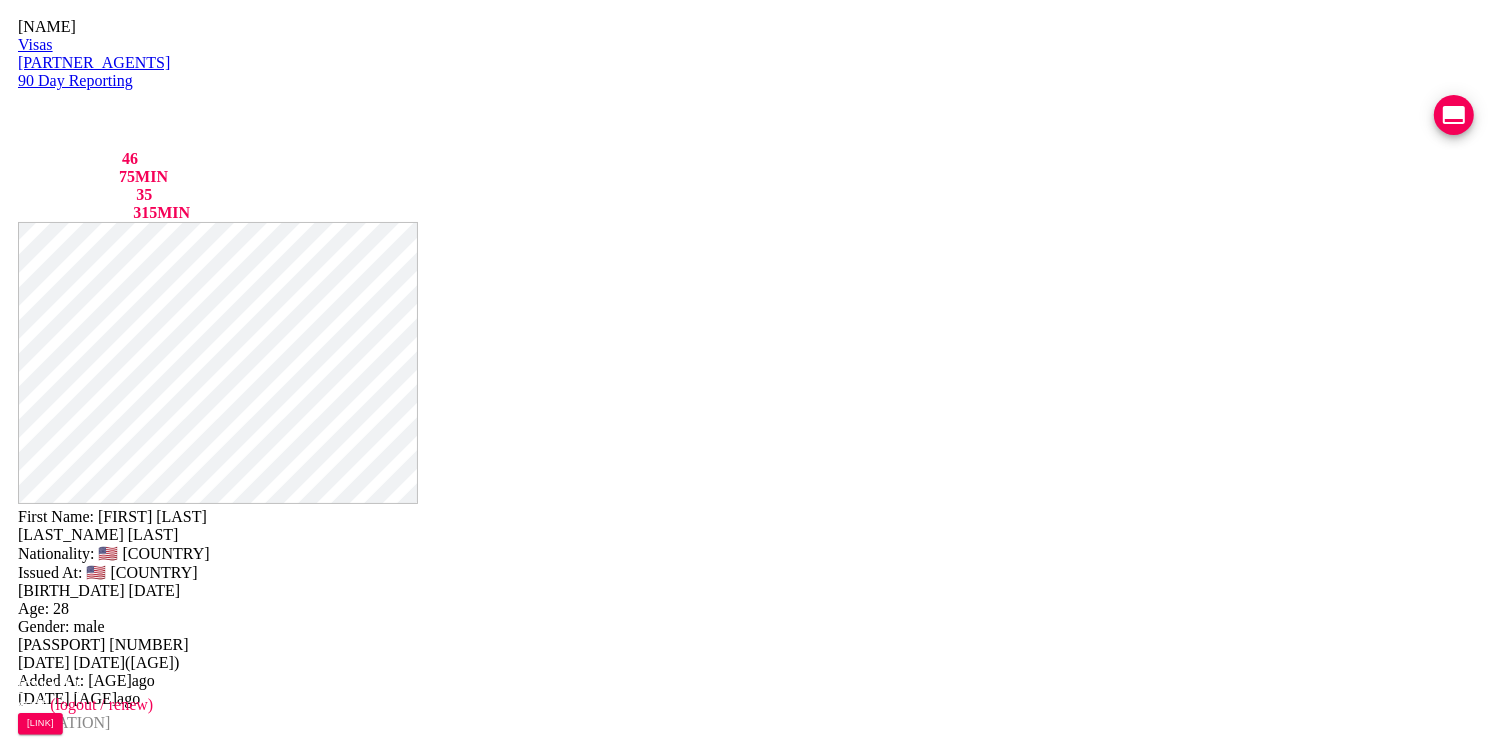 click on "VIEW TIMELINE" at bounding box center [142, 1765] 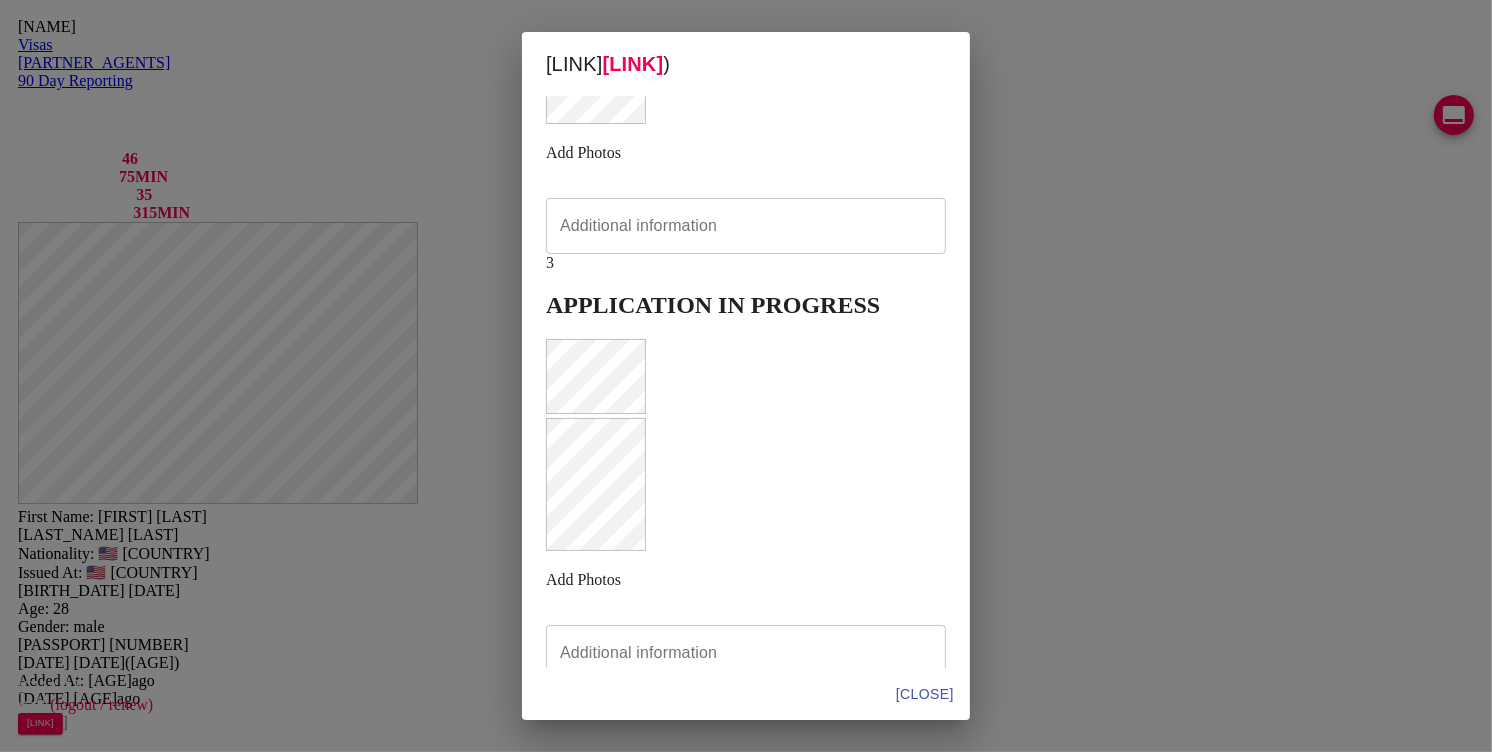 scroll, scrollTop: 477, scrollLeft: 0, axis: vertical 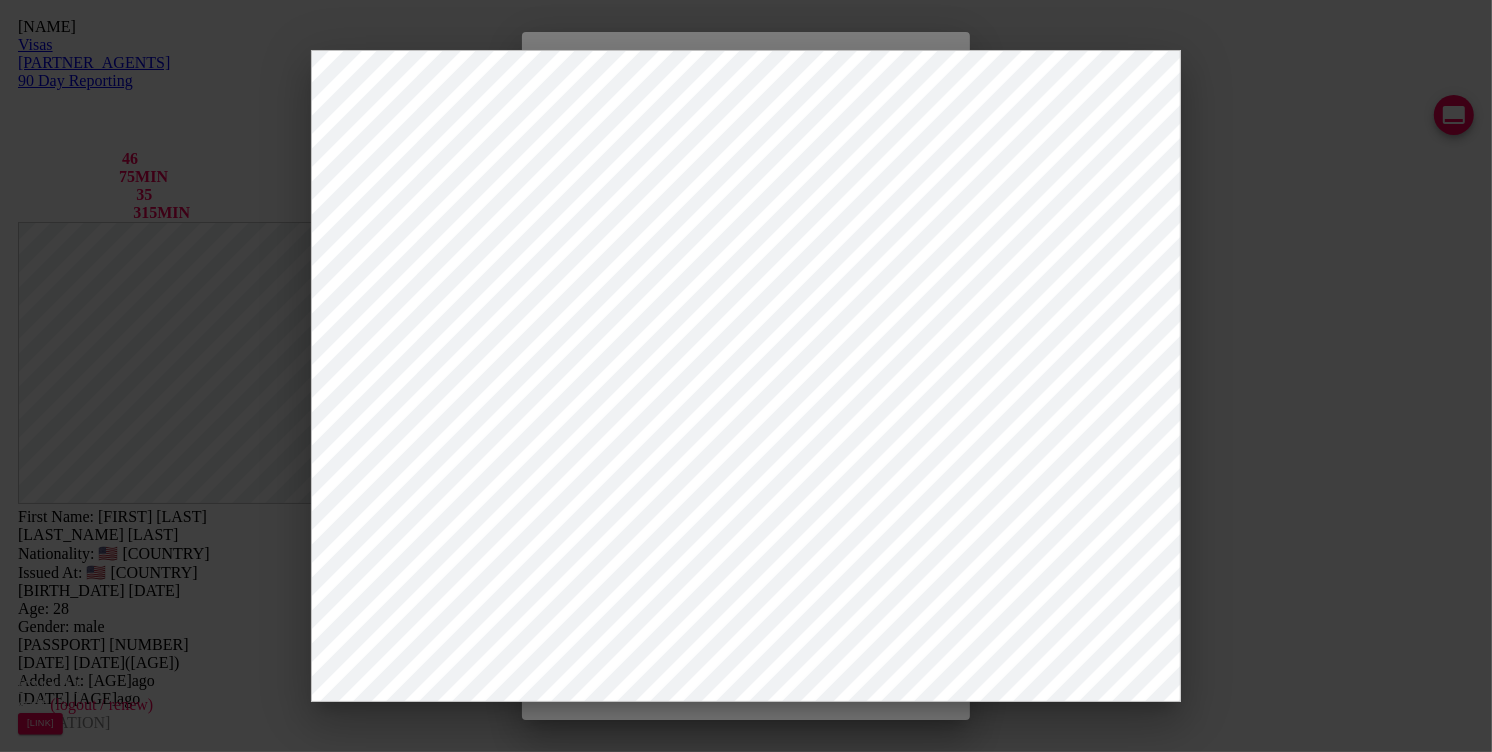 drag, startPoint x: 1292, startPoint y: 277, endPoint x: 1060, endPoint y: 366, distance: 248.48541 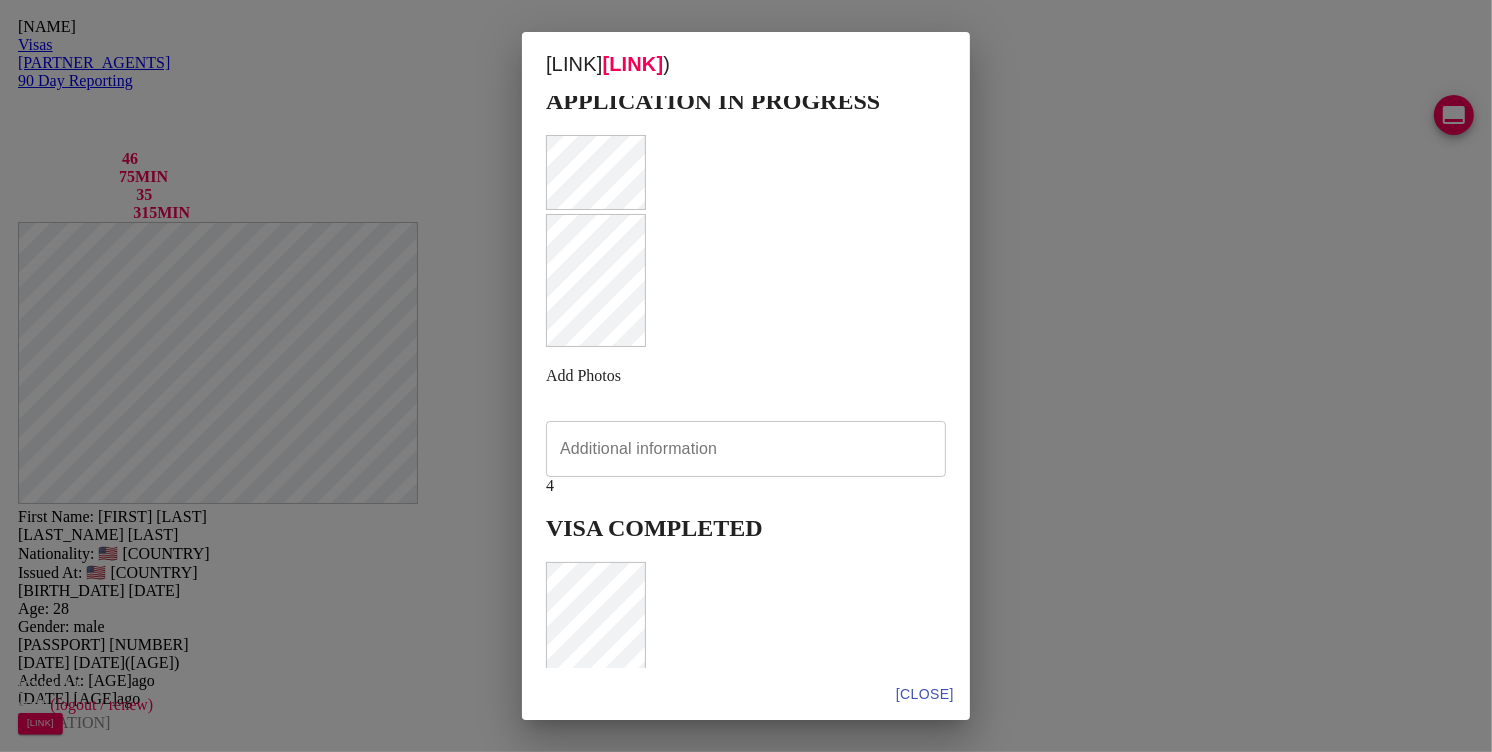 scroll, scrollTop: 903, scrollLeft: 0, axis: vertical 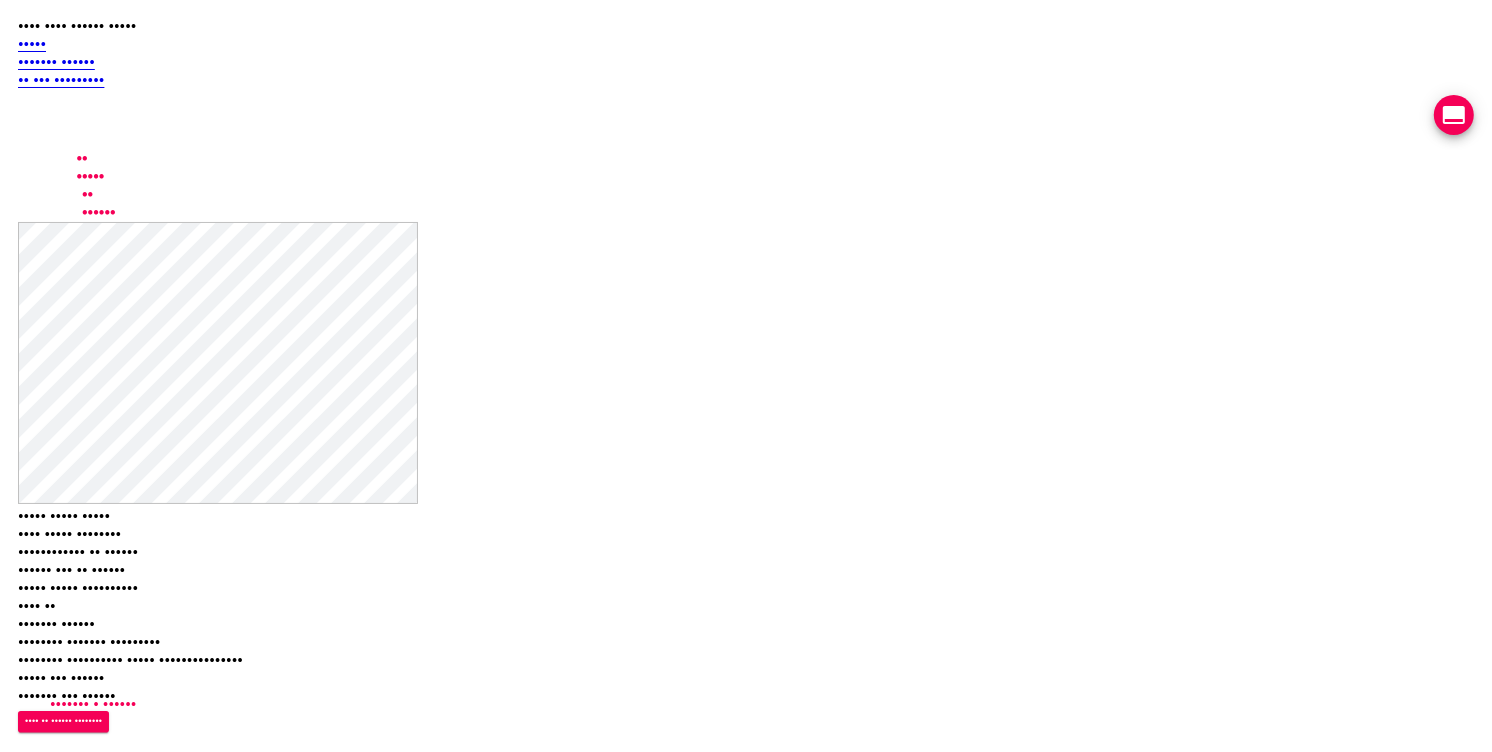 click on "•••• ••••••••" at bounding box center (124, 1771) 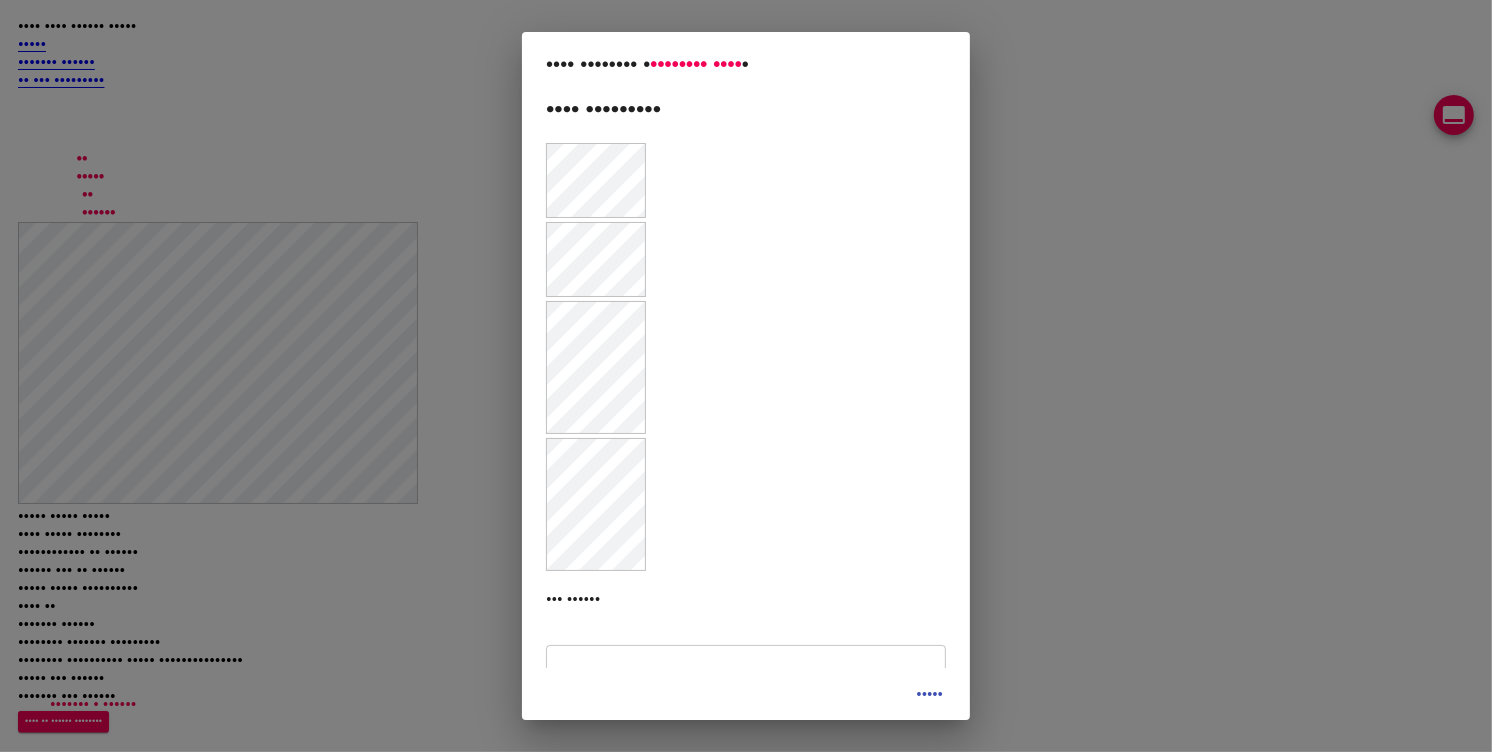 scroll, scrollTop: 871, scrollLeft: 0, axis: vertical 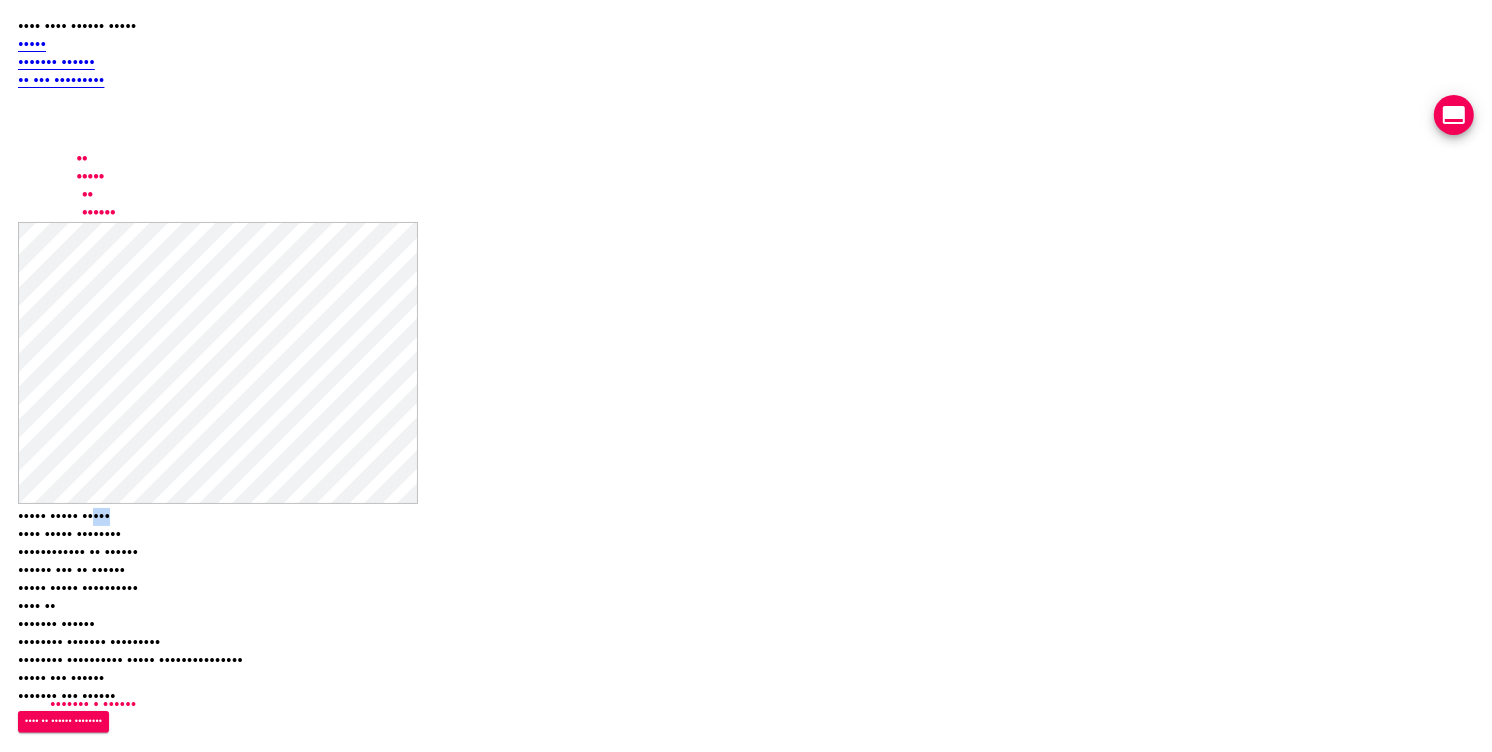 drag, startPoint x: 847, startPoint y: 45, endPoint x: 790, endPoint y: 45, distance: 57 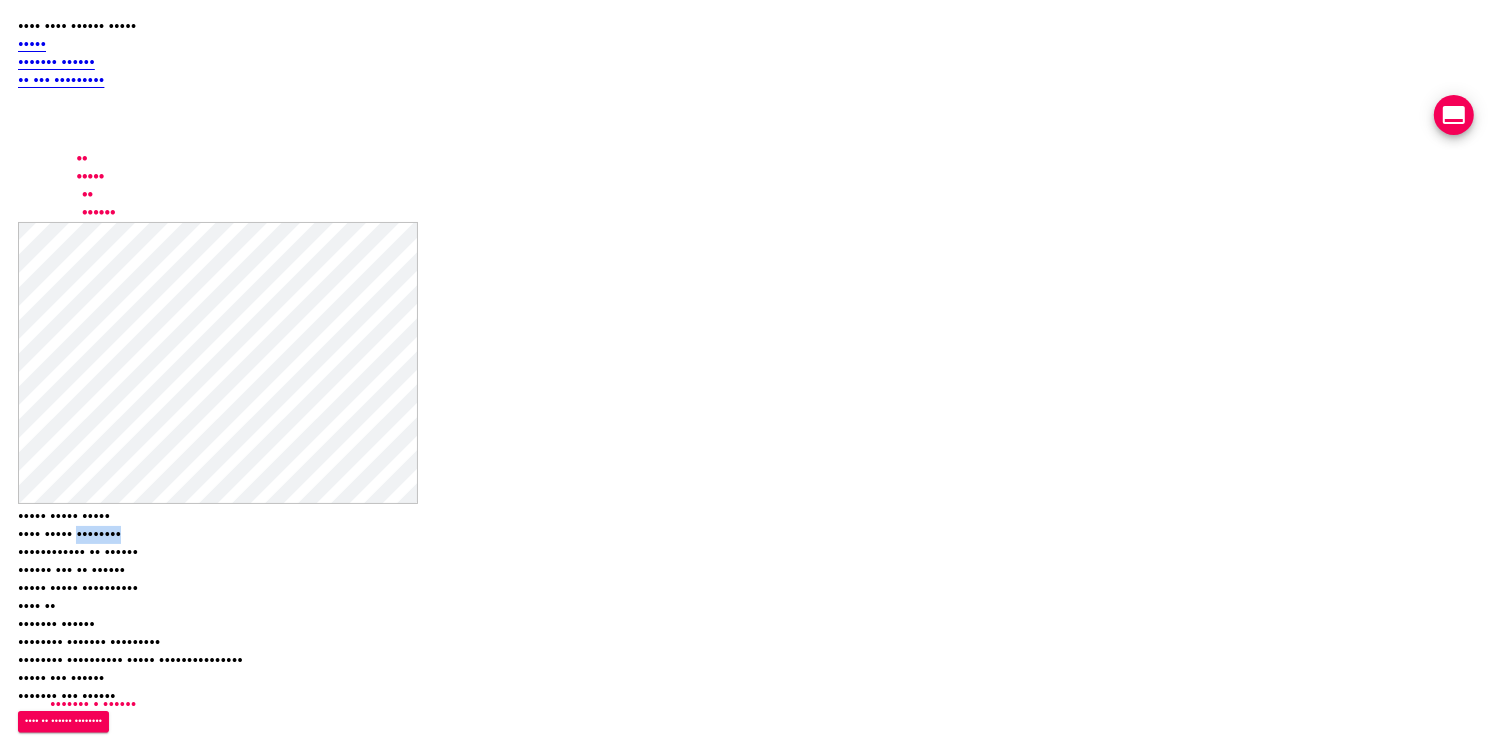 drag, startPoint x: 869, startPoint y: 65, endPoint x: 781, endPoint y: 67, distance: 88.02273 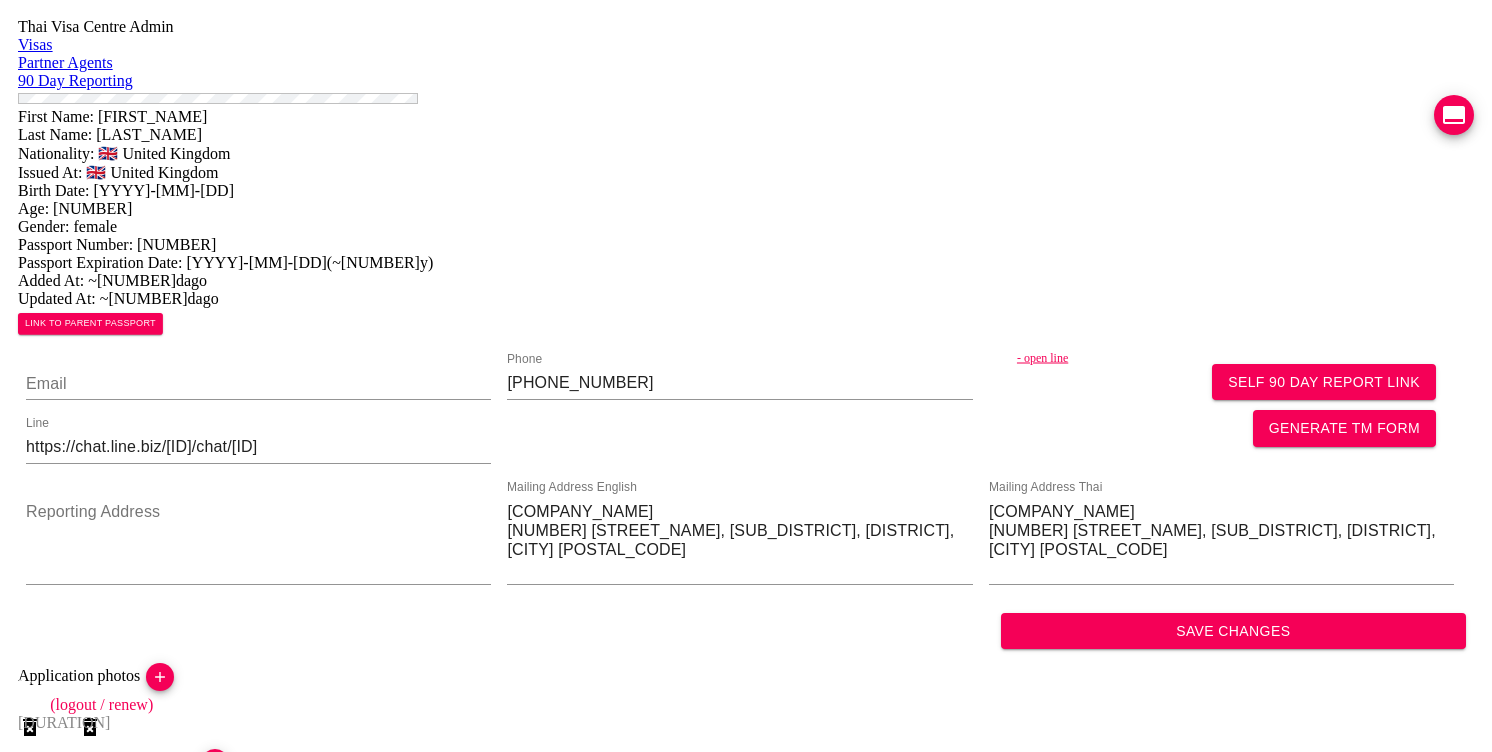 scroll, scrollTop: 0, scrollLeft: 0, axis: both 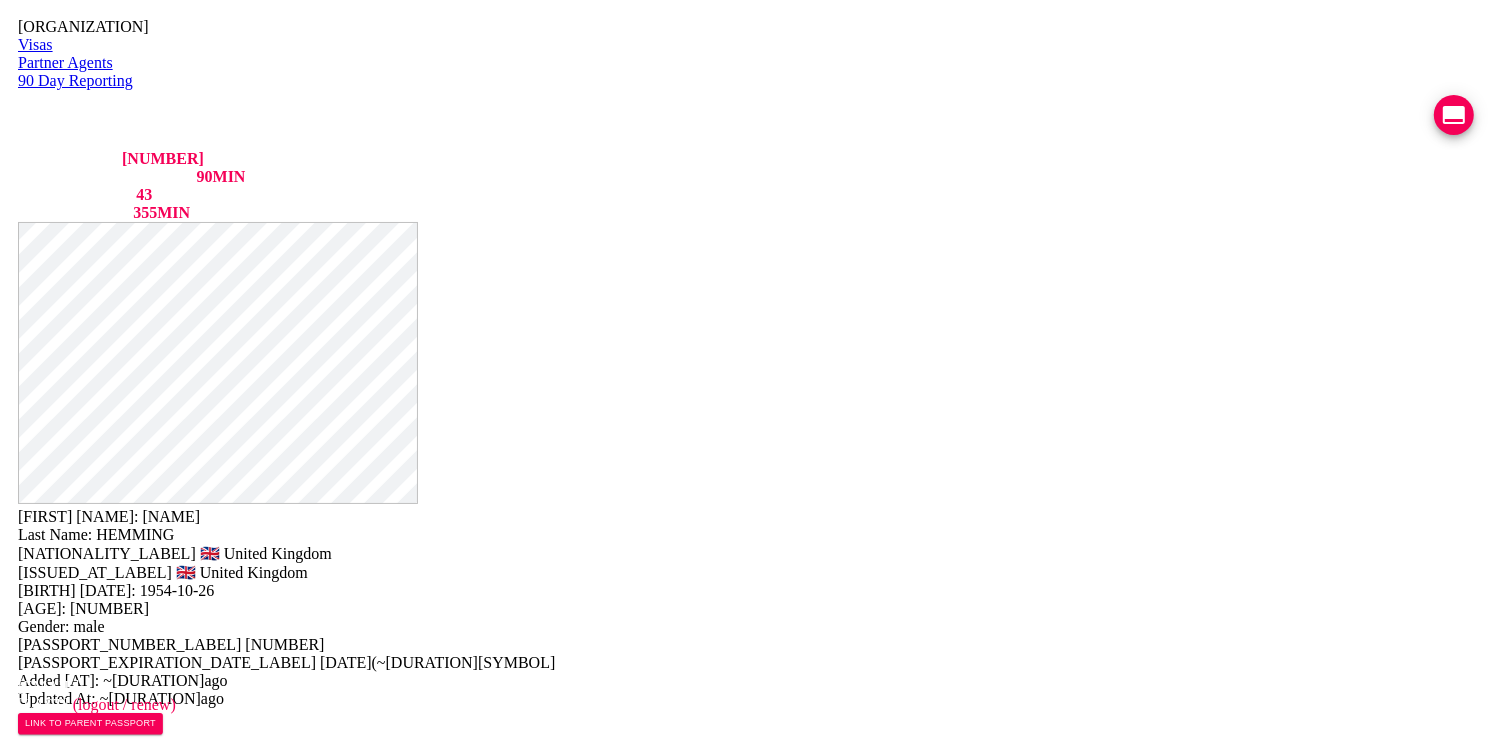 click at bounding box center [214, 1232] 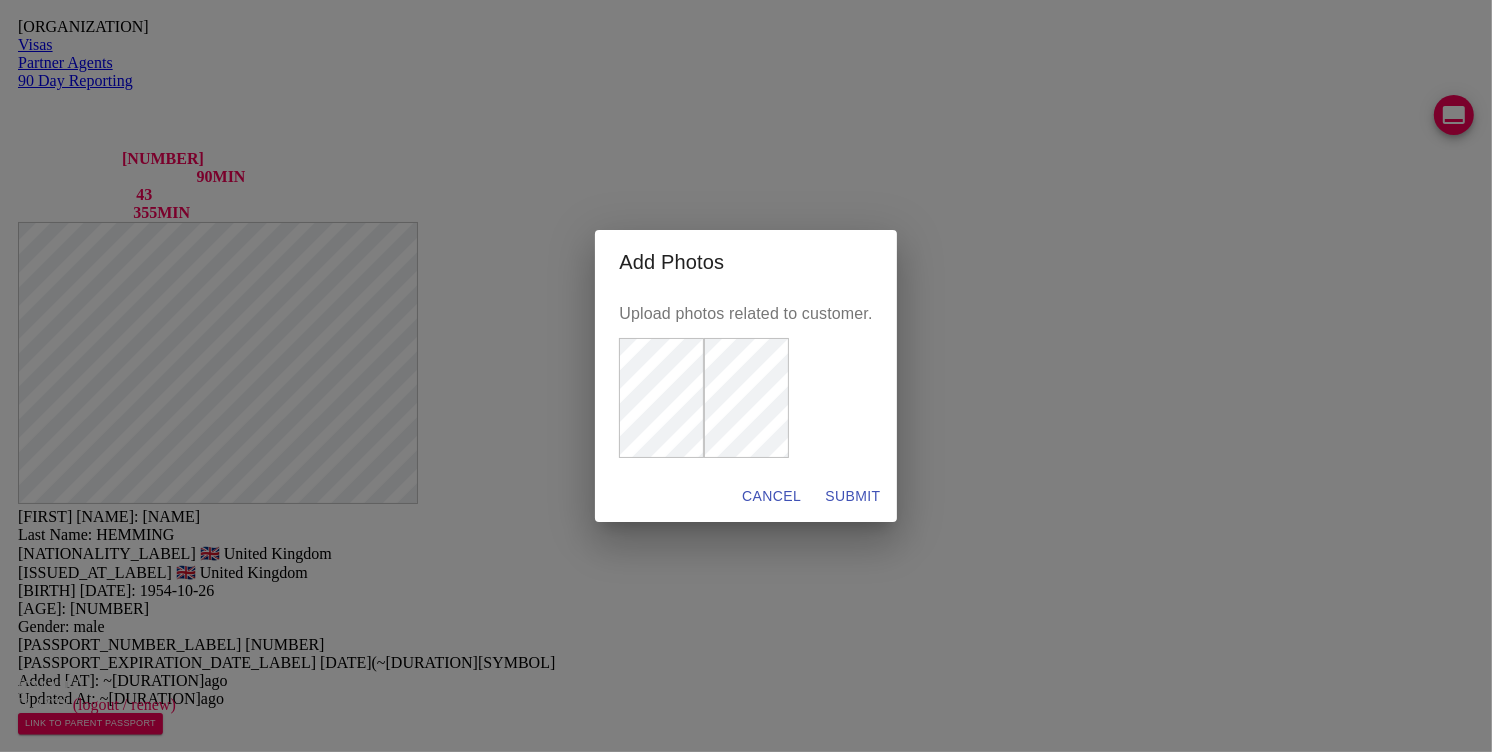 click on "SUBMIT" at bounding box center [771, 496] 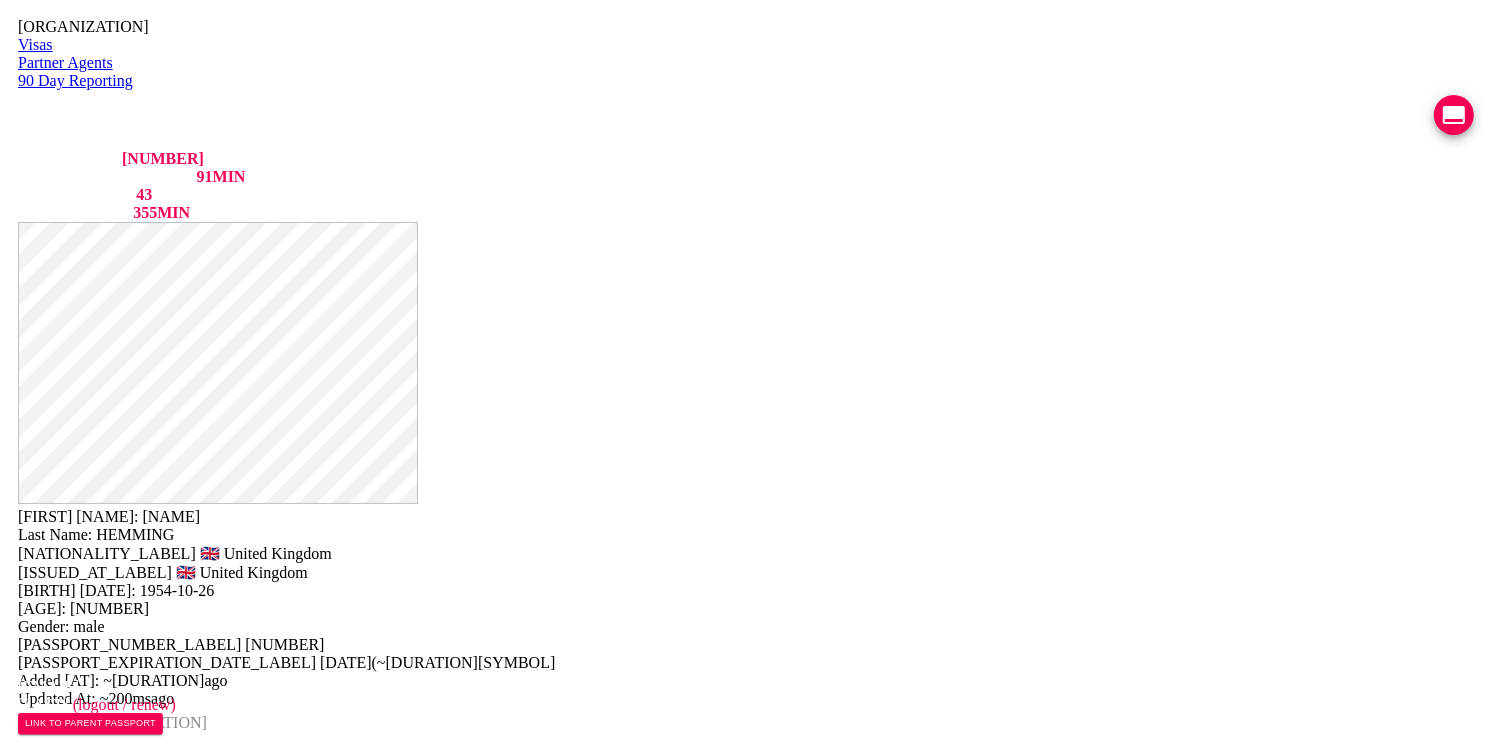 scroll, scrollTop: 962, scrollLeft: 0, axis: vertical 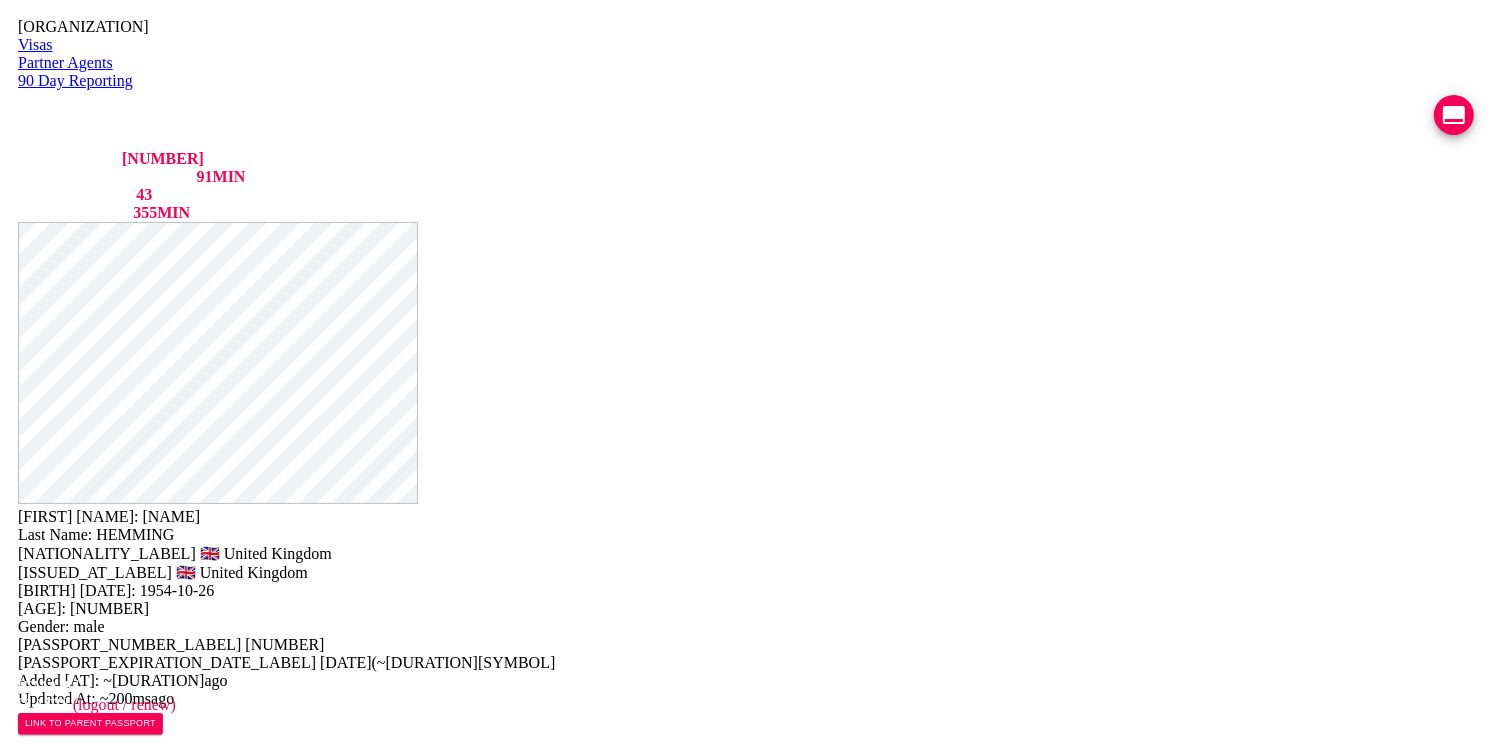 click on "VIEW TIMELINE" at bounding box center (153, 1584) 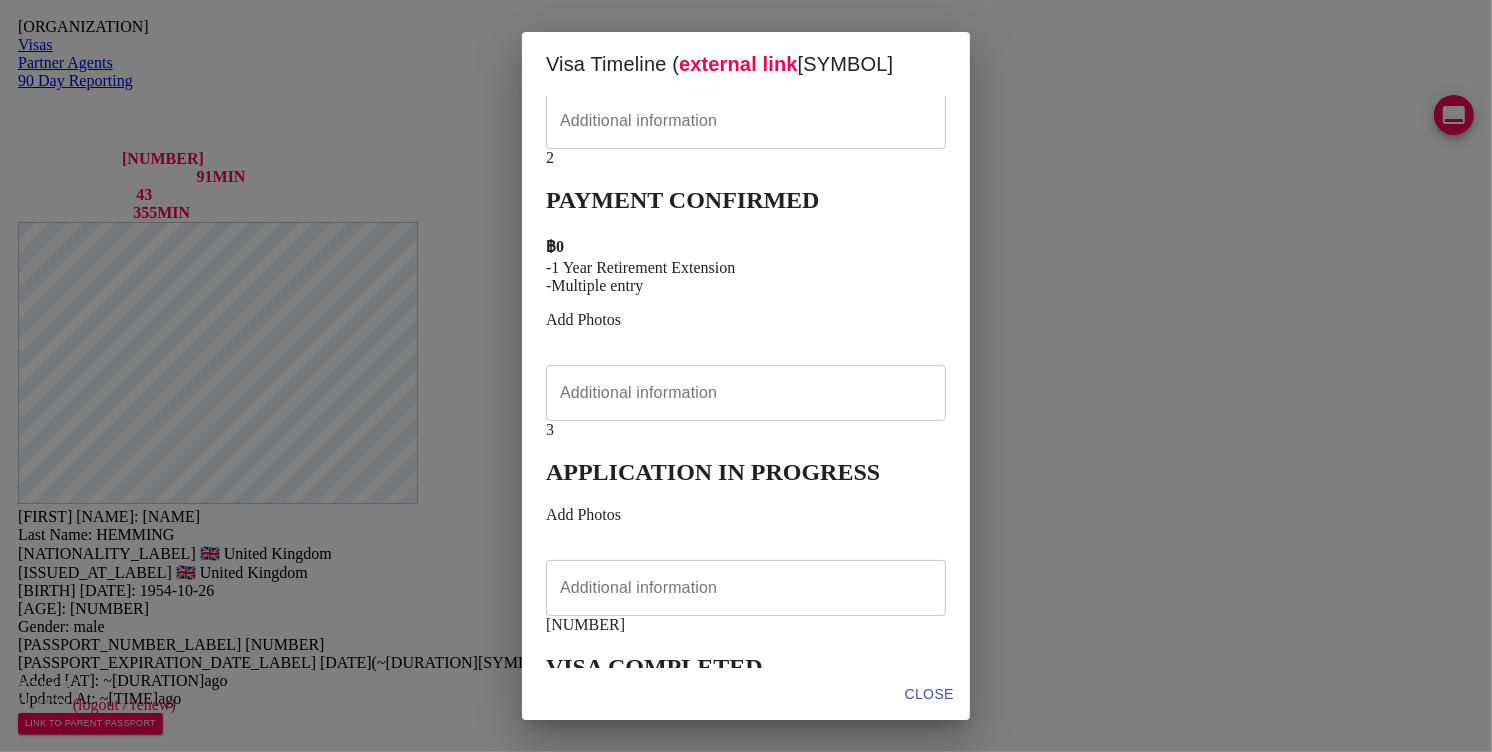 scroll, scrollTop: 302, scrollLeft: 0, axis: vertical 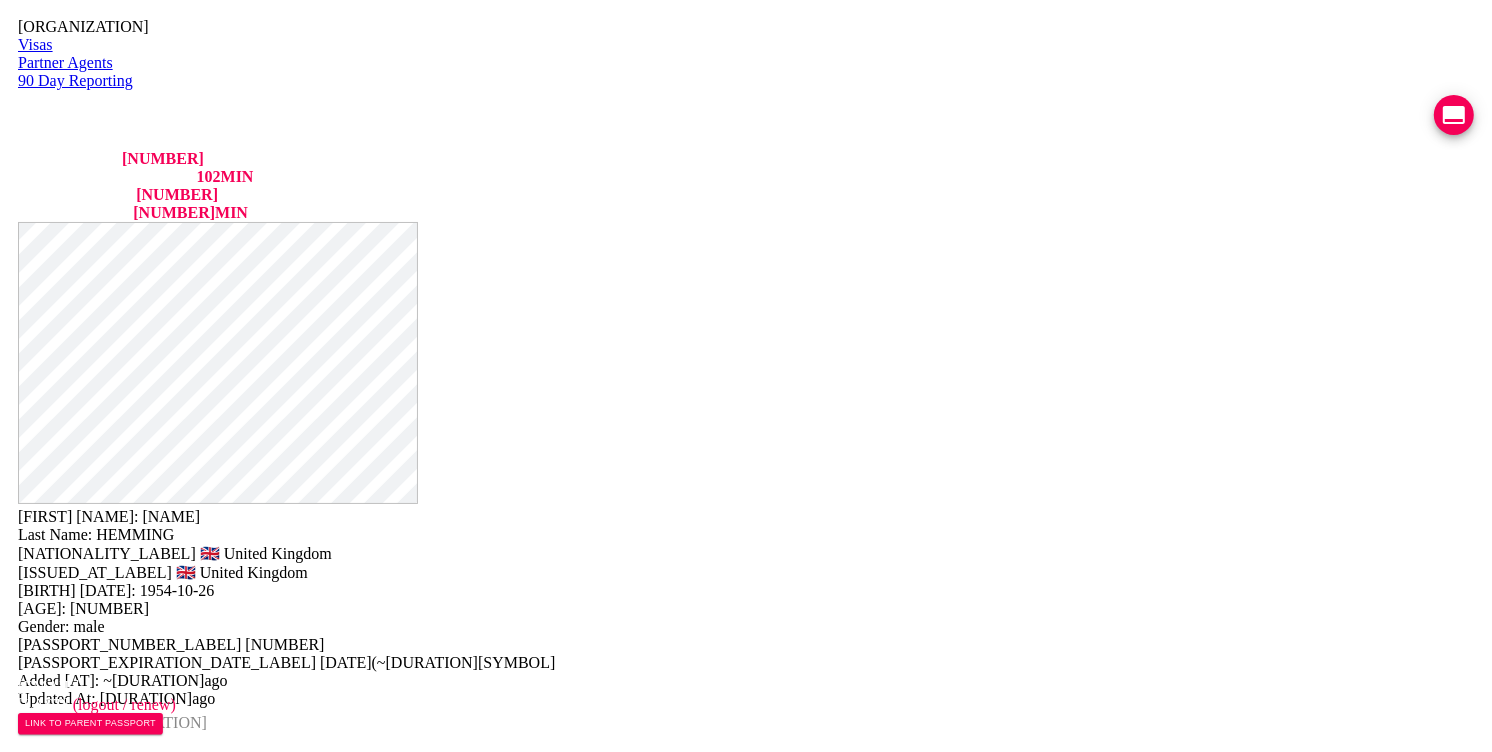 drag, startPoint x: 892, startPoint y: 364, endPoint x: 776, endPoint y: 364, distance: 116 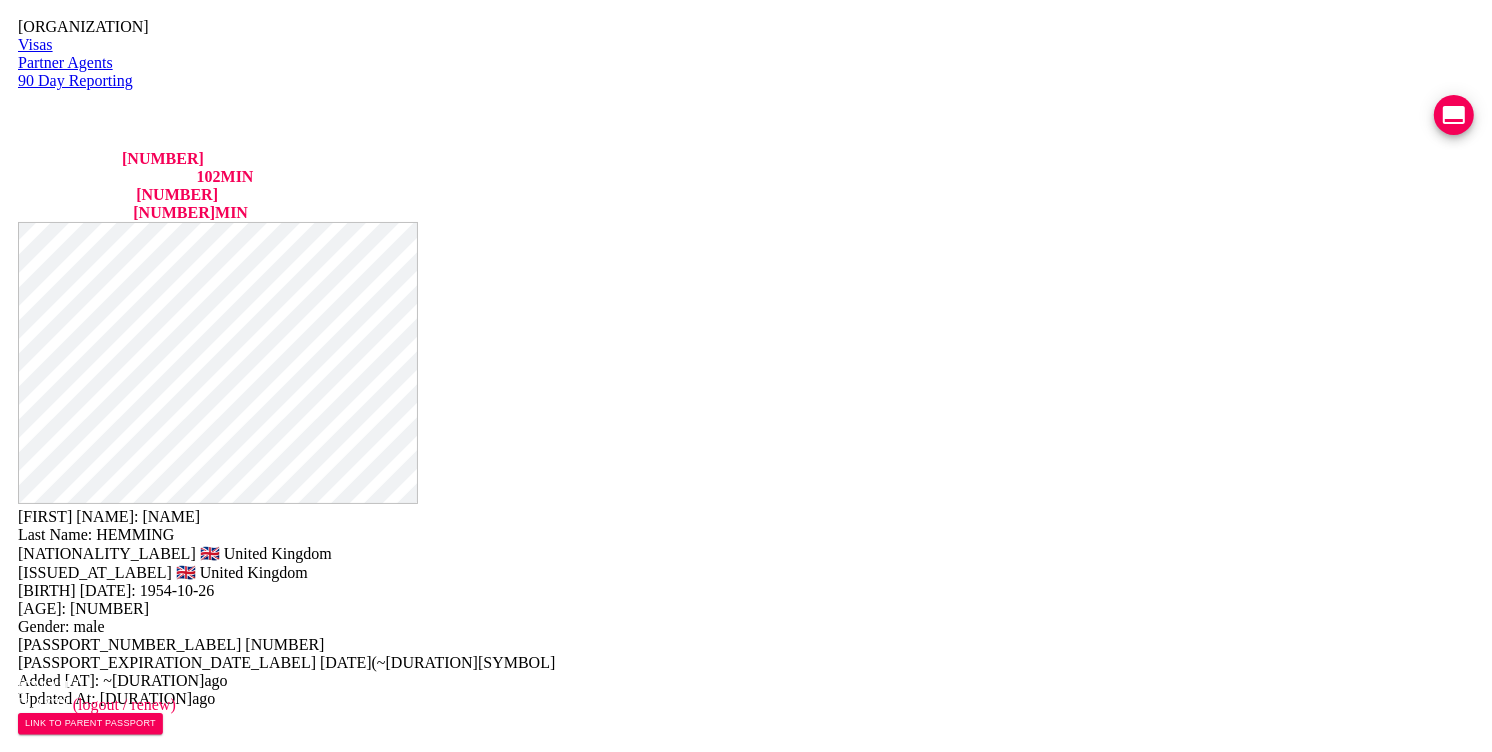 drag, startPoint x: 1204, startPoint y: 430, endPoint x: 1037, endPoint y: 434, distance: 167.0479 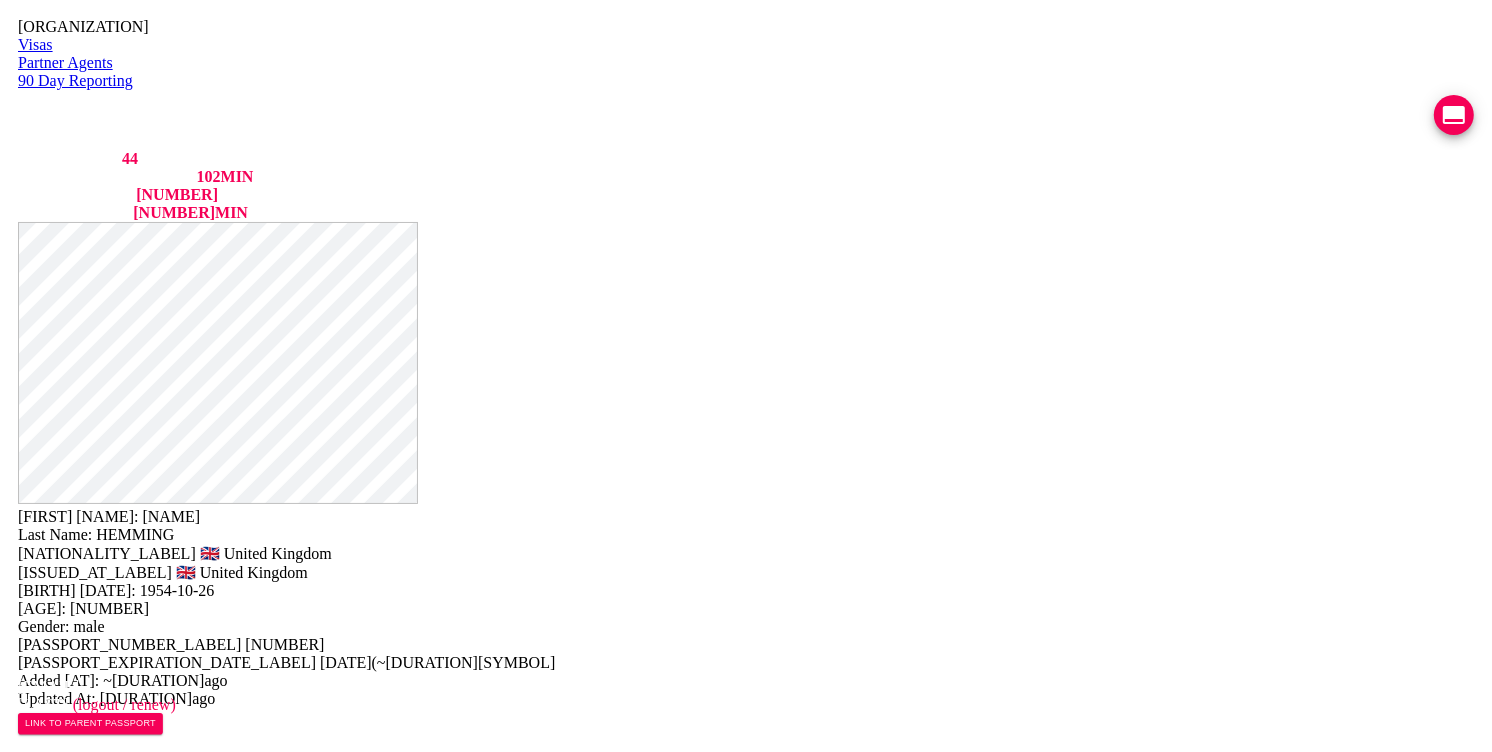 click on "สตีฟ เฮมมิ่ง
หมู่บ้านเอราวัณวิลล่า 215/119 หมู่ 17 ต.นิเวศน์ อ.ธวัชบุรี
จ.ร้อยเอ็ด 45170" at bounding box center (1221, 940) 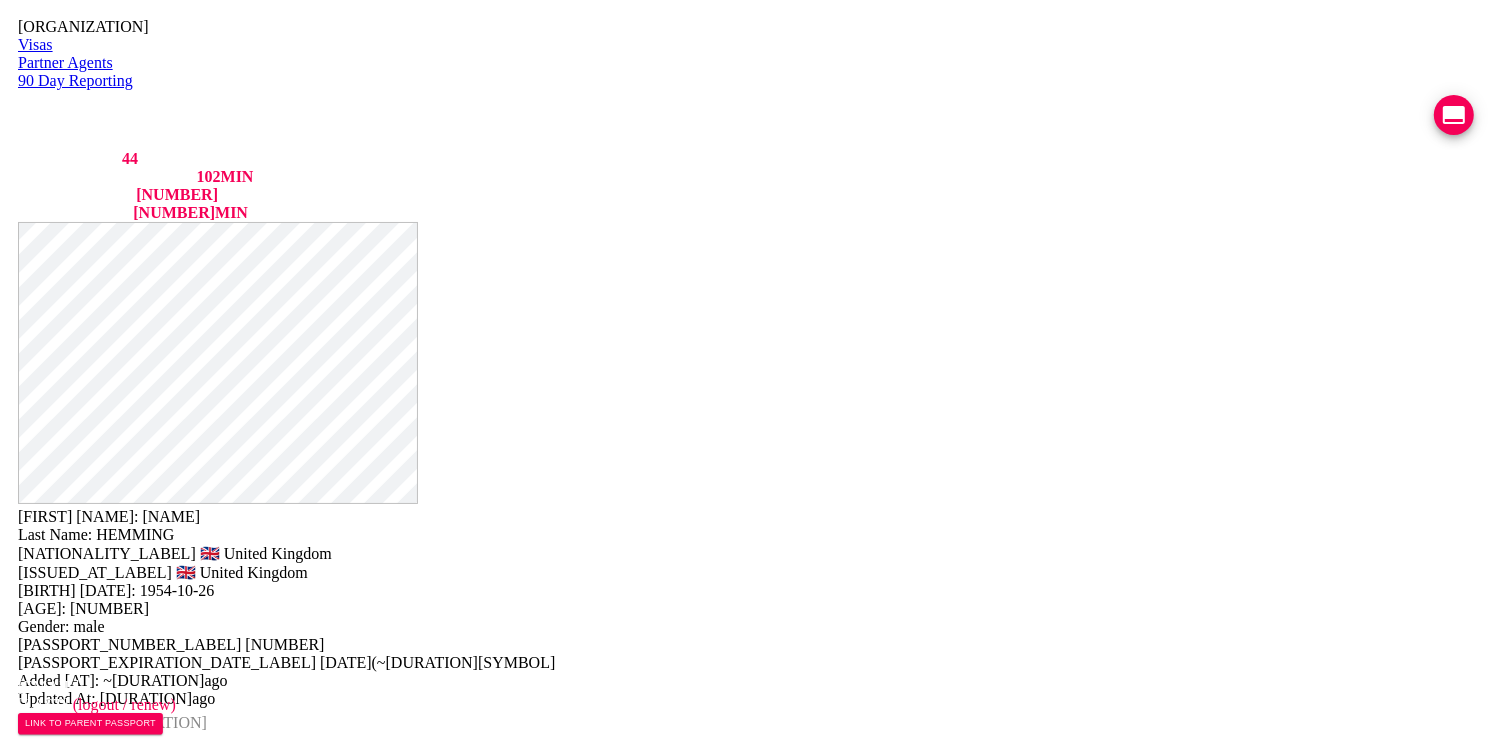 click on "สตีฟ เฮมมิ่ง
หมู่บ้านเอราวัณวิลล่า 215/119 หมู่ 17 ต.นิเวศน์ อ.ธวัชบุรี
จ.ร้อยเอ็ด 45170" at bounding box center [1221, 940] 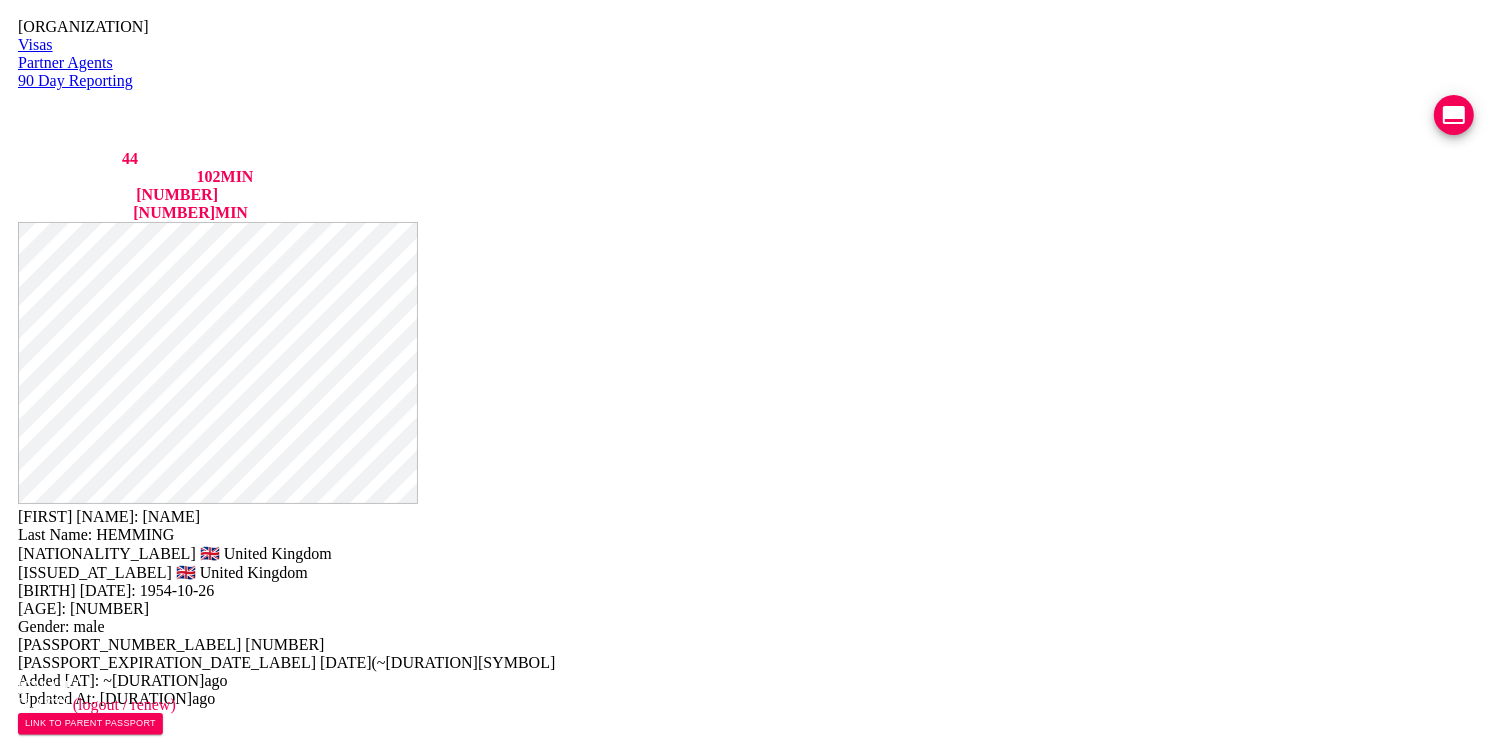 type on "สตีฟ เฮมมิ่ง
หมู่บ้านเอราวัณวิลล่า 215/119 หมู่ 17 ต.นิเวศน์ อ.ธวัชบุรี
จ.ร้อยเอ็ด 45170" 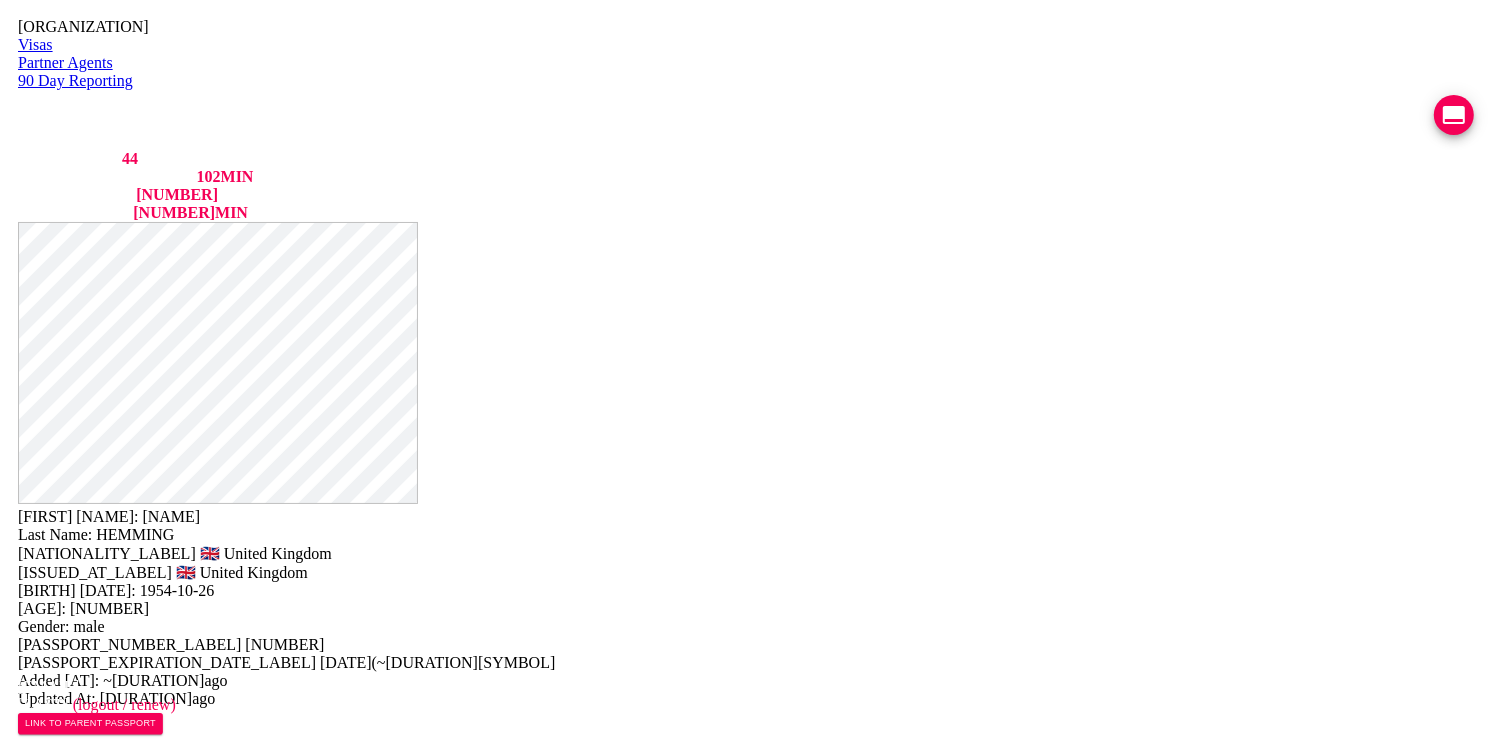 drag, startPoint x: 1061, startPoint y: 442, endPoint x: 1198, endPoint y: 448, distance: 137.13132 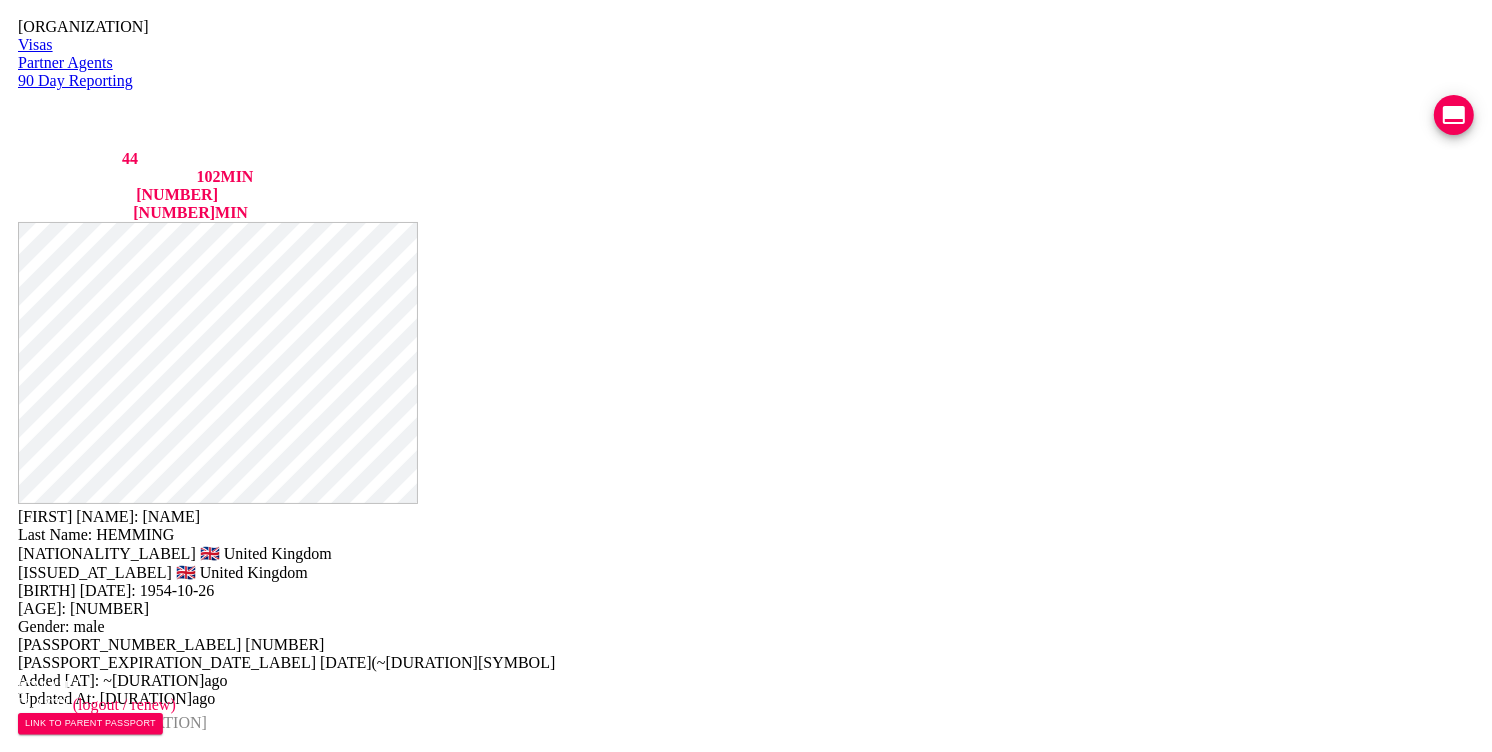 click at bounding box center [258, 940] 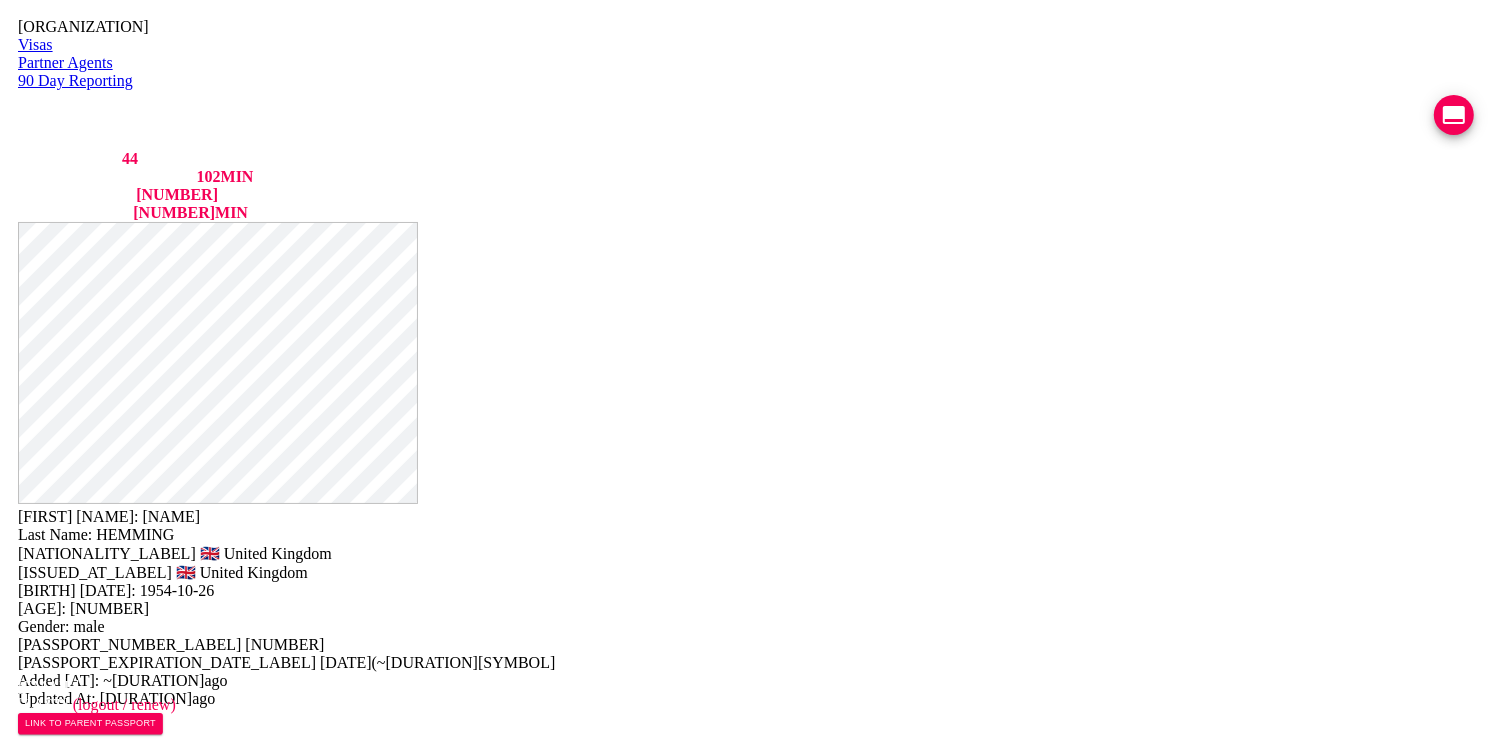 click on "Reporting Address Mailing Address English หมู่ 17 หมู่บ้านเอราวัณวิลล่า Tambon Niwet, Thawat Buri District, Roi Et 45170 Mailing Address Thai สตีฟ เฮมมิ่ง
หมู่บ้านเอราวัณวิลล่า 215/119 หมู่ 17 ต.นิเวศน์ อ.ธวัชบุรี
จ.ร้อยเอ็ด 45170 Save Changes" at bounding box center (746, 965) 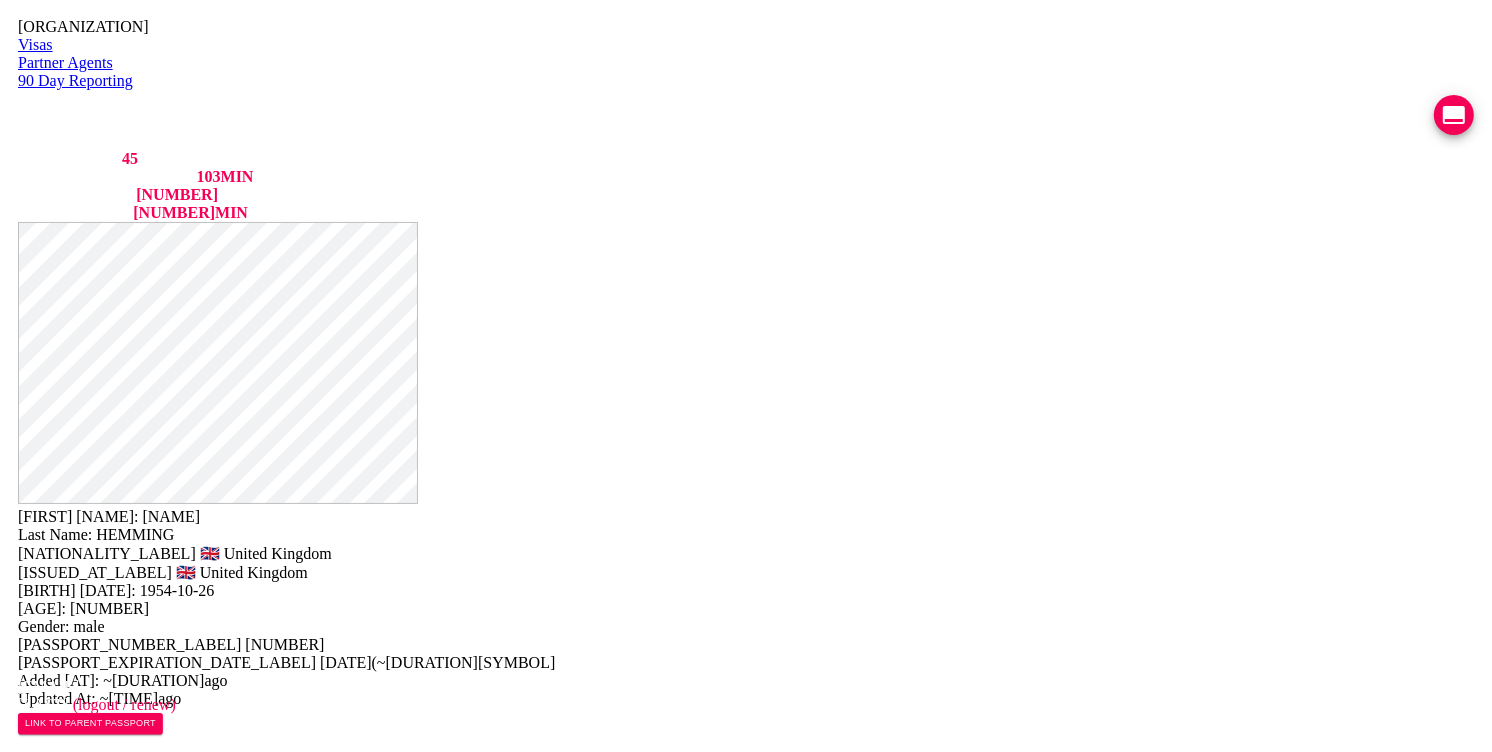 click on "Reporting Address Mailing Address English Moo 17. หมู่บ้านเอราวัณวิลล่า Tambon Niwet, Thawat Buri District, Roi Et 45170 Mailing Address Thai สตีฟ เฮมมิ่ง
หมู่บ้านเอราวัณวิลล่า 215/119 หมู่ 17 ต.นิเวศน์ อ.ธวัชบุรี
จ.ร้อยเอ็ด 45170 Save Changes" at bounding box center [746, 965] 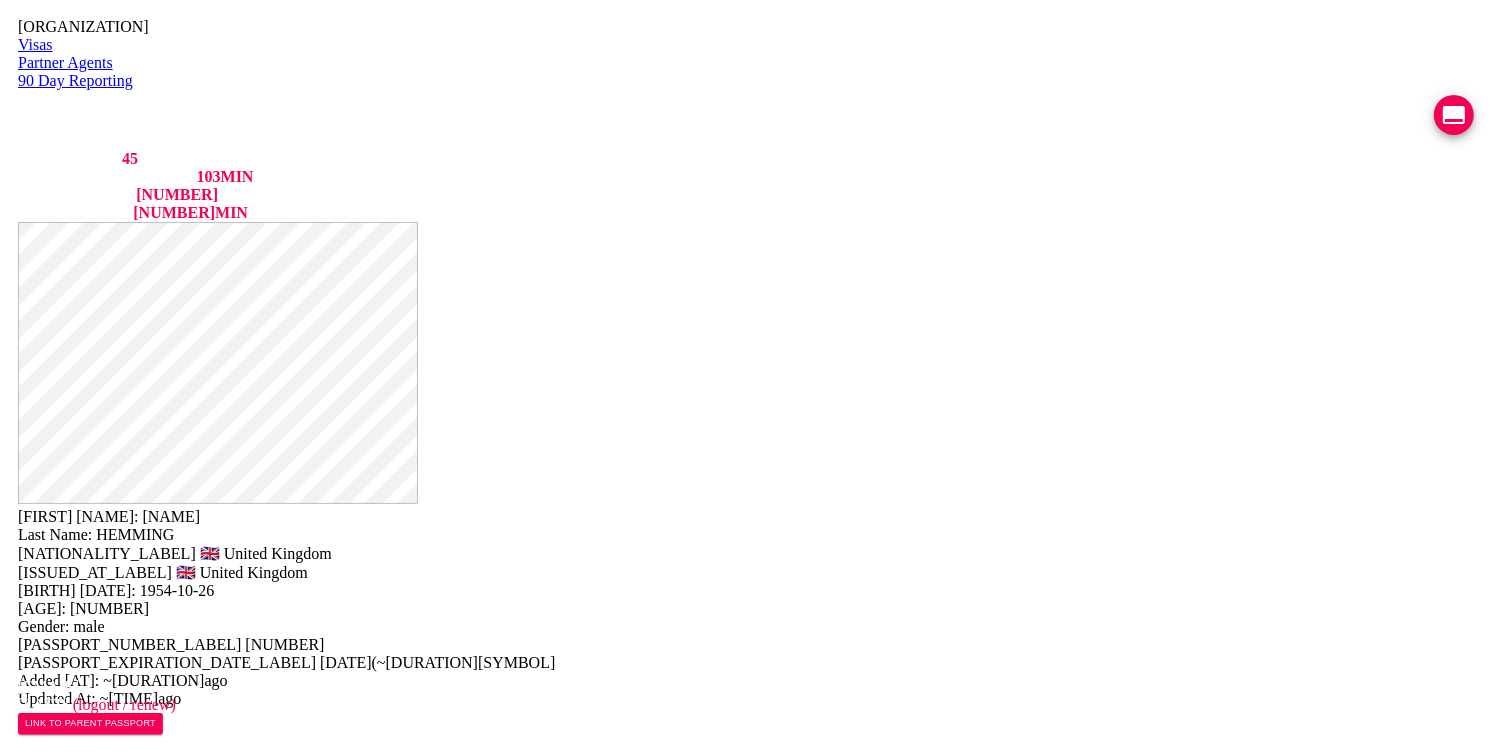 click on "Moo 17. หมู่บ้านเอราวัณวิลล่า Tambon Niwet, Thawat Buri District, Roi Et 45170" at bounding box center [739, 940] 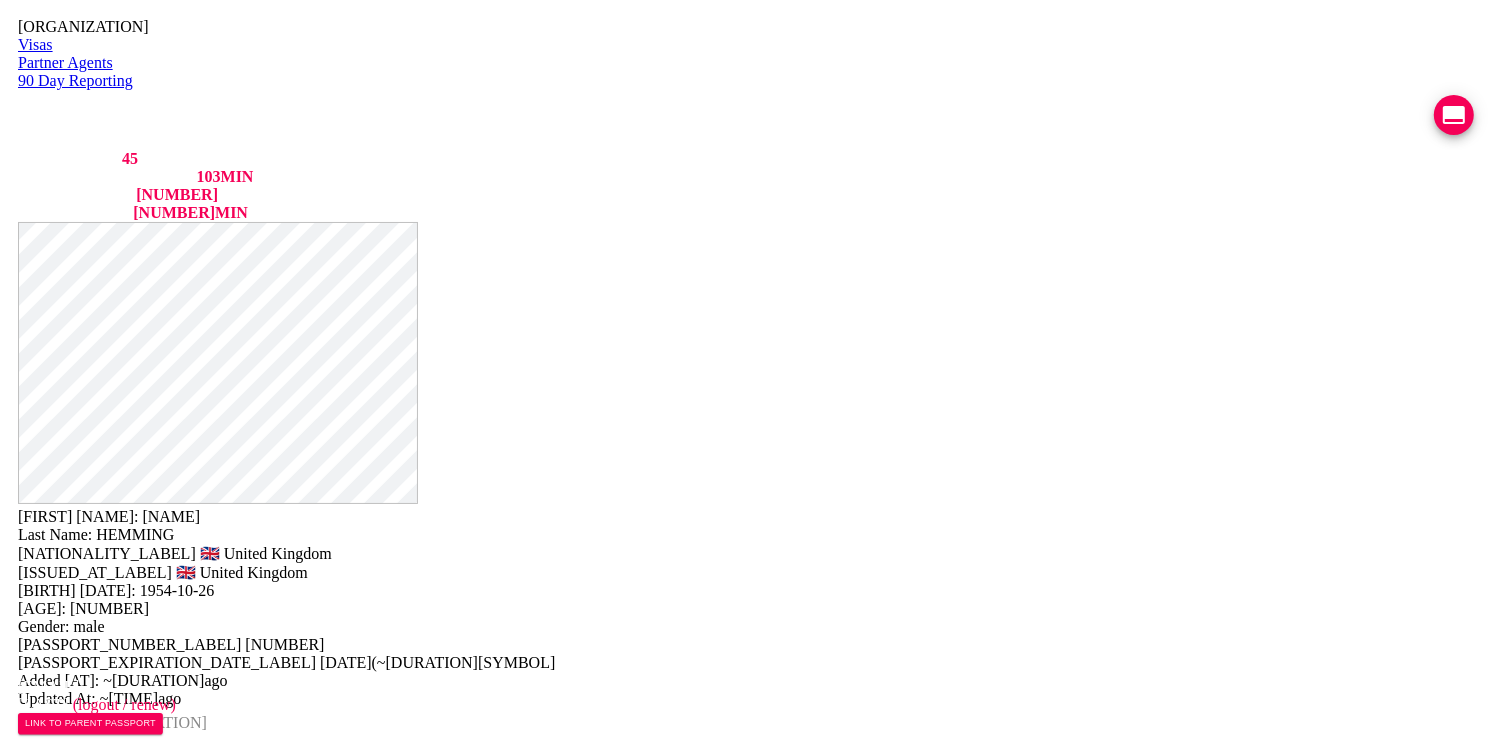 drag, startPoint x: 972, startPoint y: 422, endPoint x: 752, endPoint y: 426, distance: 220.03636 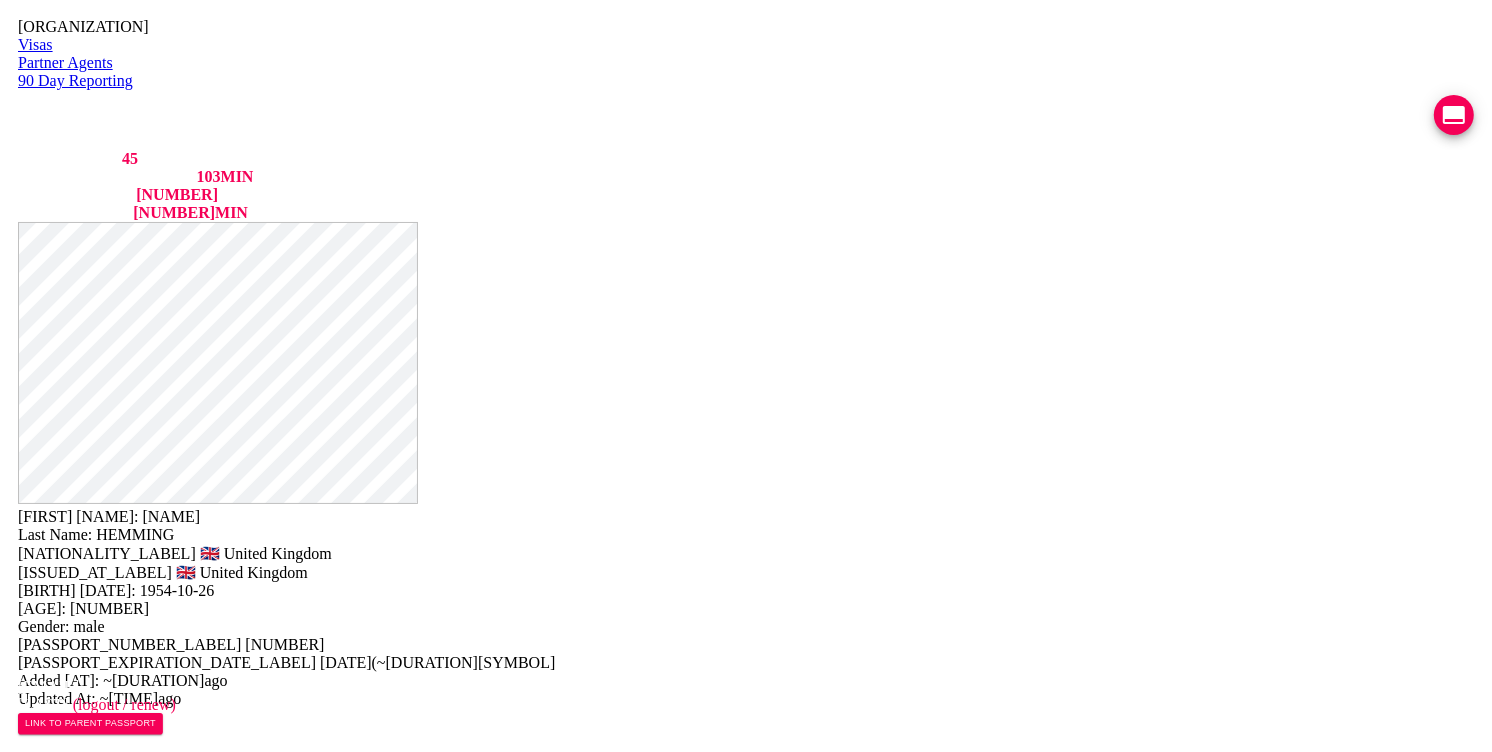 type on "Erawan villa village 215/119
Moo 17. หมู่บ้านเอราวัณวิลล่า Tambon Niwet, Thawat Buri District, Roi Et 45170" 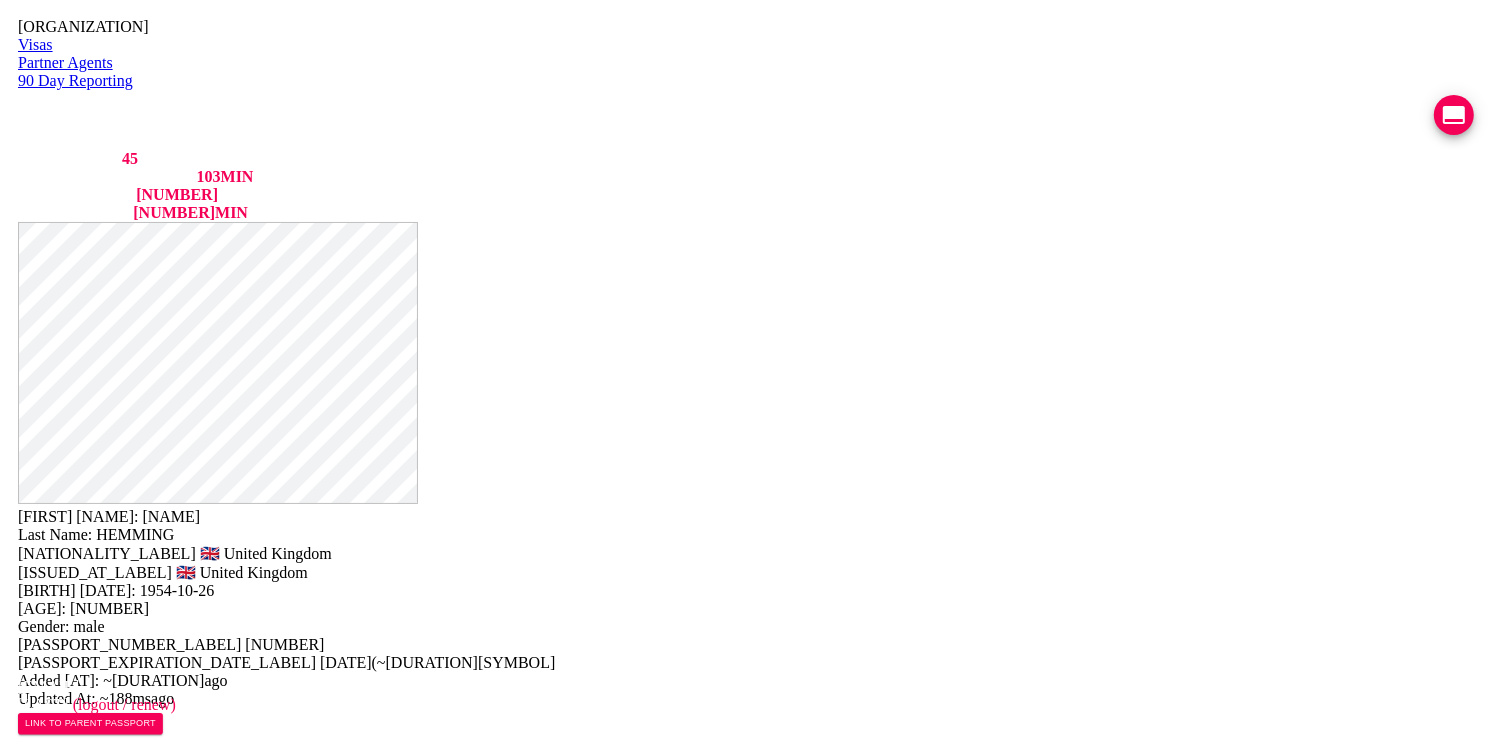 drag, startPoint x: 803, startPoint y: 363, endPoint x: 840, endPoint y: 374, distance: 38.600517 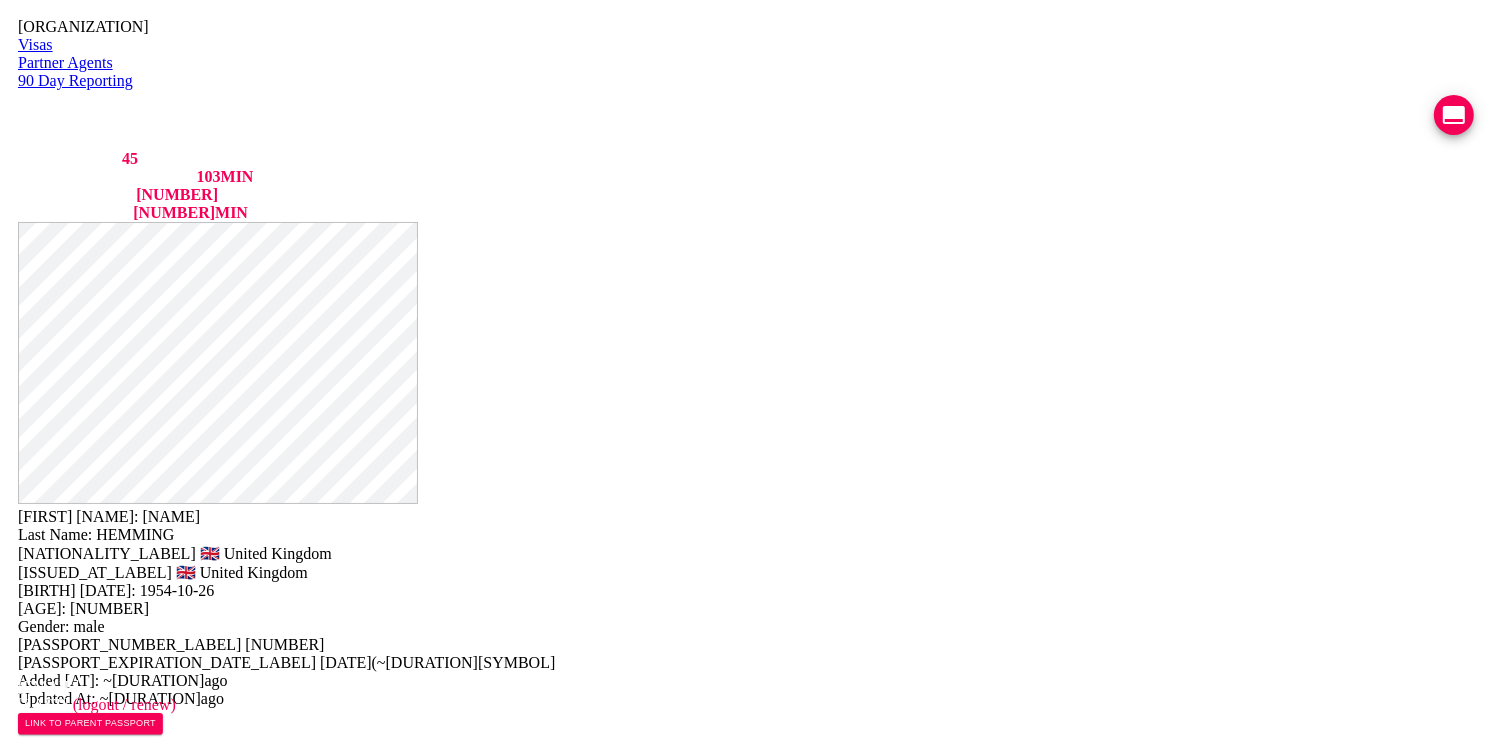 drag, startPoint x: 829, startPoint y: 366, endPoint x: 846, endPoint y: 376, distance: 19.723083 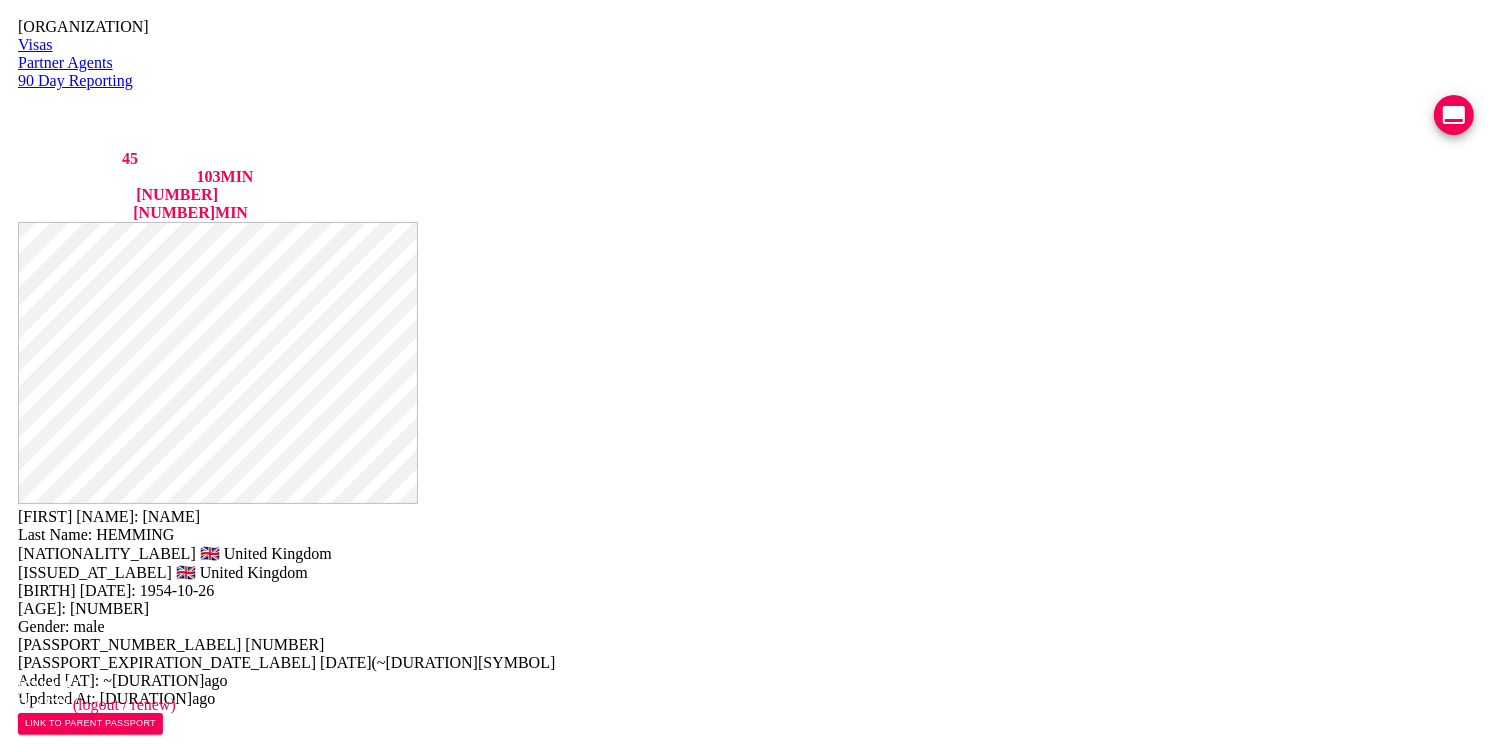 click on "0615455369 / 064-963-5499" at bounding box center [739, 784] 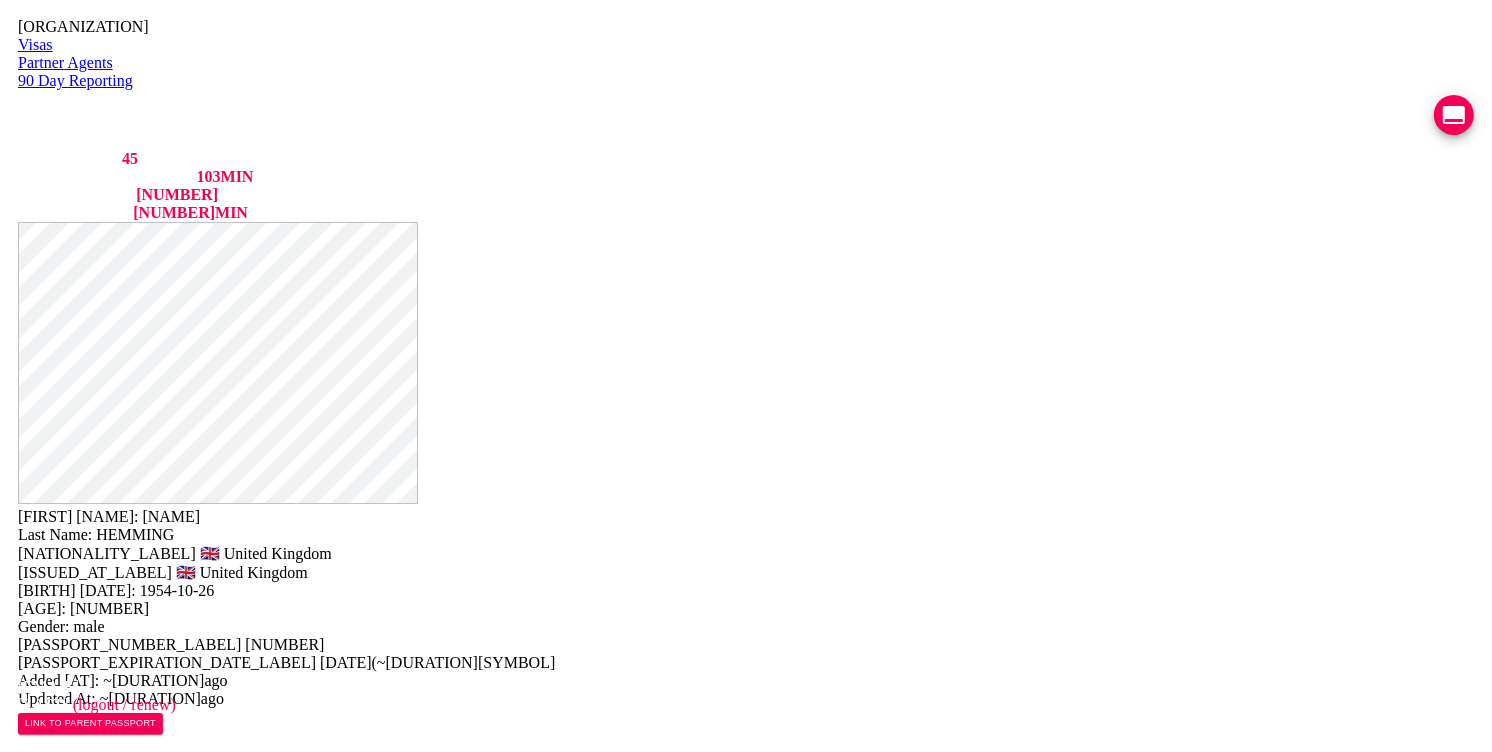 drag, startPoint x: 735, startPoint y: 365, endPoint x: 761, endPoint y: 380, distance: 30.016663 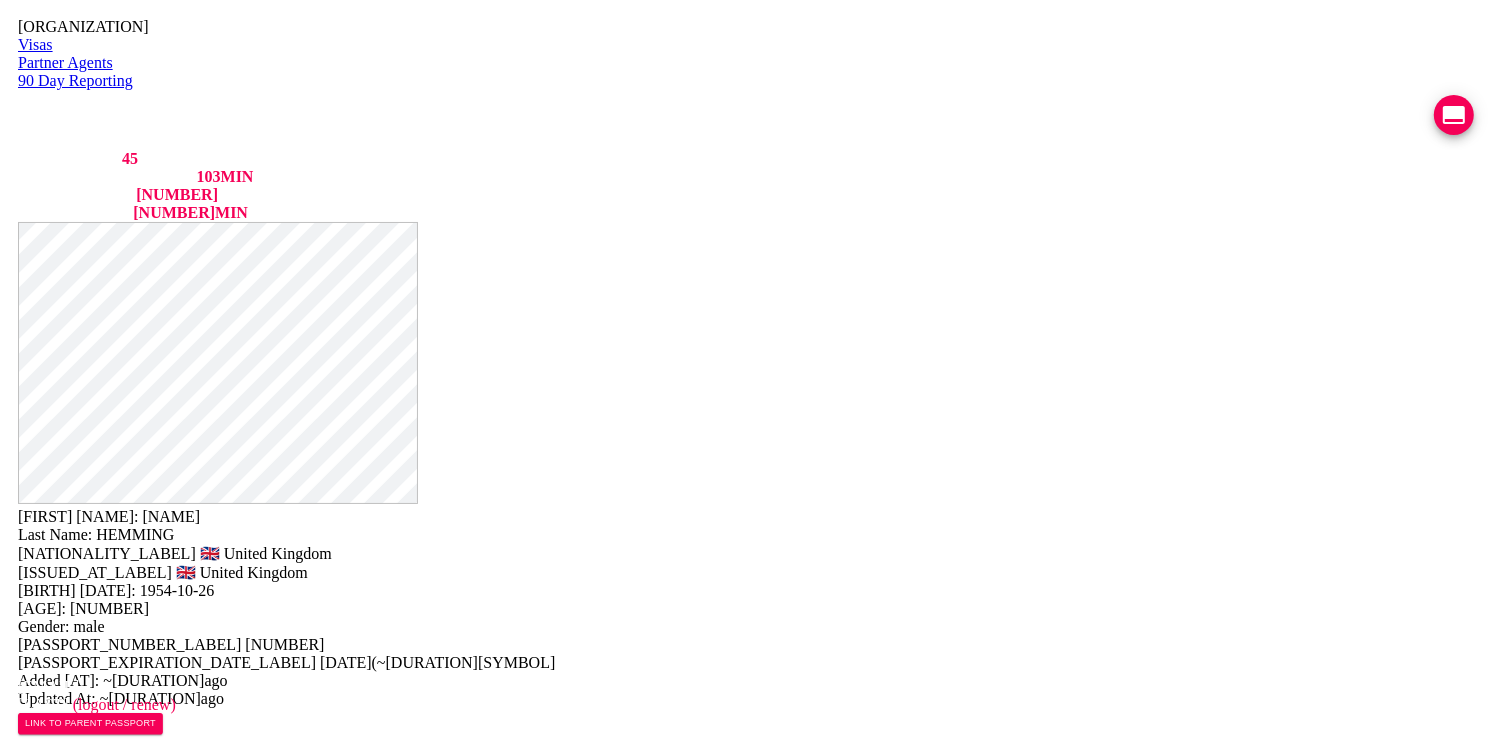 type on "061-545-5369 / 064-963-5499" 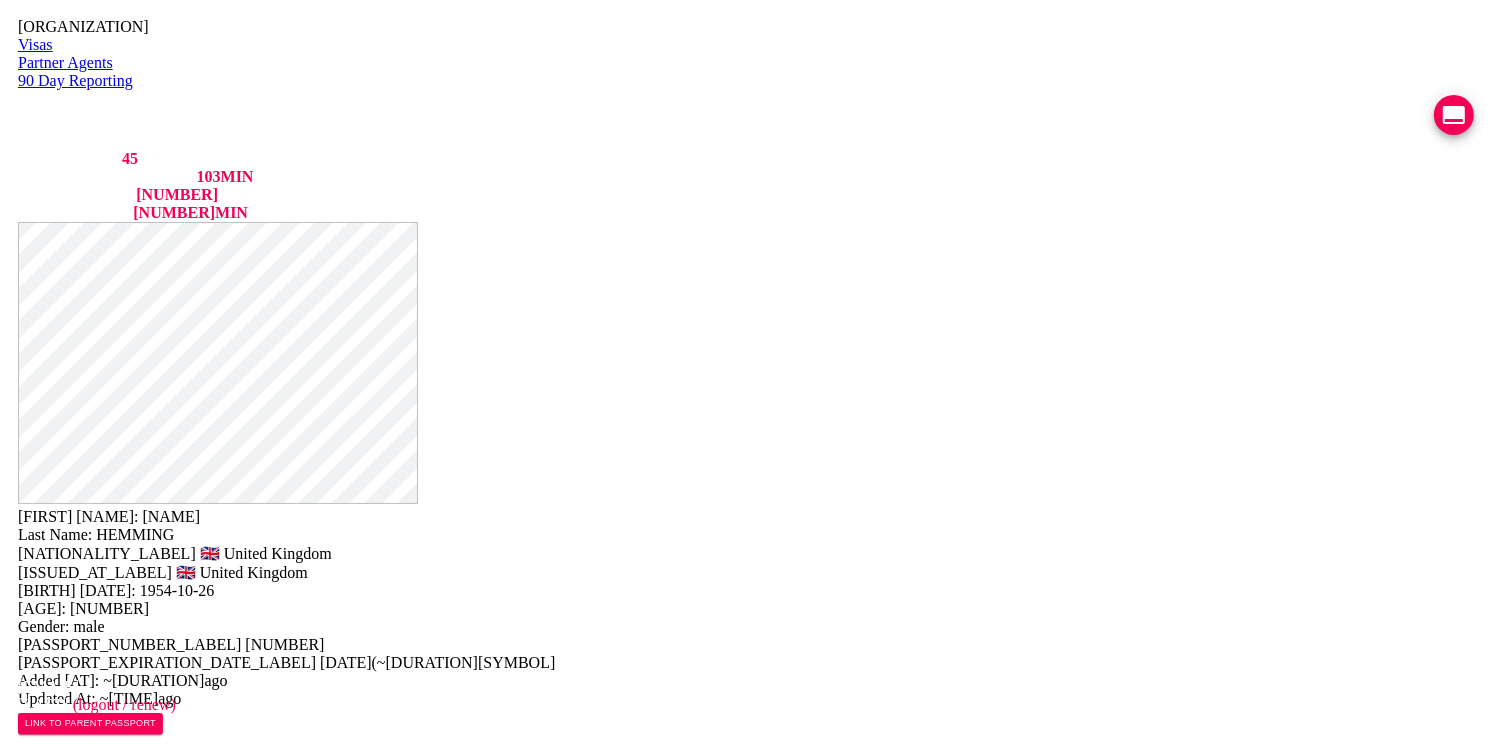 scroll, scrollTop: 0, scrollLeft: 0, axis: both 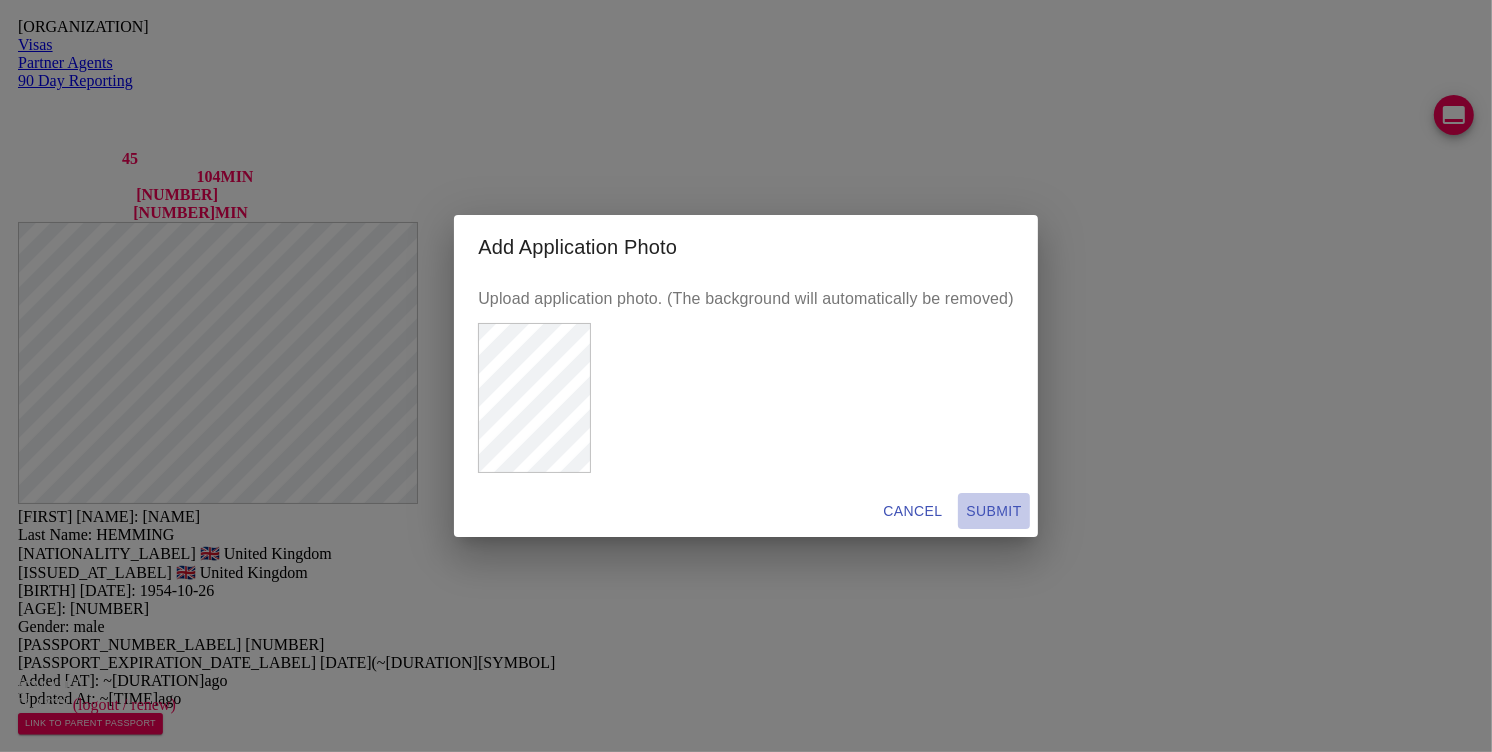 click on "SUBMIT" at bounding box center [993, 511] 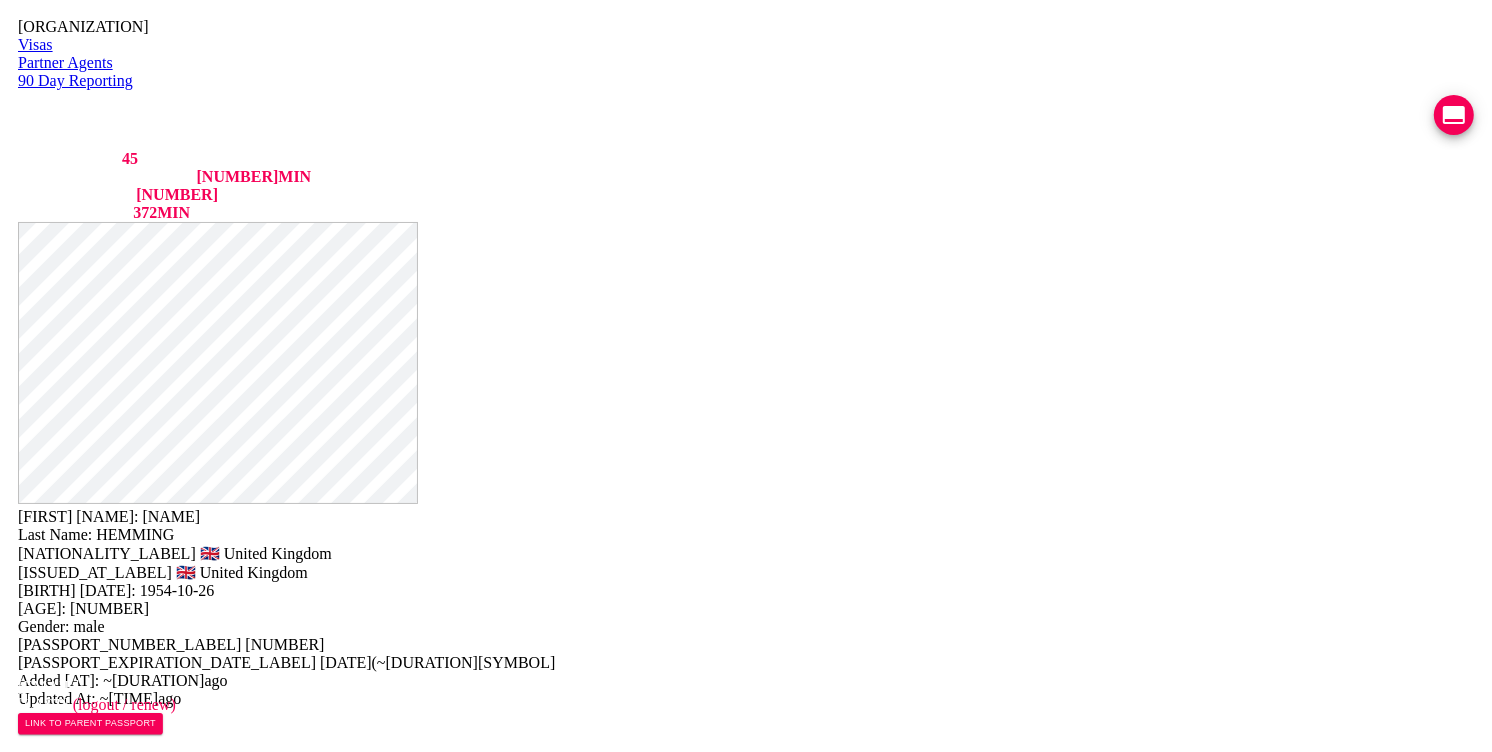 drag, startPoint x: 1215, startPoint y: 462, endPoint x: 1049, endPoint y: 428, distance: 169.44615 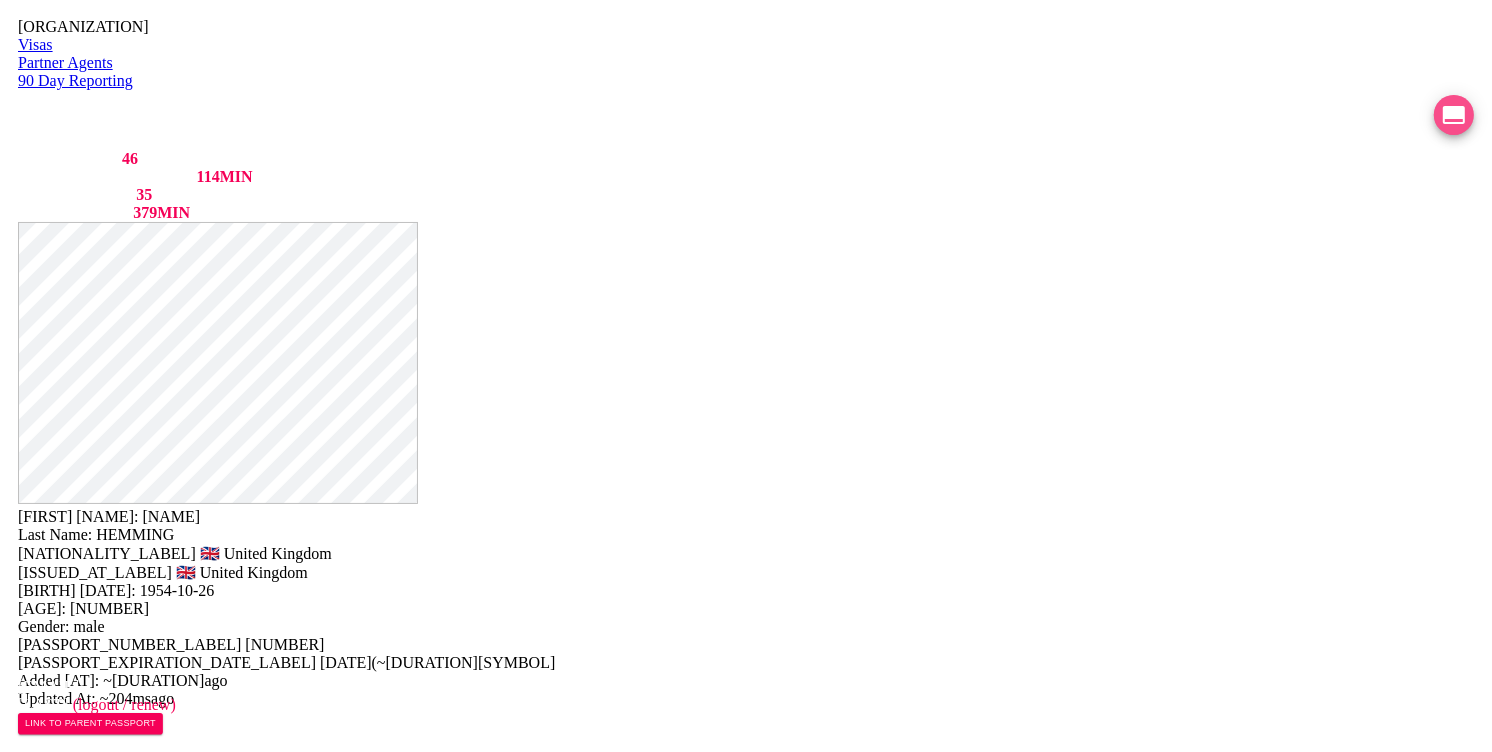 click at bounding box center [1454, 115] 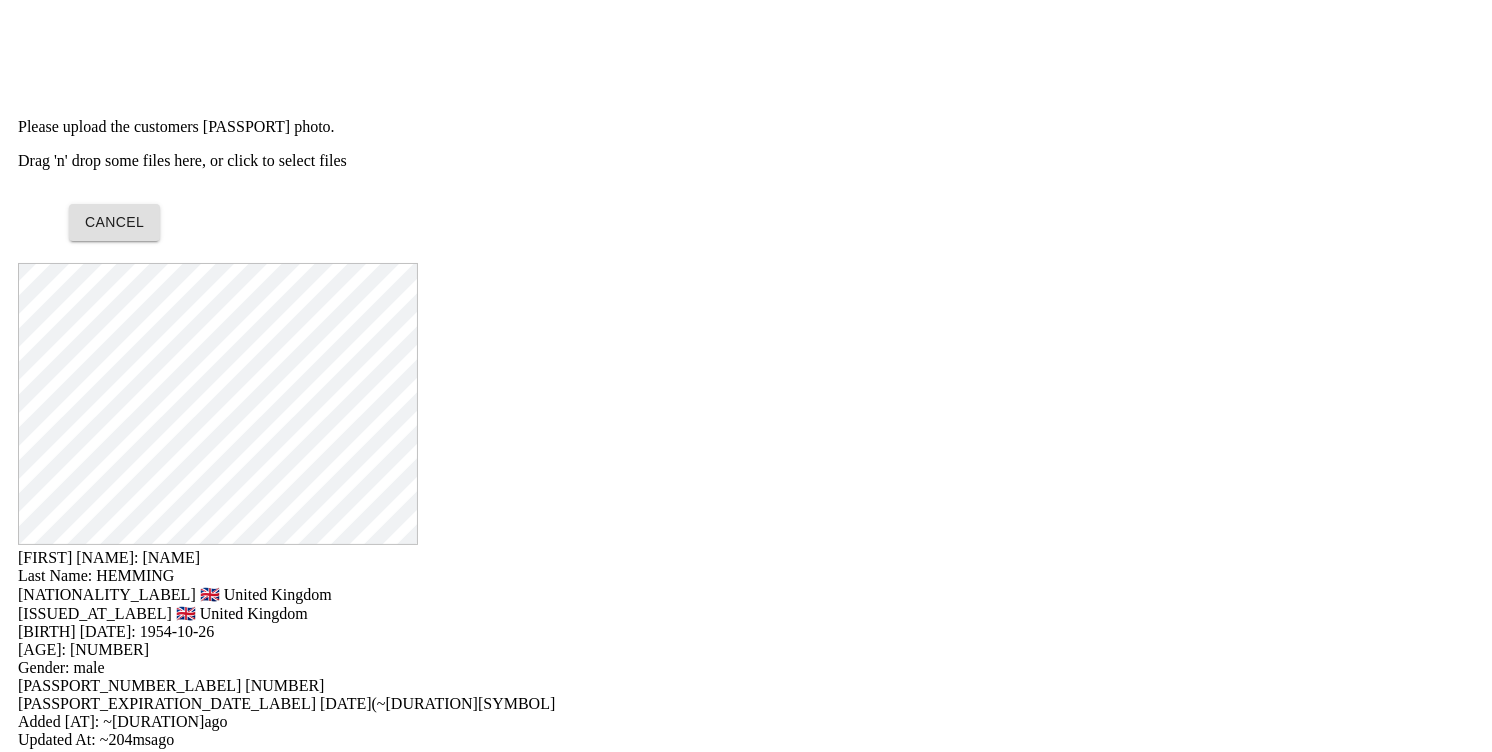 click on "Drag 'n' drop some files here, or click to select files" at bounding box center [746, 161] 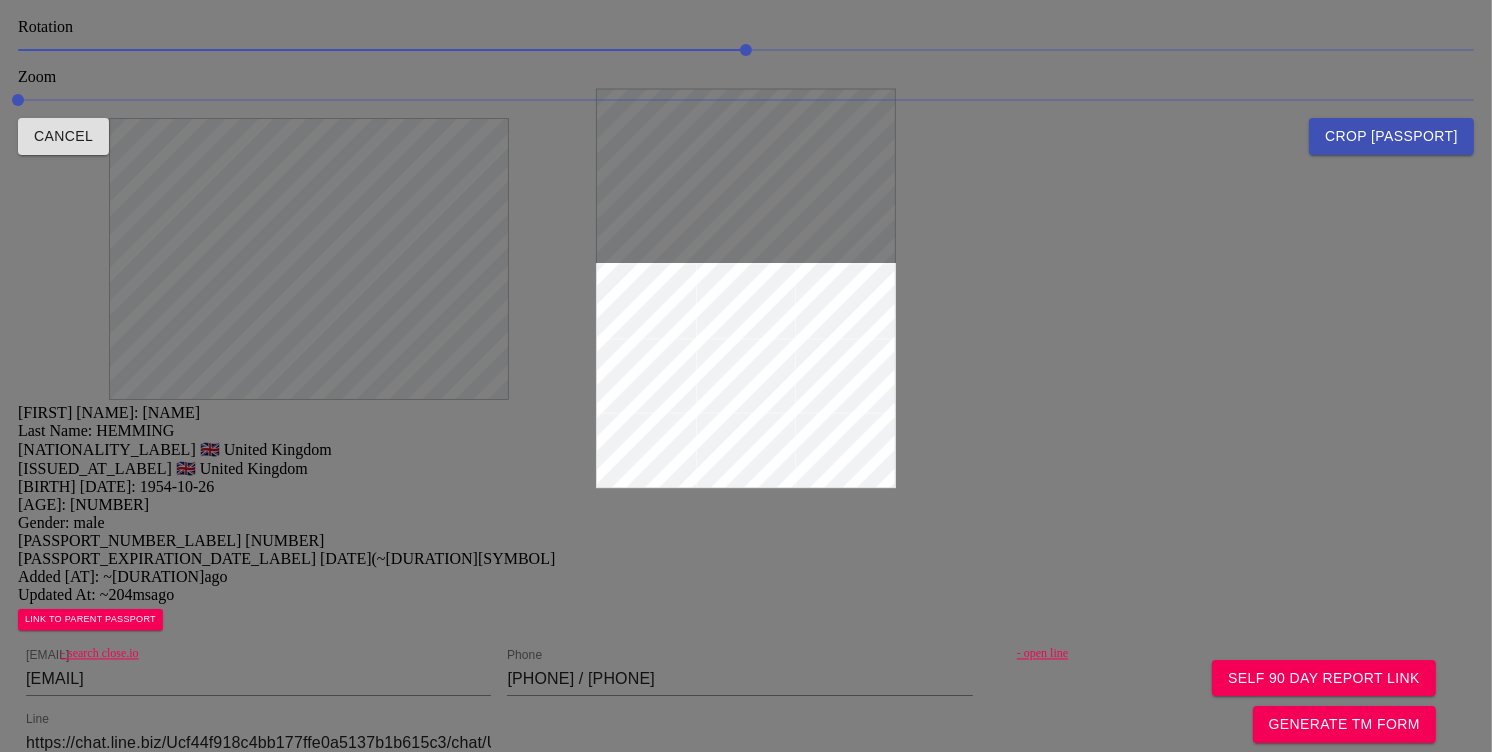drag, startPoint x: 767, startPoint y: 282, endPoint x: 781, endPoint y: 197, distance: 86.145226 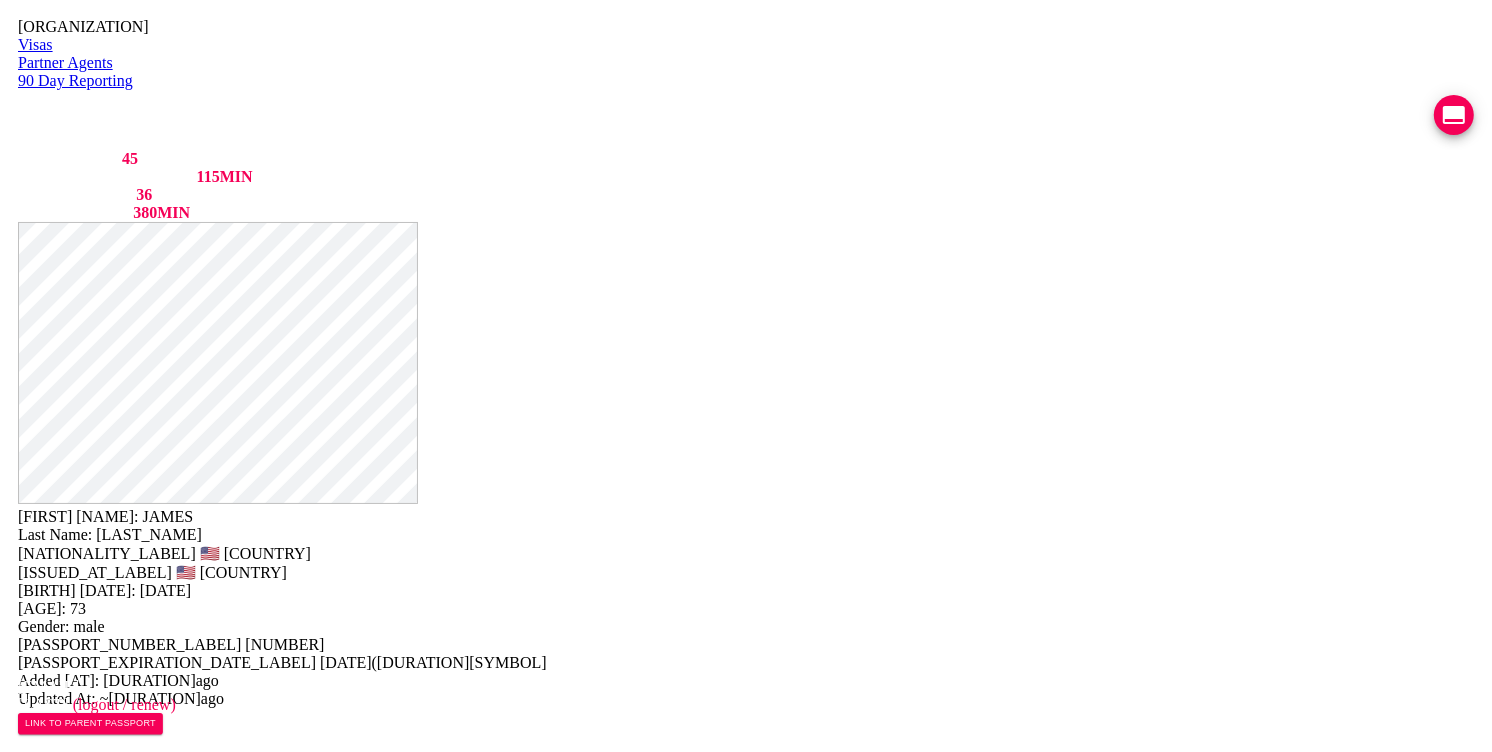 click on "• •••• ••••" at bounding box center (1255, 758) 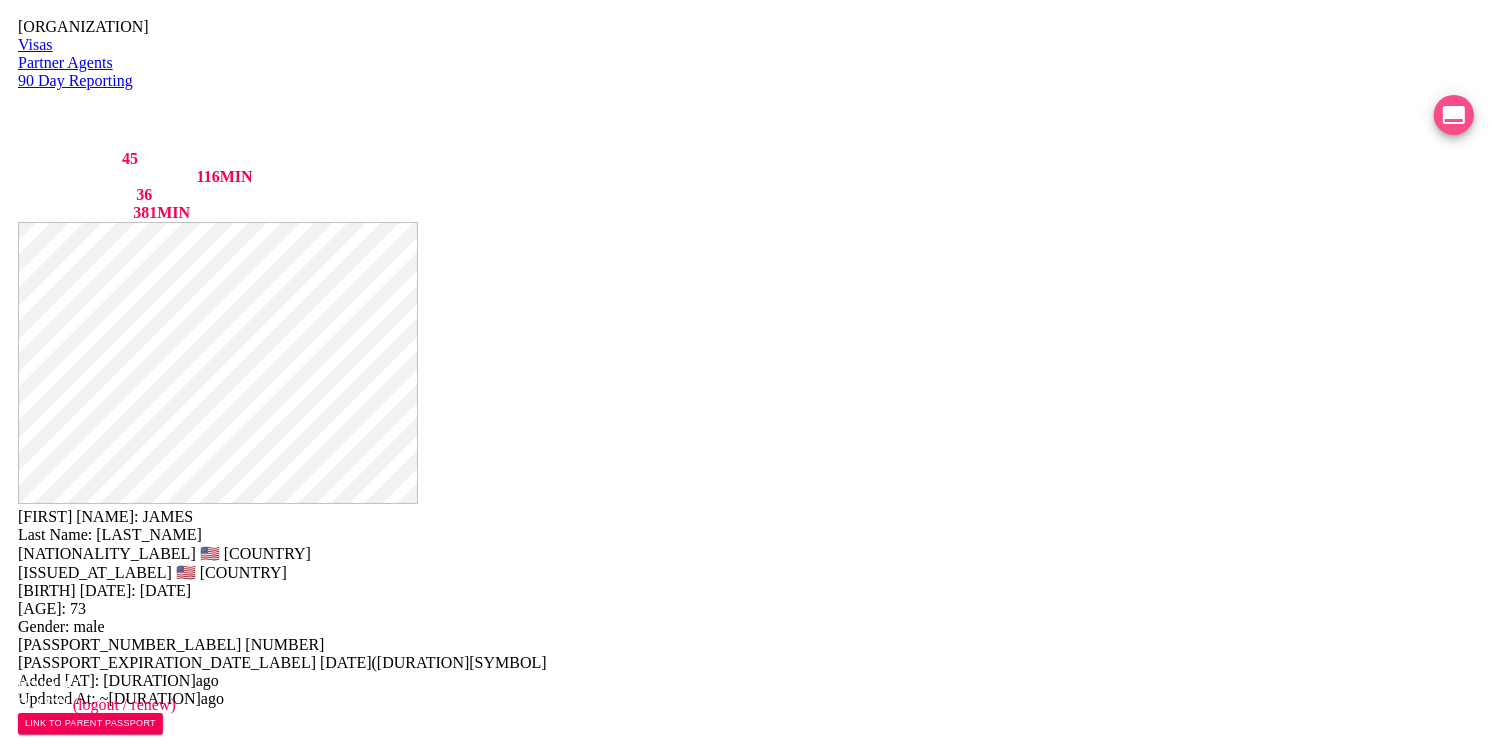 click at bounding box center [1454, 115] 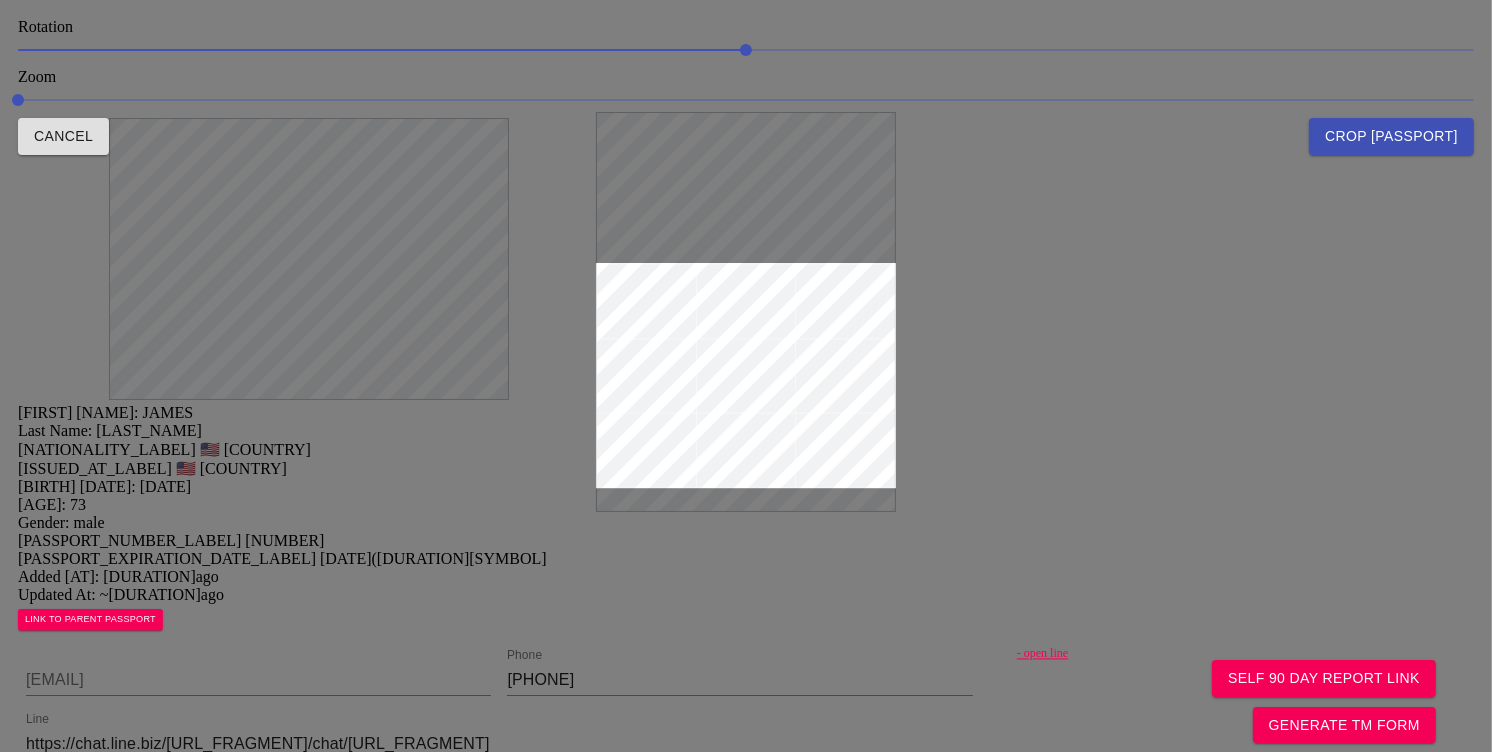drag, startPoint x: 768, startPoint y: 242, endPoint x: 789, endPoint y: 195, distance: 51.47815 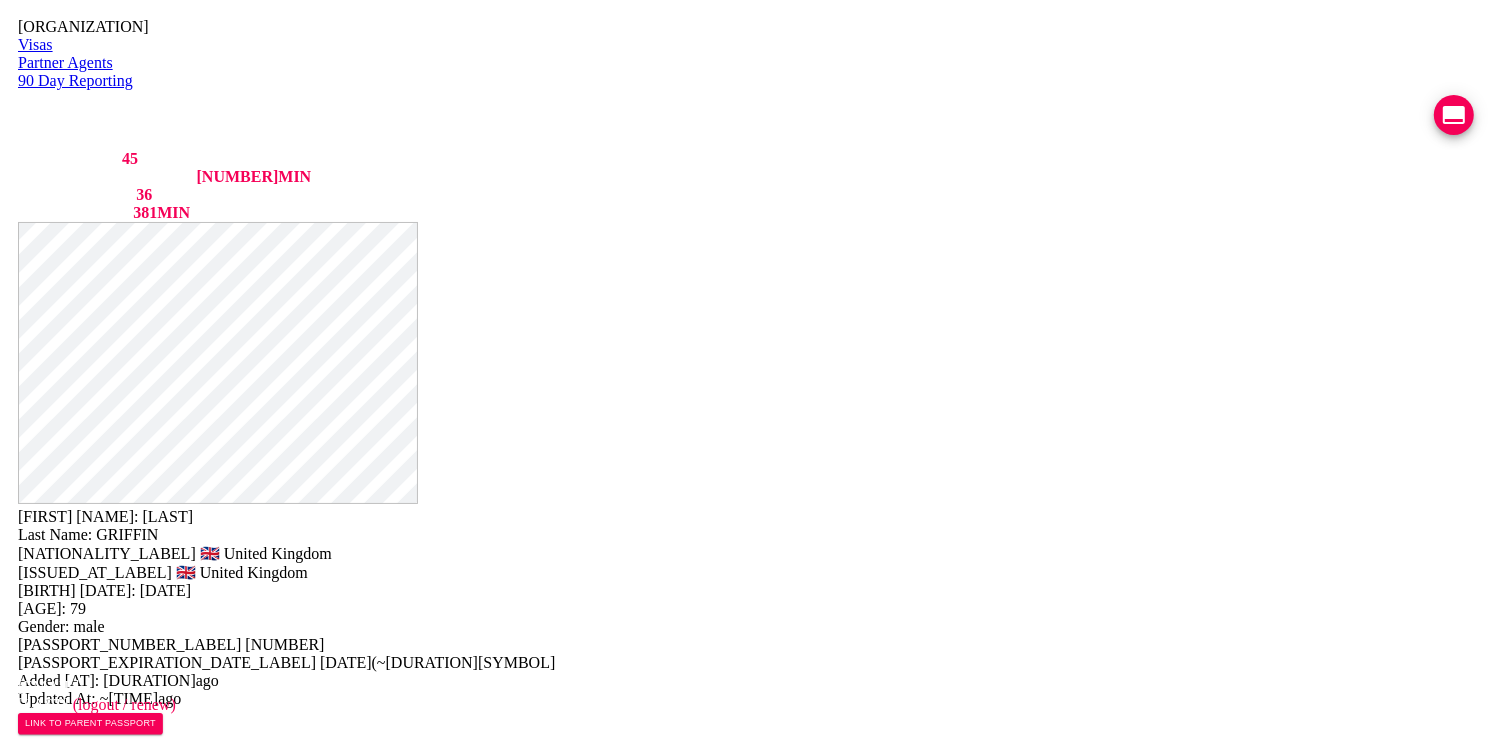 click on "• •••• ••••" at bounding box center [1255, 757] 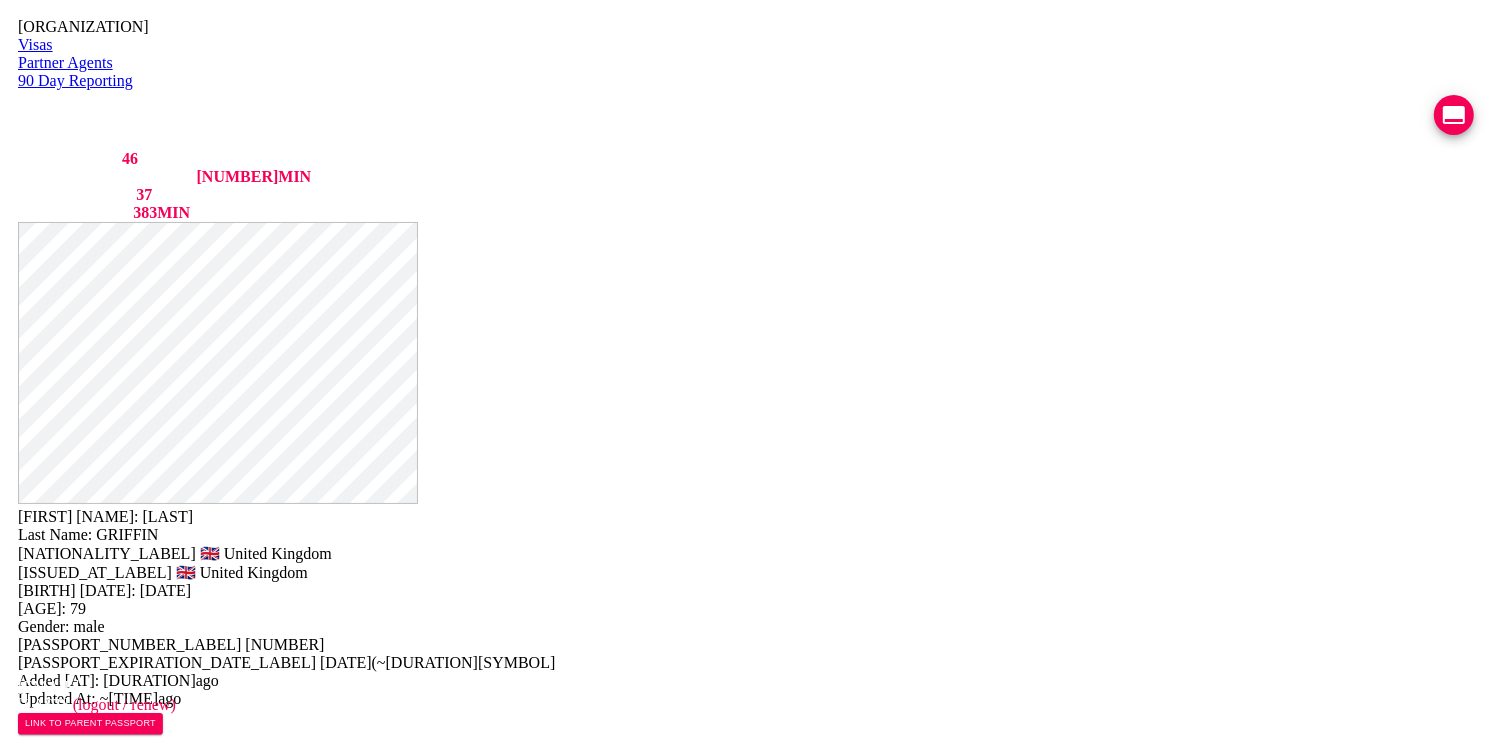 scroll, scrollTop: 816, scrollLeft: 0, axis: vertical 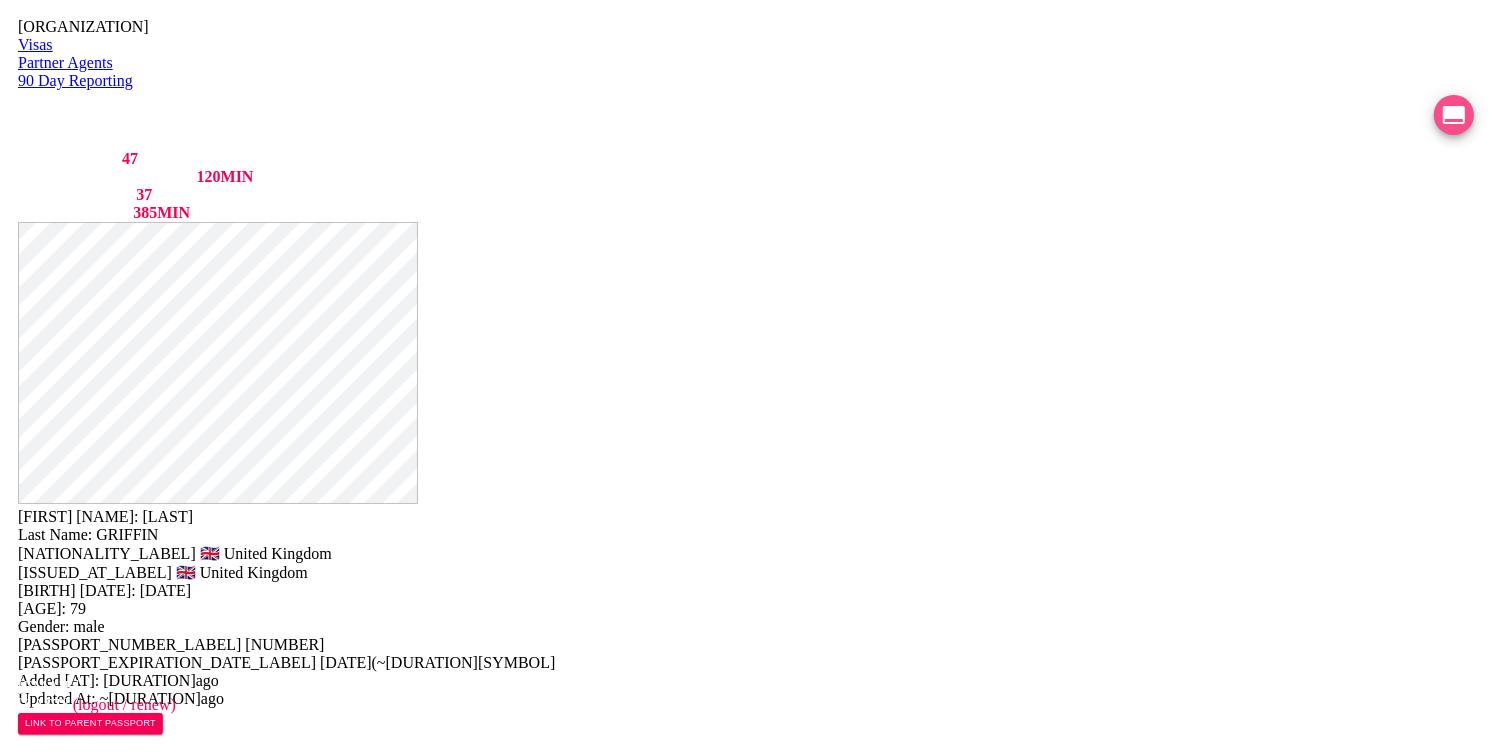 click at bounding box center (1454, 115) 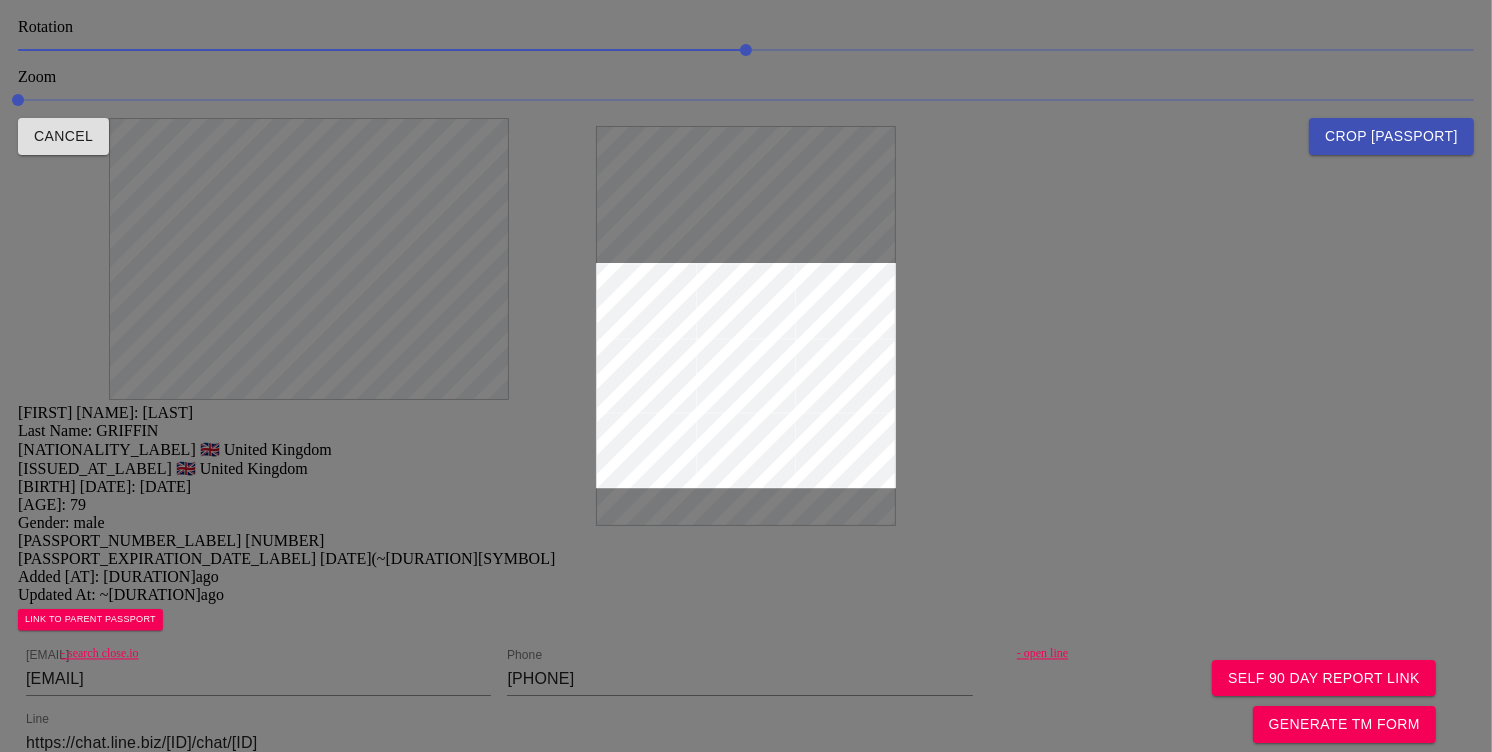 drag, startPoint x: 700, startPoint y: 295, endPoint x: 716, endPoint y: 248, distance: 49.648766 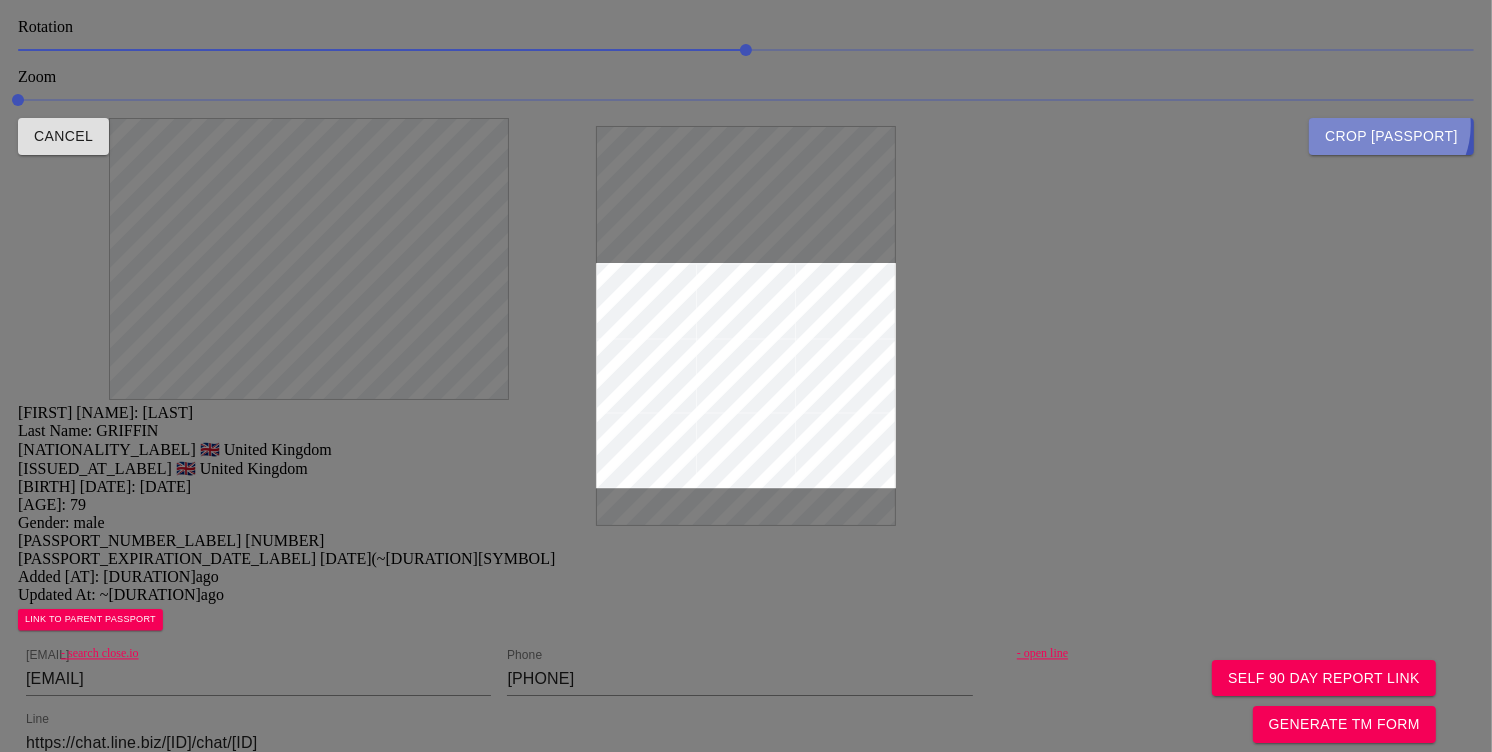 click on "Crop Passport" at bounding box center (1391, 136) 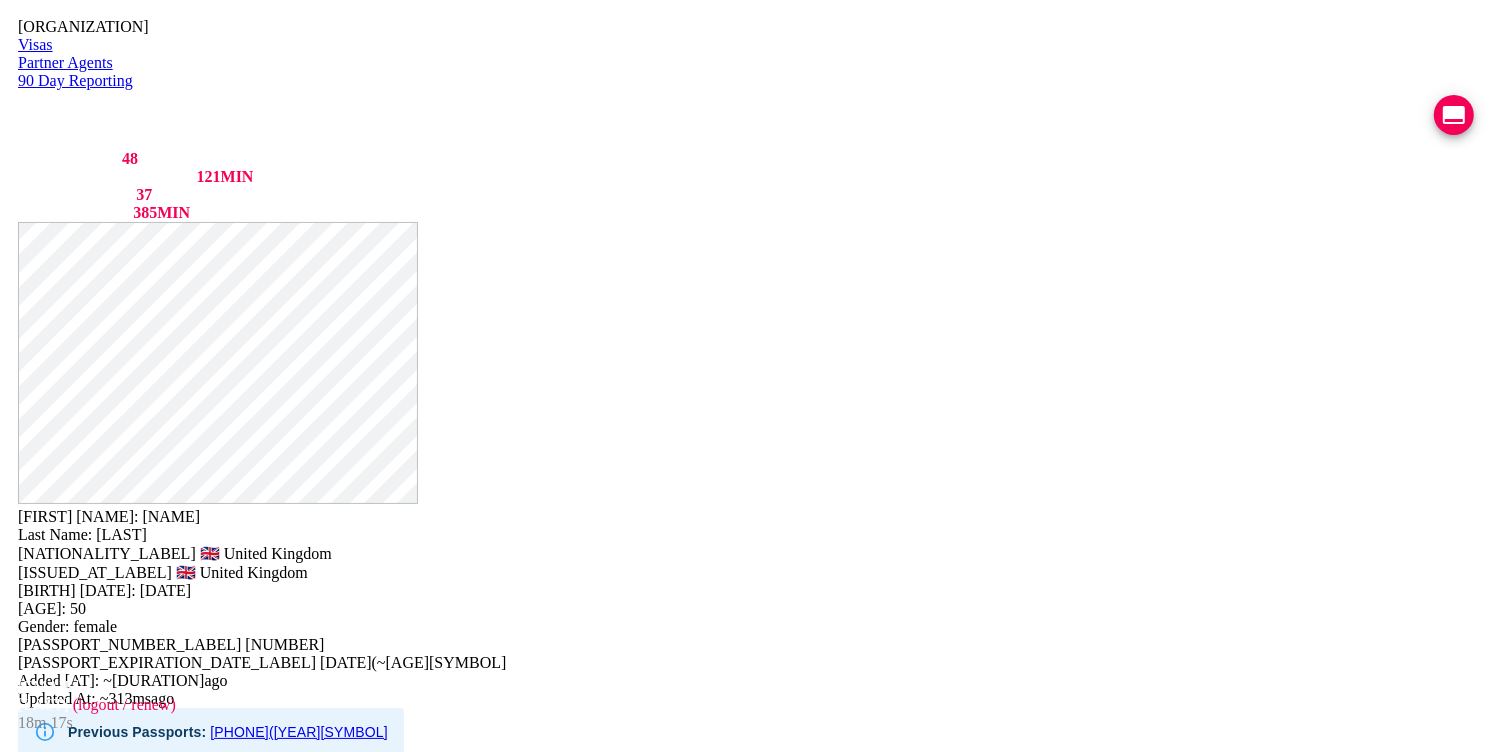click on "- search close.io Email Andreasterling@protonmail.com Phone 095-016-7939  - open line Line https://chat.line.biz/Ucf44f918c4bb177ffe0a5137b1b615c3/chat/U682f8421671403b07ad02c0e19520eb7" at bounding box center [746, 856] 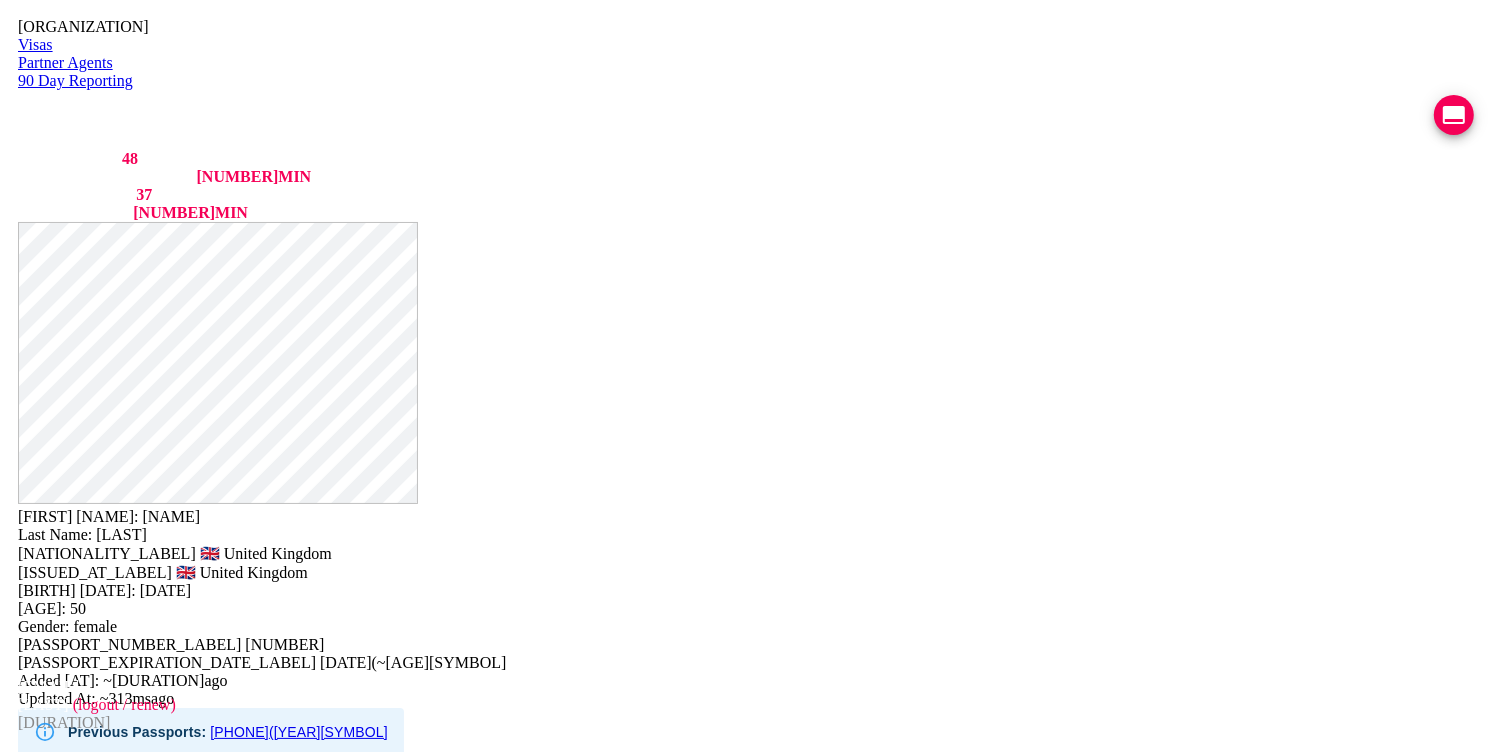 click on "• •••••• ••••••••" at bounding box center [299, 805] 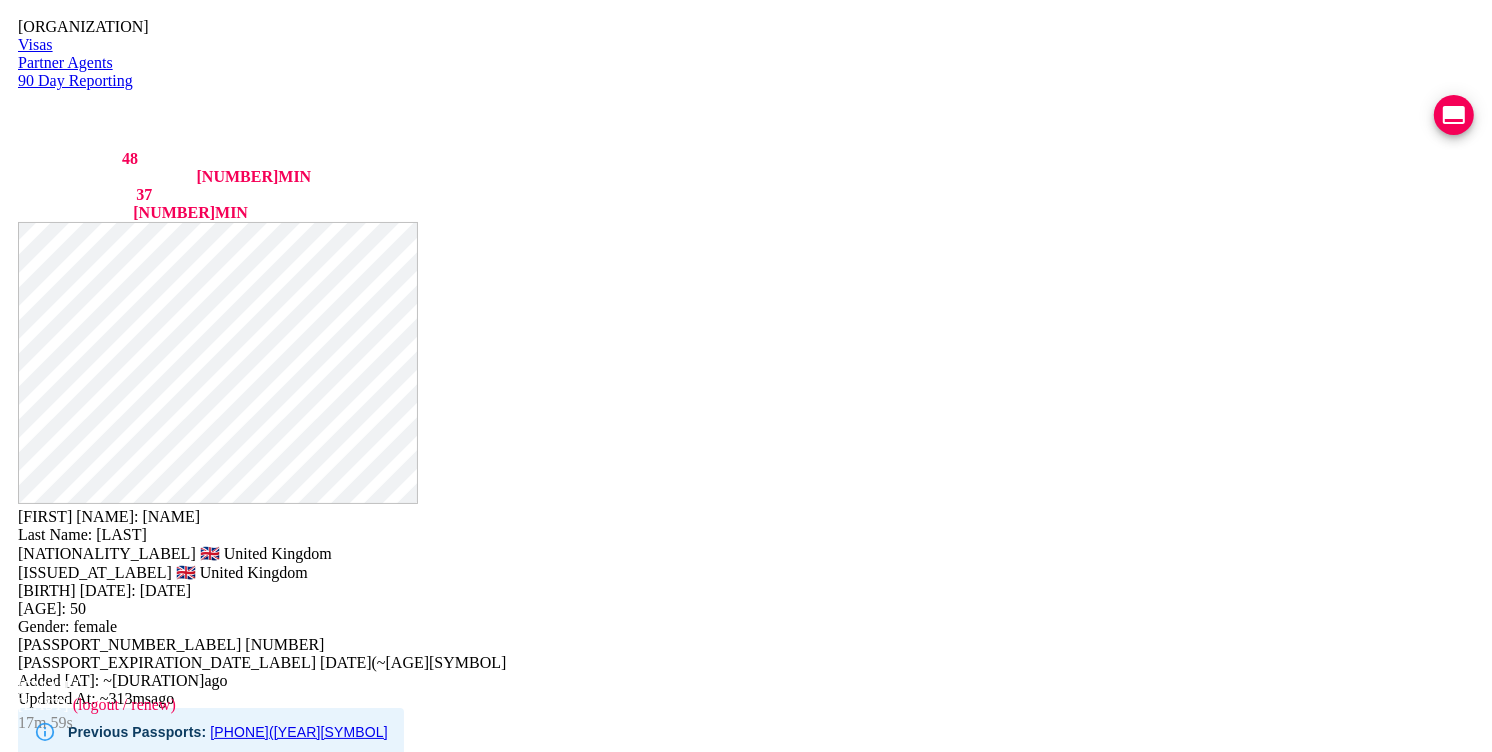 scroll, scrollTop: 1023, scrollLeft: 0, axis: vertical 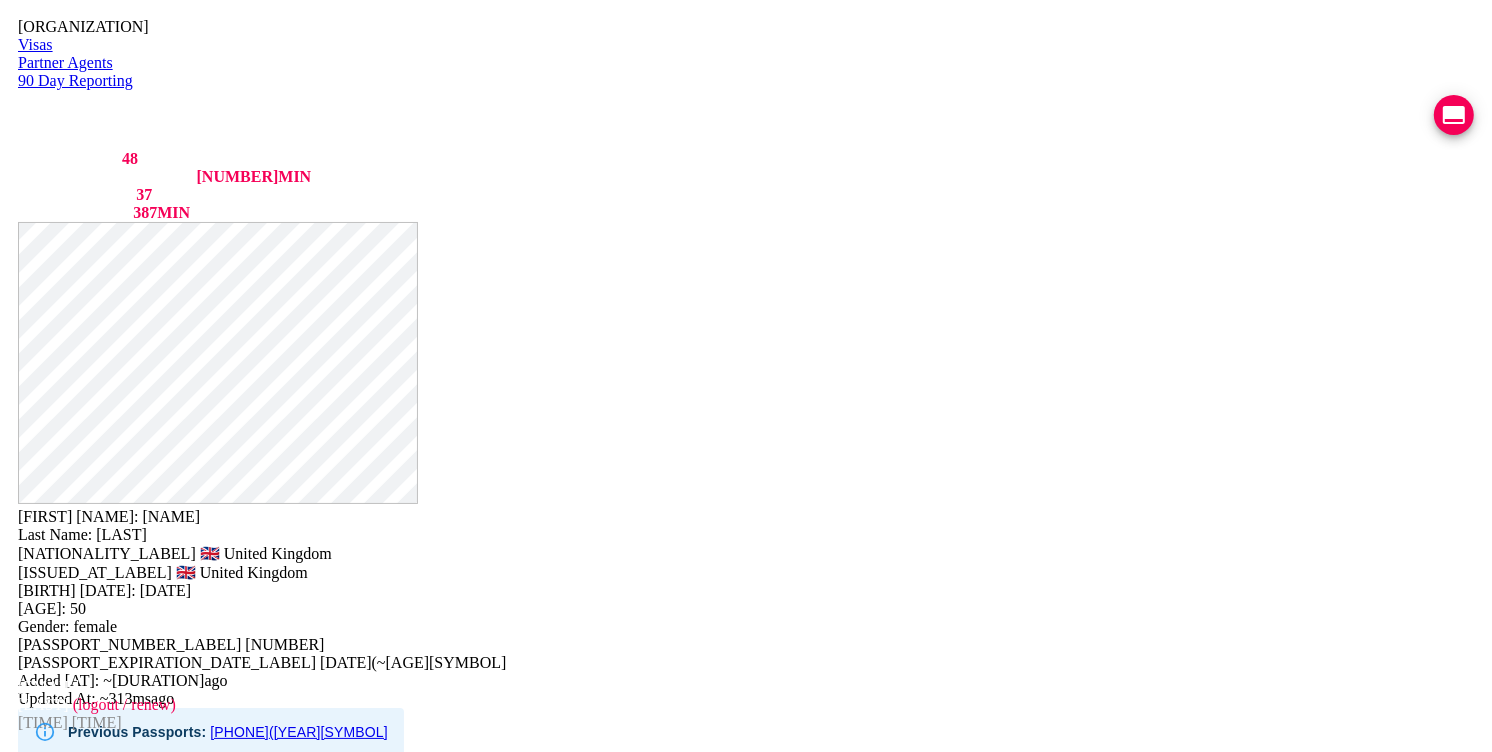 click at bounding box center (1454, 115) 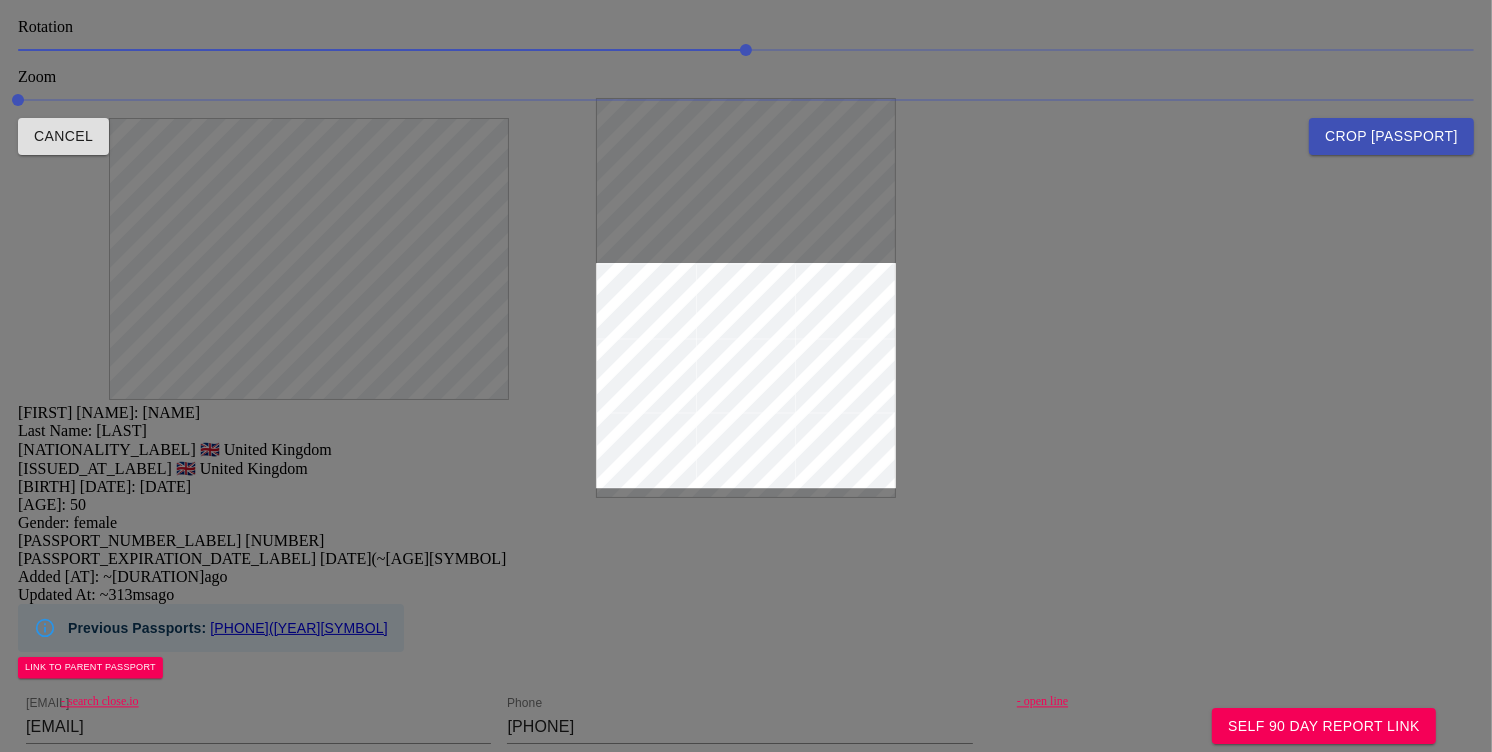 drag, startPoint x: 832, startPoint y: 299, endPoint x: 851, endPoint y: 221, distance: 80.280754 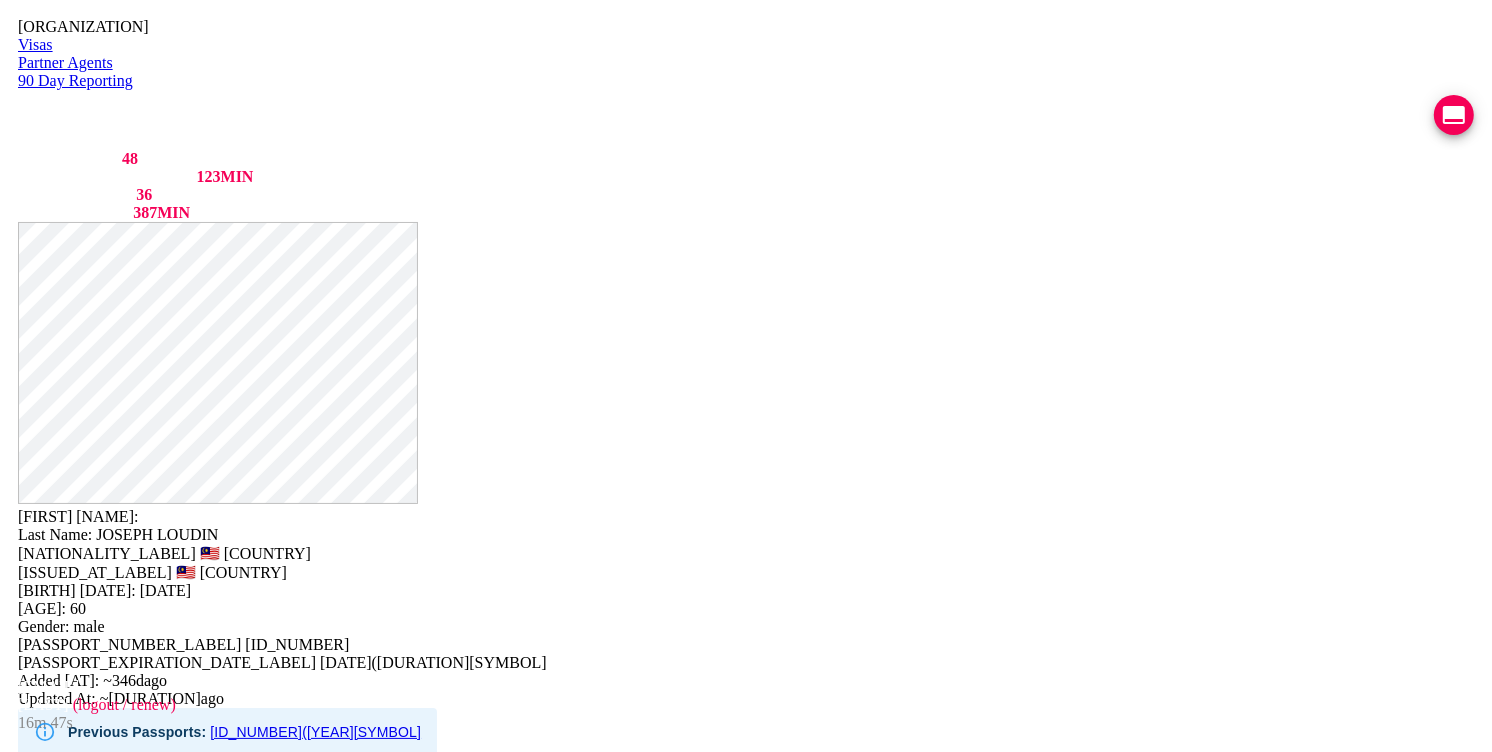 click on "- open line" at bounding box center [1255, 805] 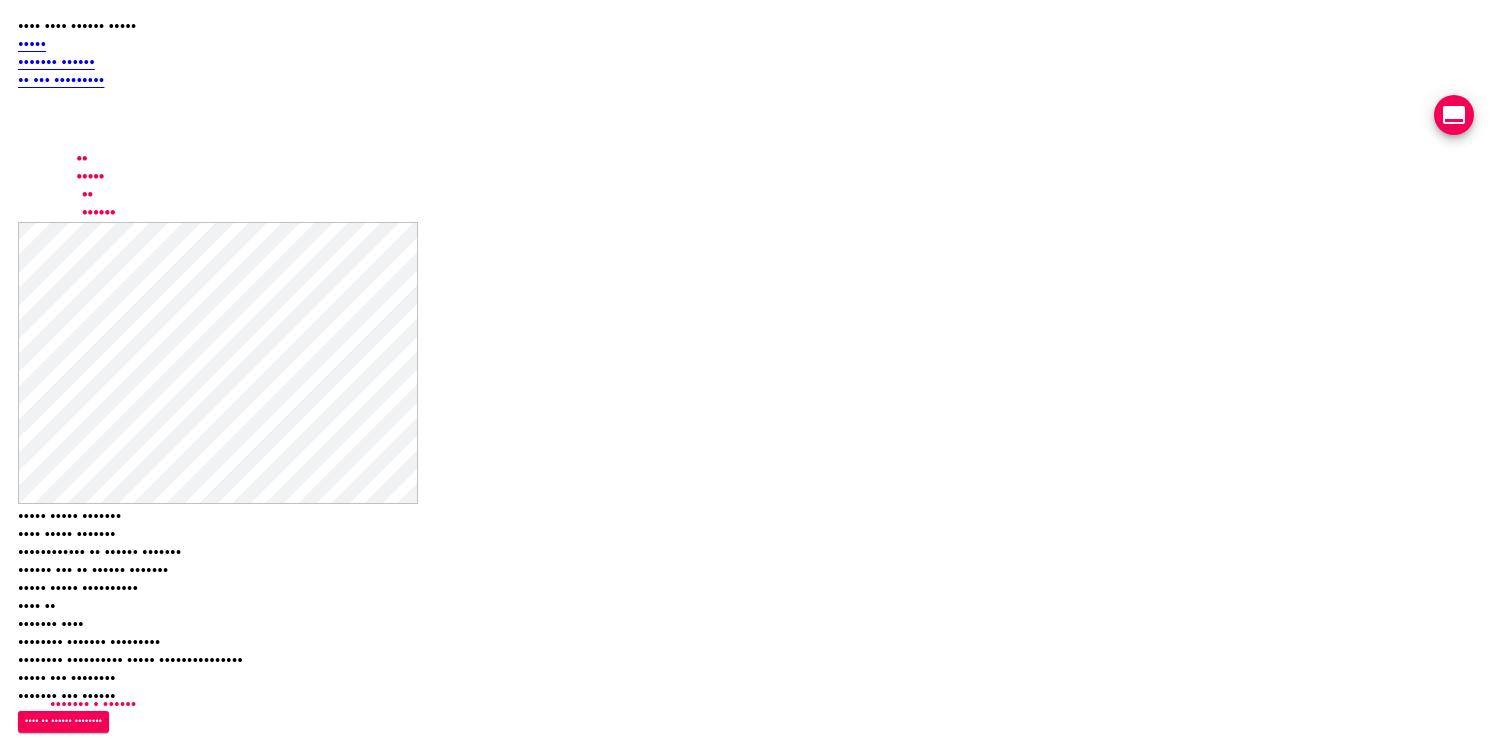 scroll, scrollTop: 0, scrollLeft: 0, axis: both 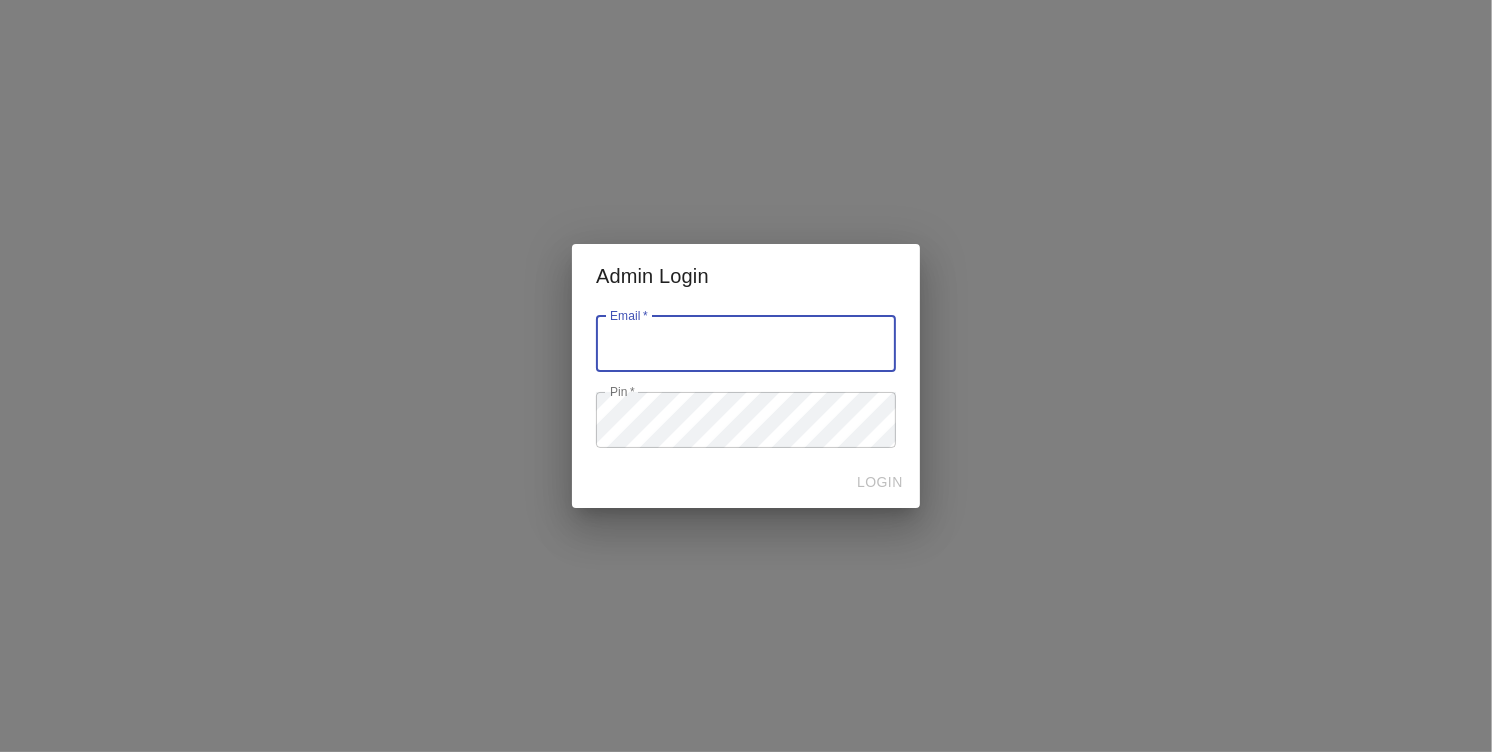 type on "[EMAIL]" 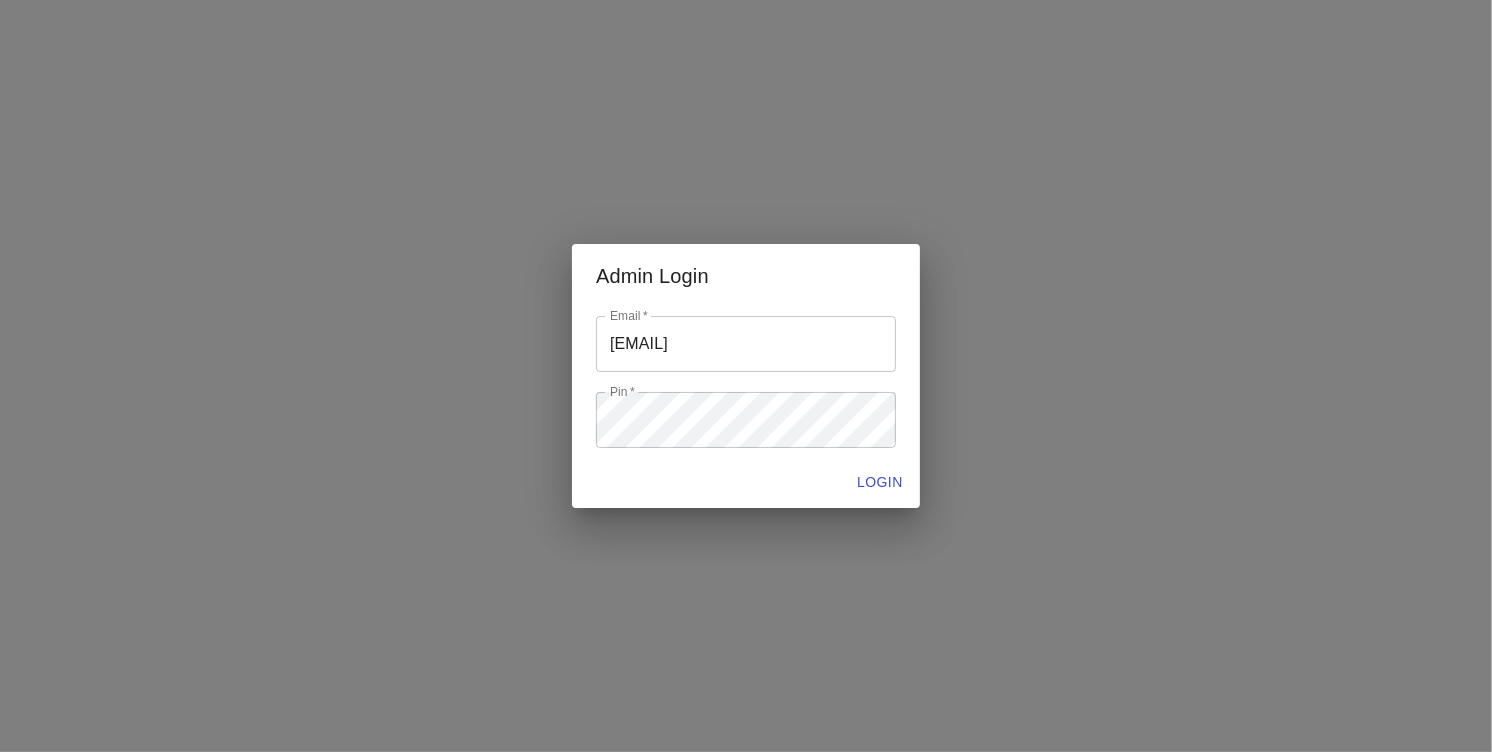drag, startPoint x: 856, startPoint y: 505, endPoint x: 888, endPoint y: 482, distance: 39.40812 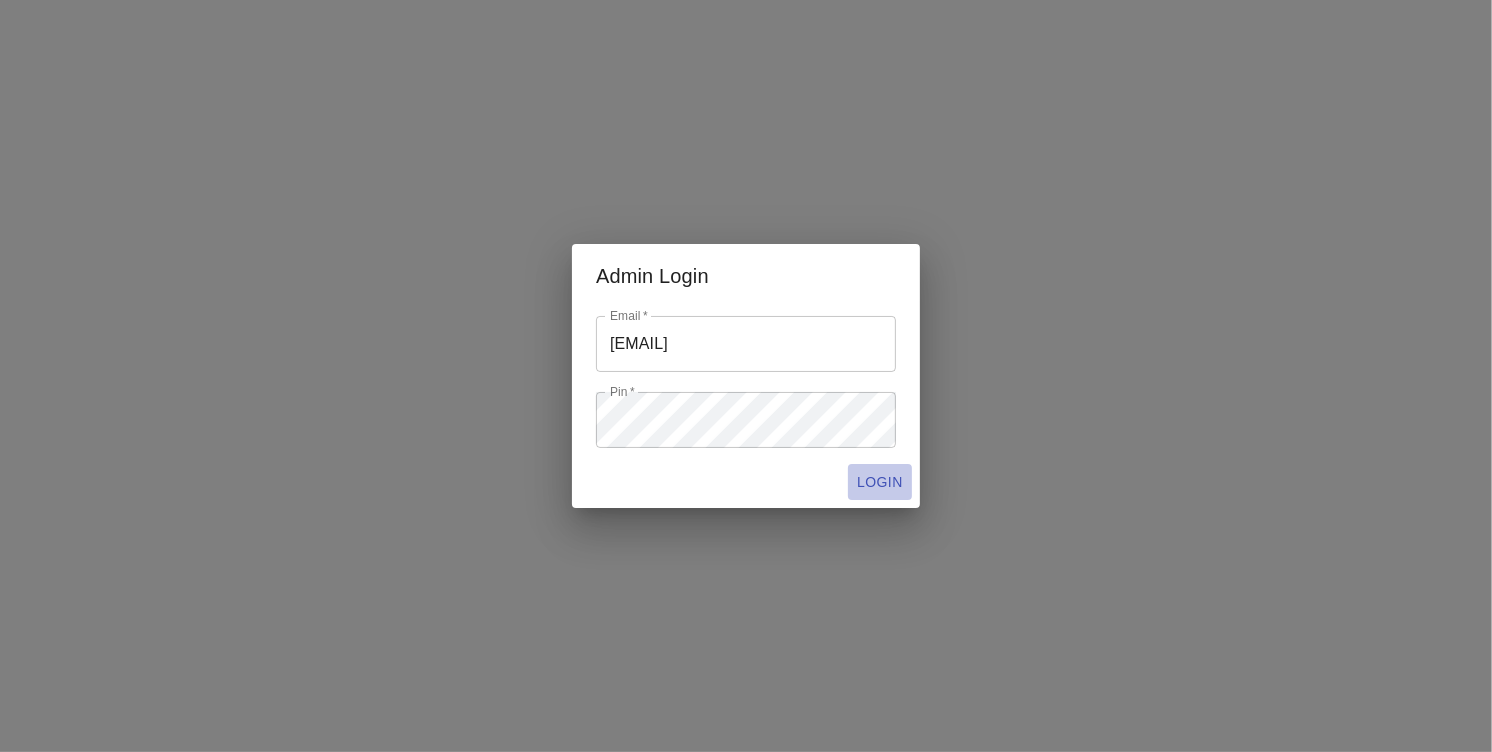 click on "LOGIN" at bounding box center (880, 482) 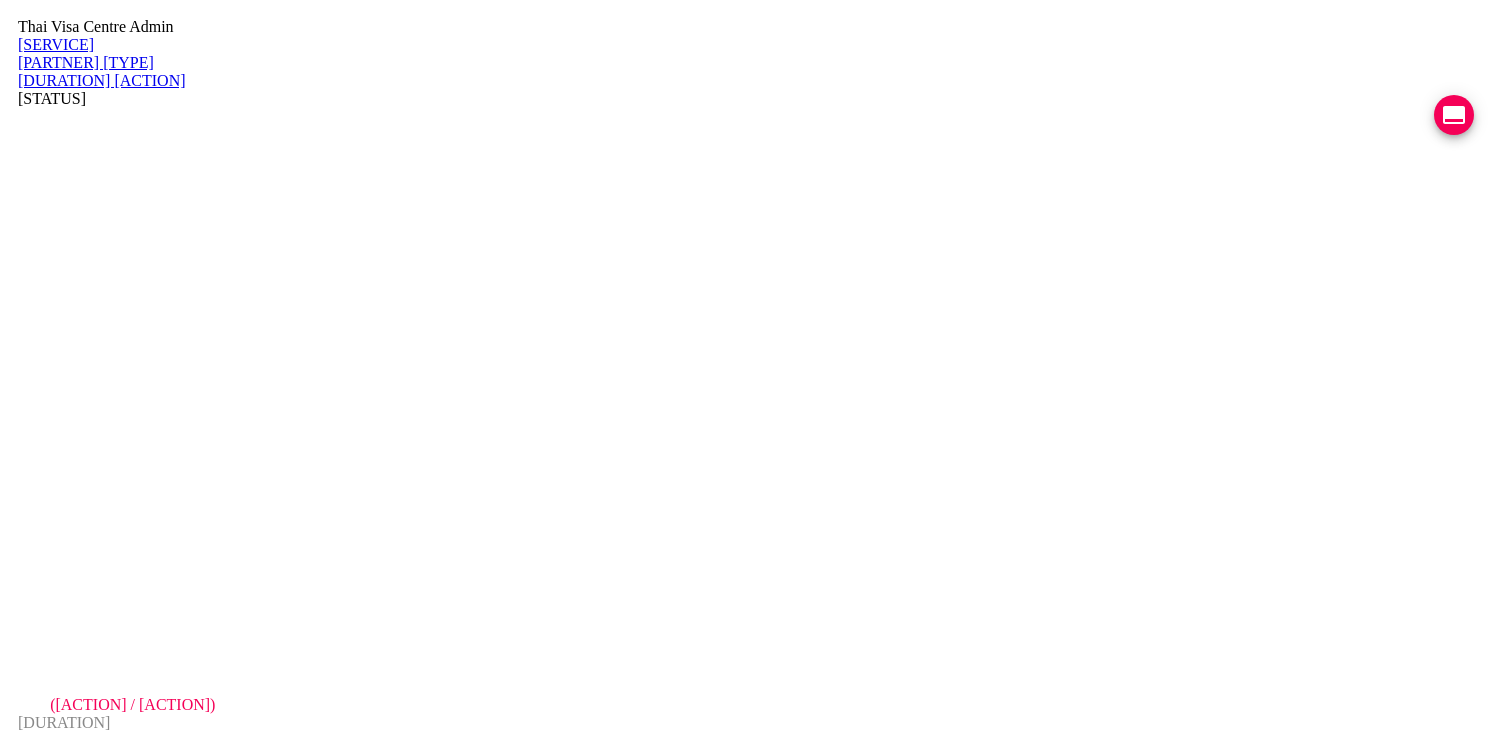 scroll, scrollTop: 0, scrollLeft: 0, axis: both 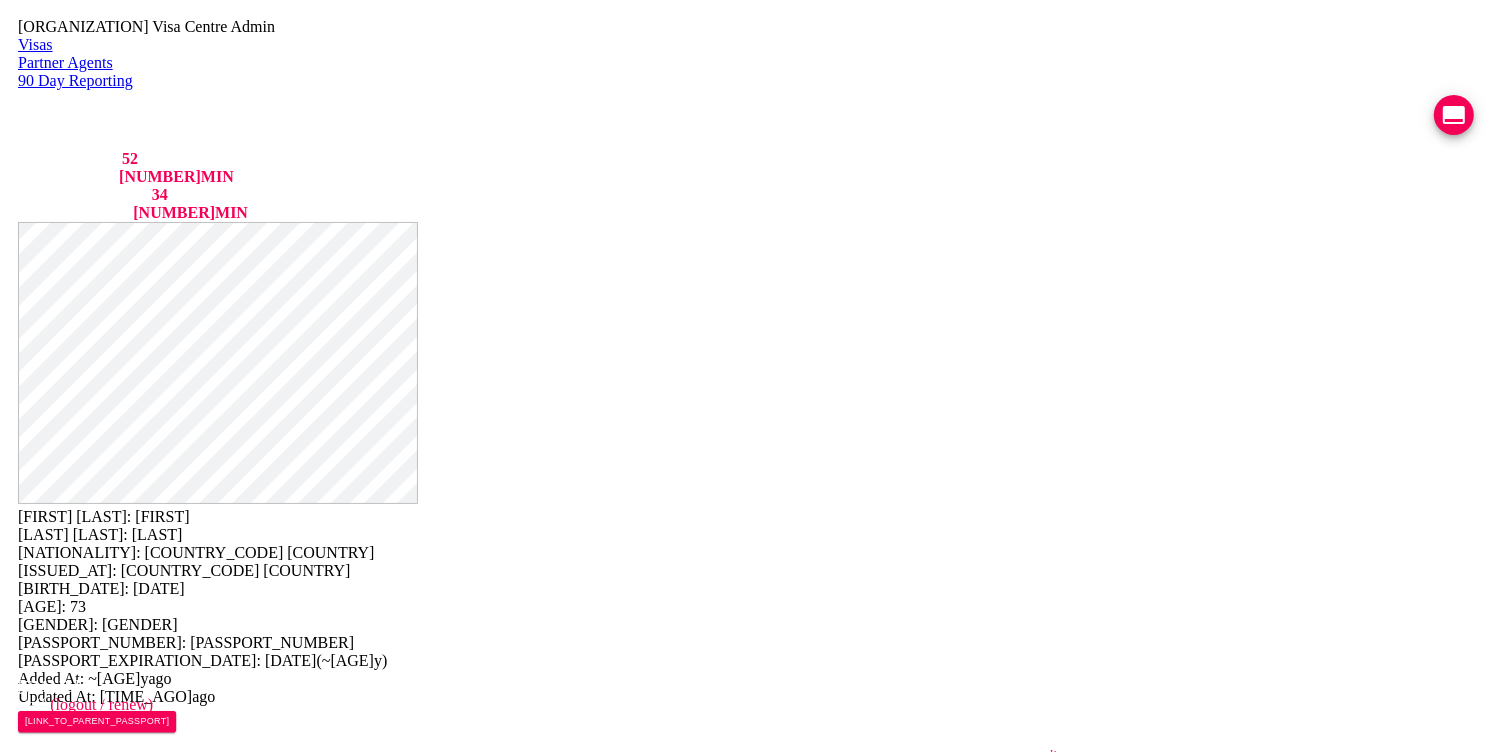 drag, startPoint x: 1207, startPoint y: 443, endPoint x: 1034, endPoint y: 433, distance: 173.28877 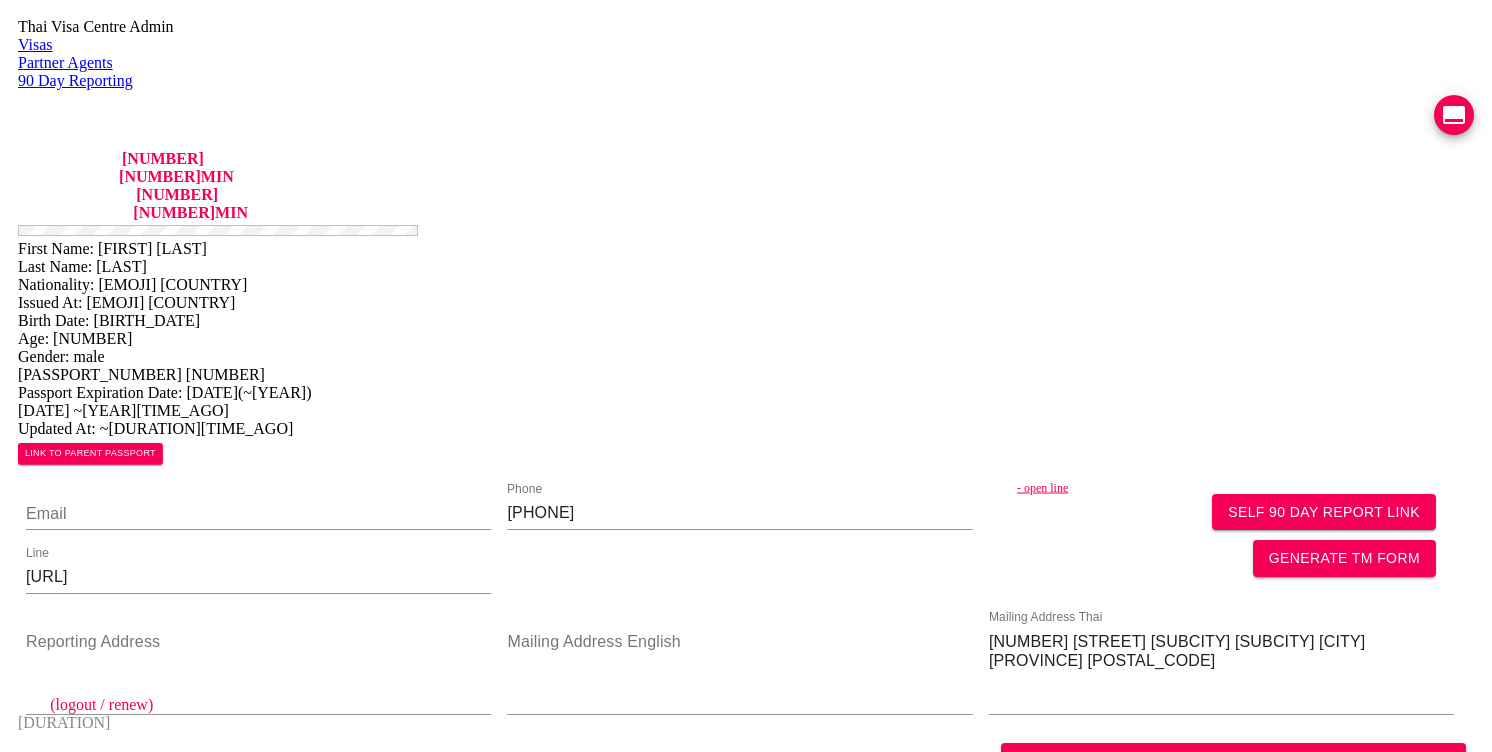 scroll, scrollTop: 0, scrollLeft: 0, axis: both 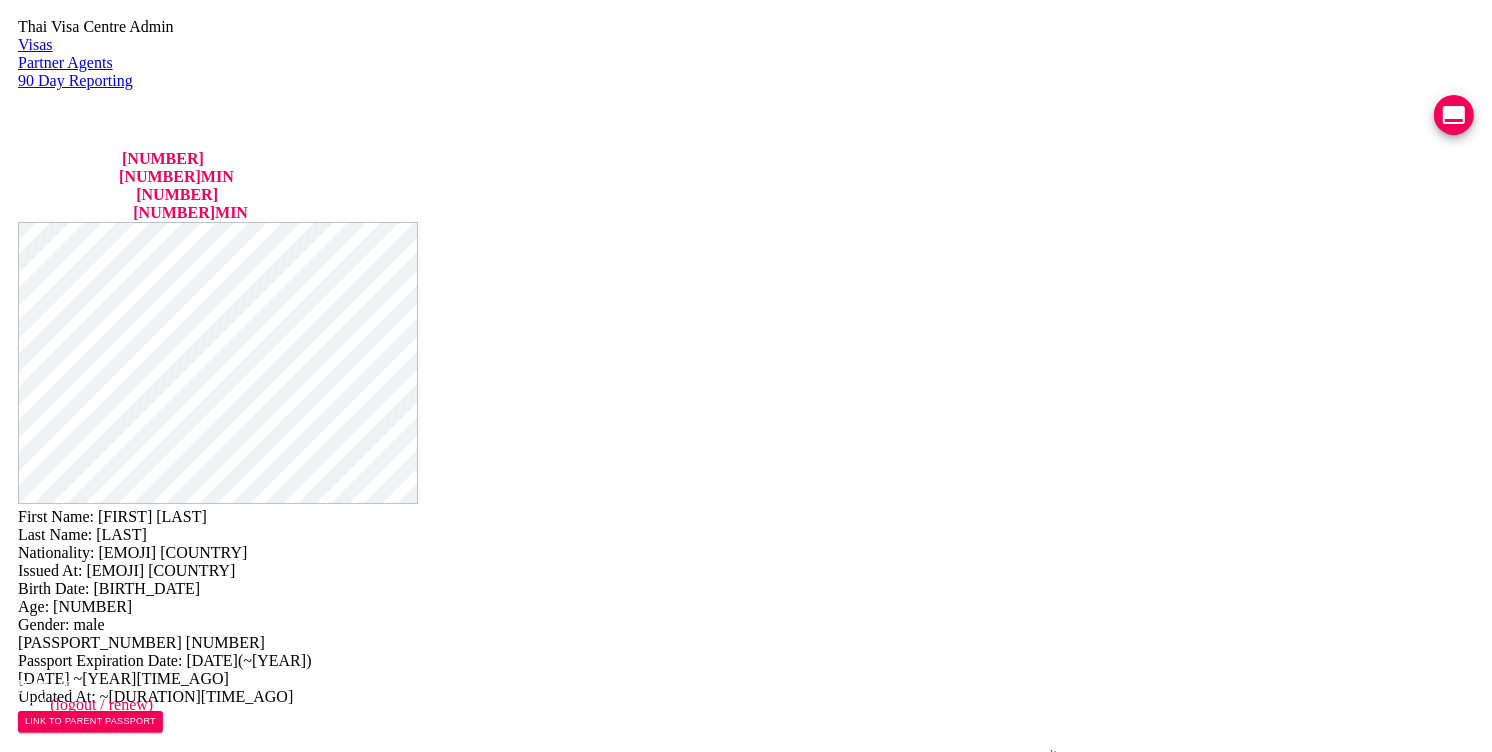 click at bounding box center (739, 938) 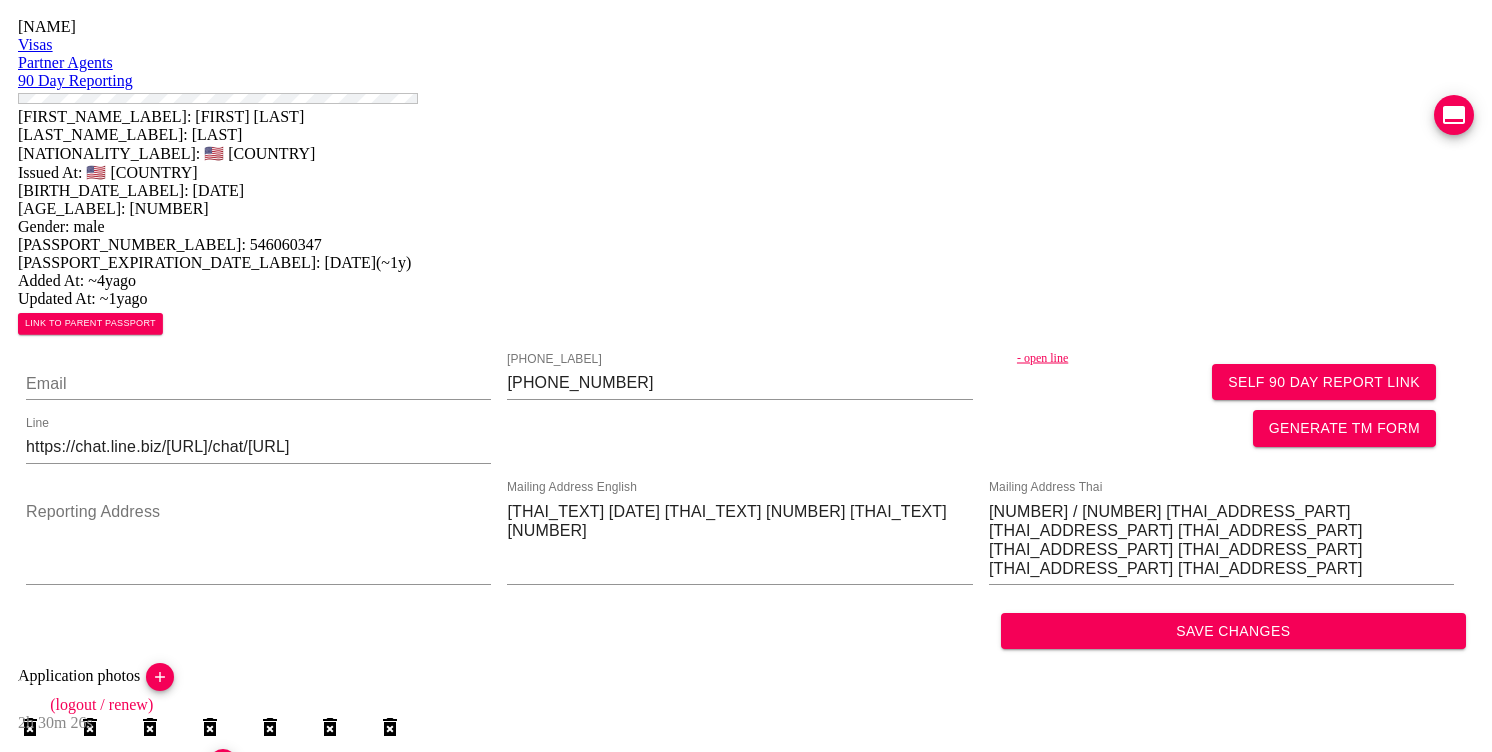 scroll, scrollTop: 0, scrollLeft: 0, axis: both 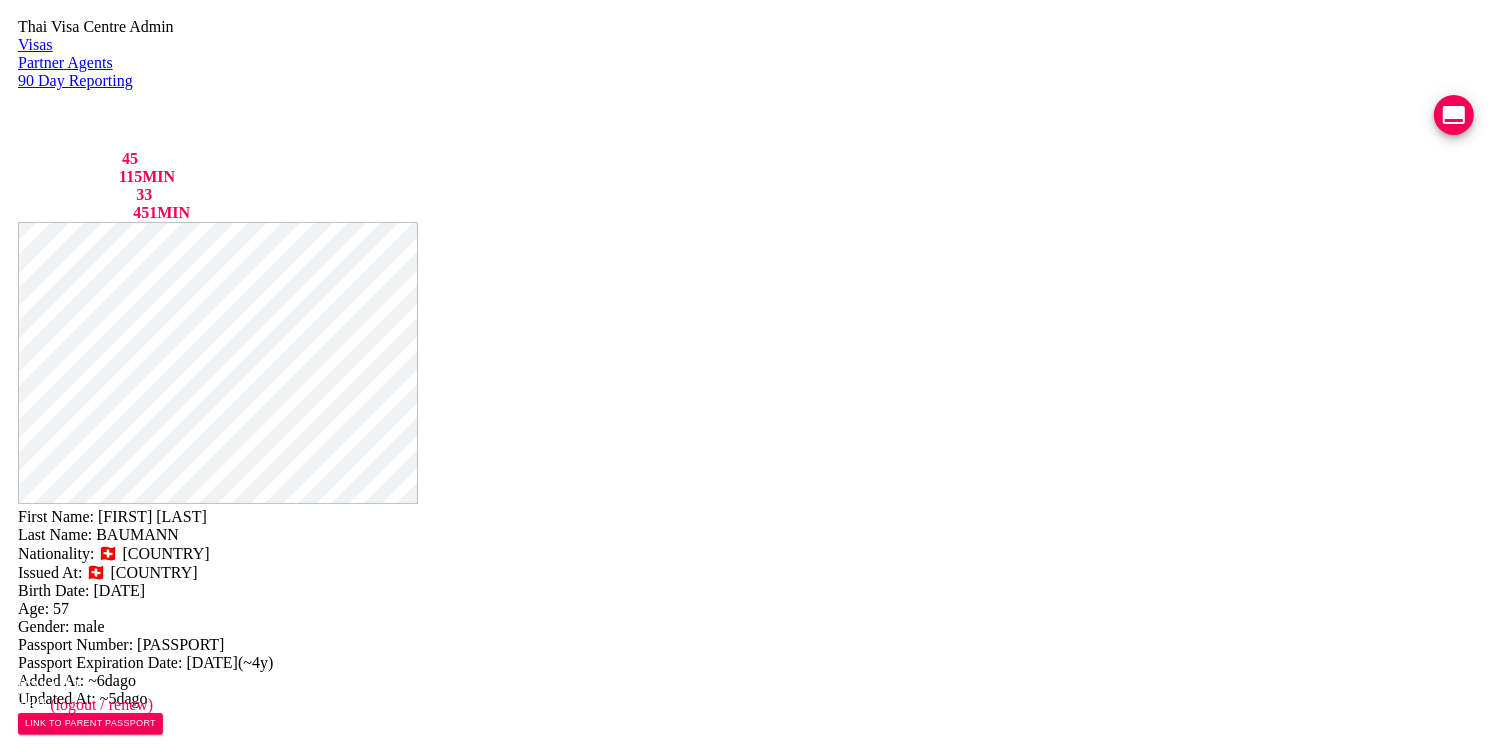 click at bounding box center (258, 784) 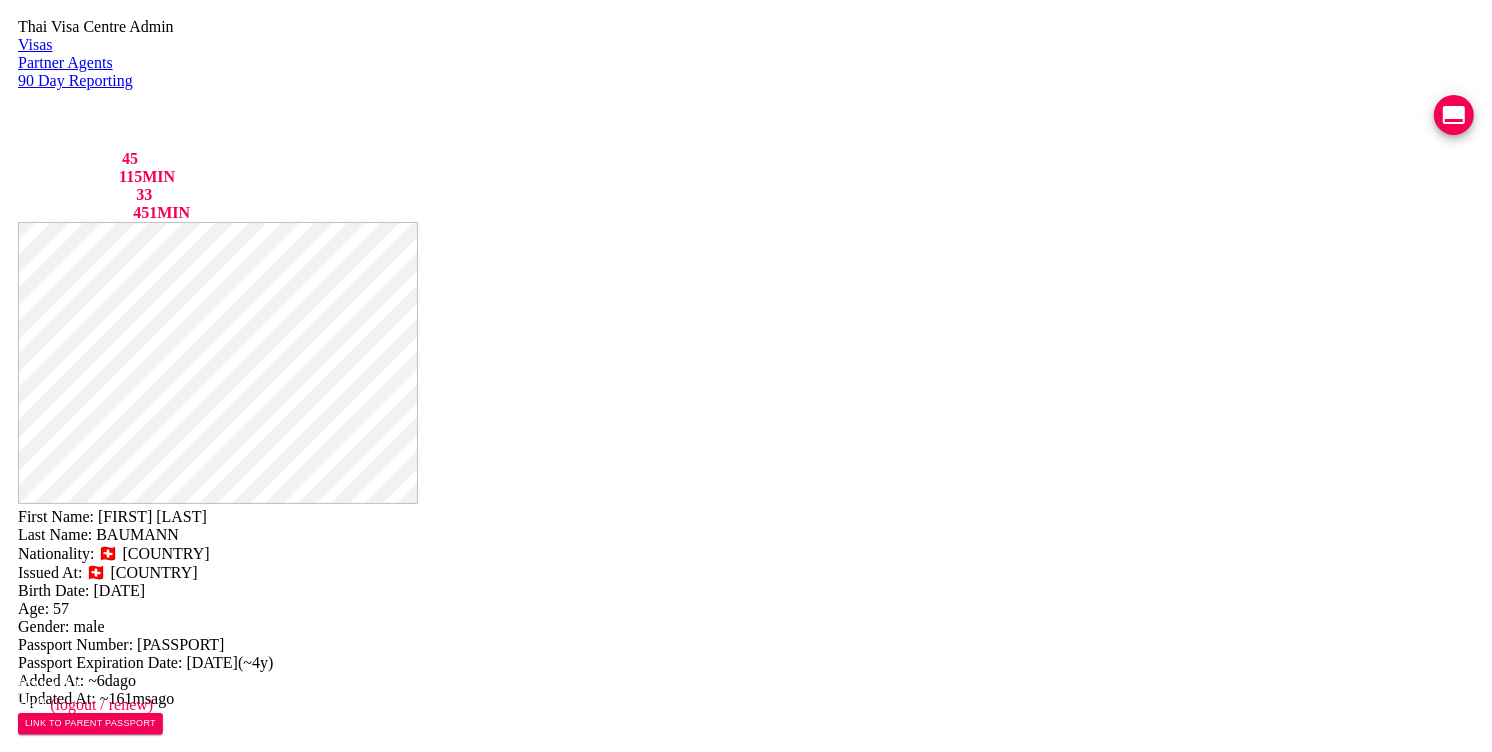 drag, startPoint x: 1190, startPoint y: 264, endPoint x: 1187, endPoint y: 332, distance: 68.06615 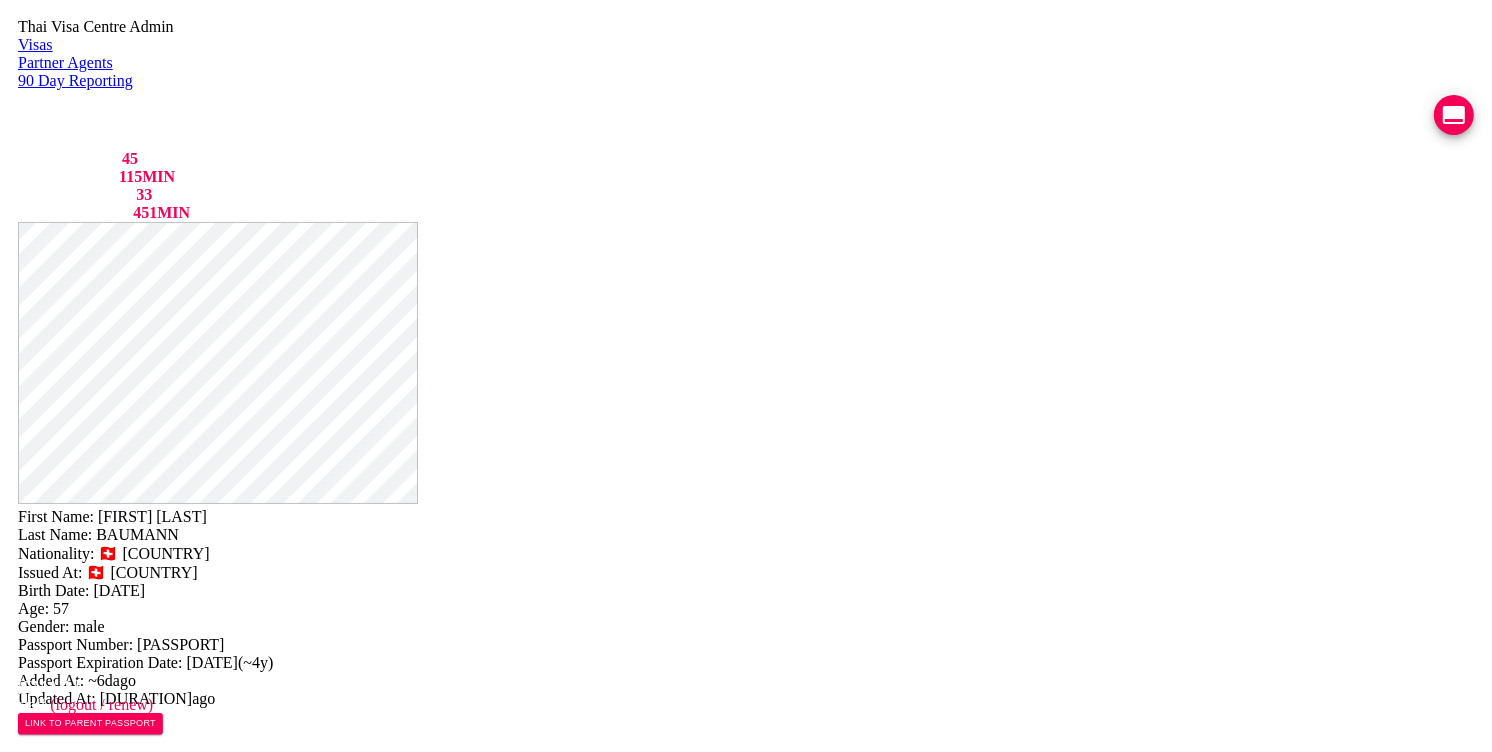 type on "82/15เดะบาร์หมู่1 ต.แม่น้ำ อ.เกาะสมุย จ.สุราษฏธานี84330" 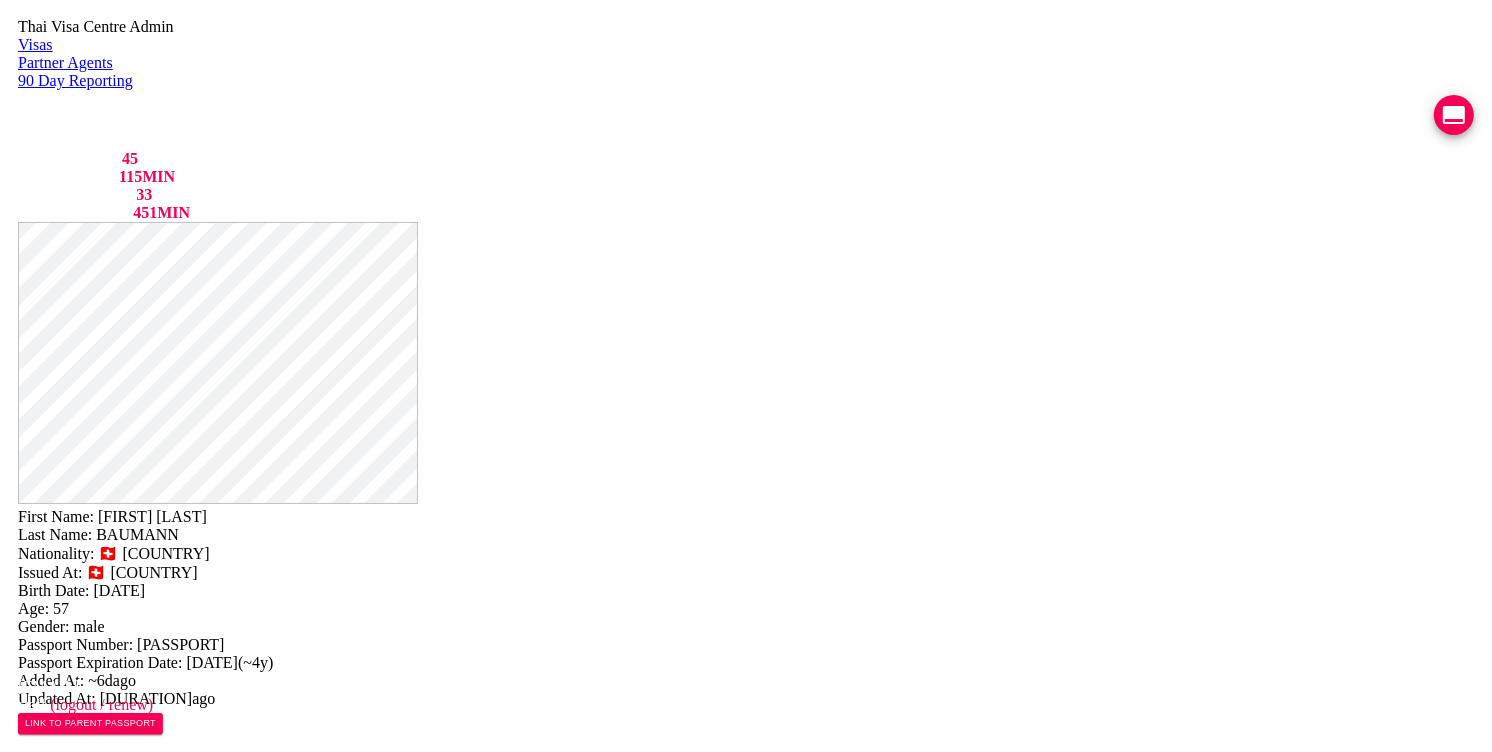 click on "Save Changes" at bounding box center [1233, 1031] 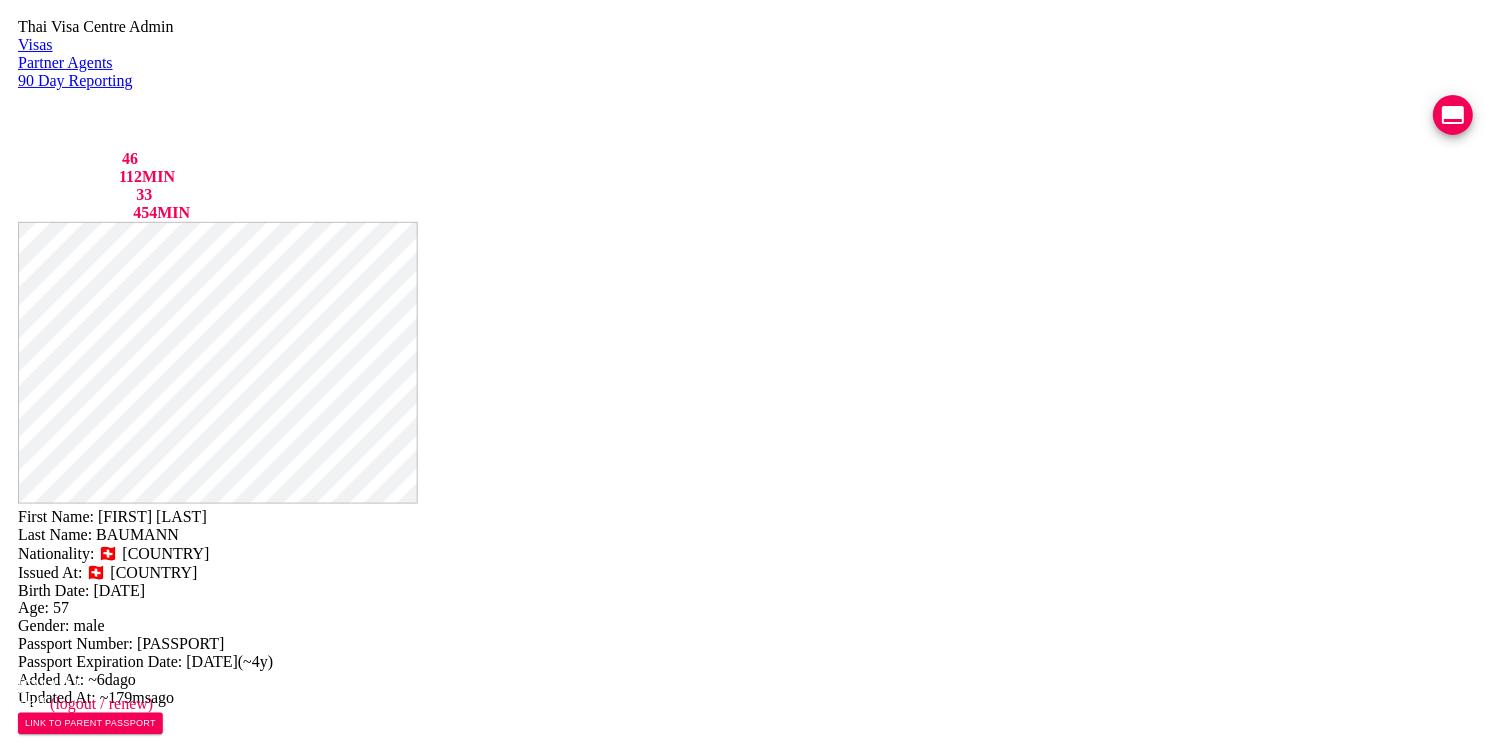 scroll, scrollTop: 825, scrollLeft: 0, axis: vertical 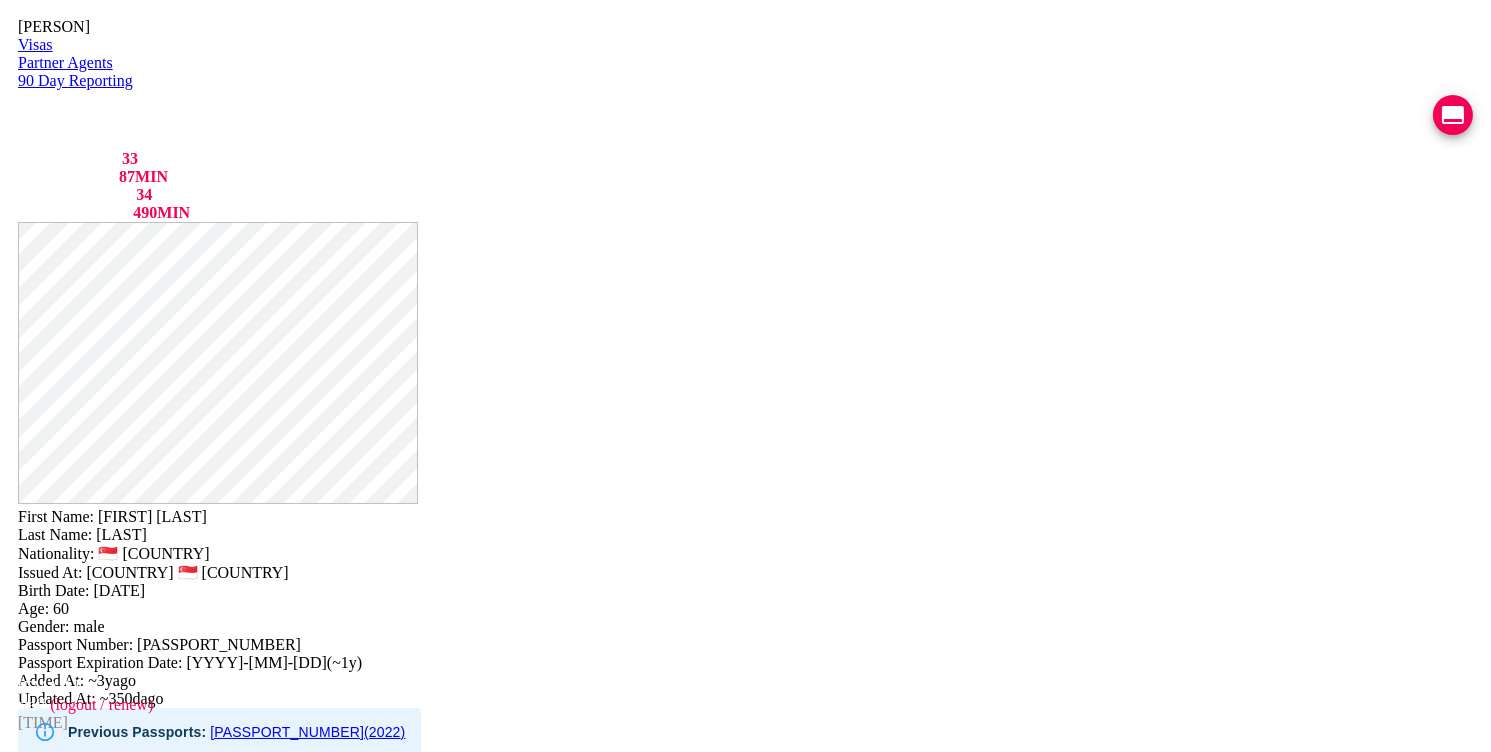 click on "0909576128" at bounding box center (739, 832) 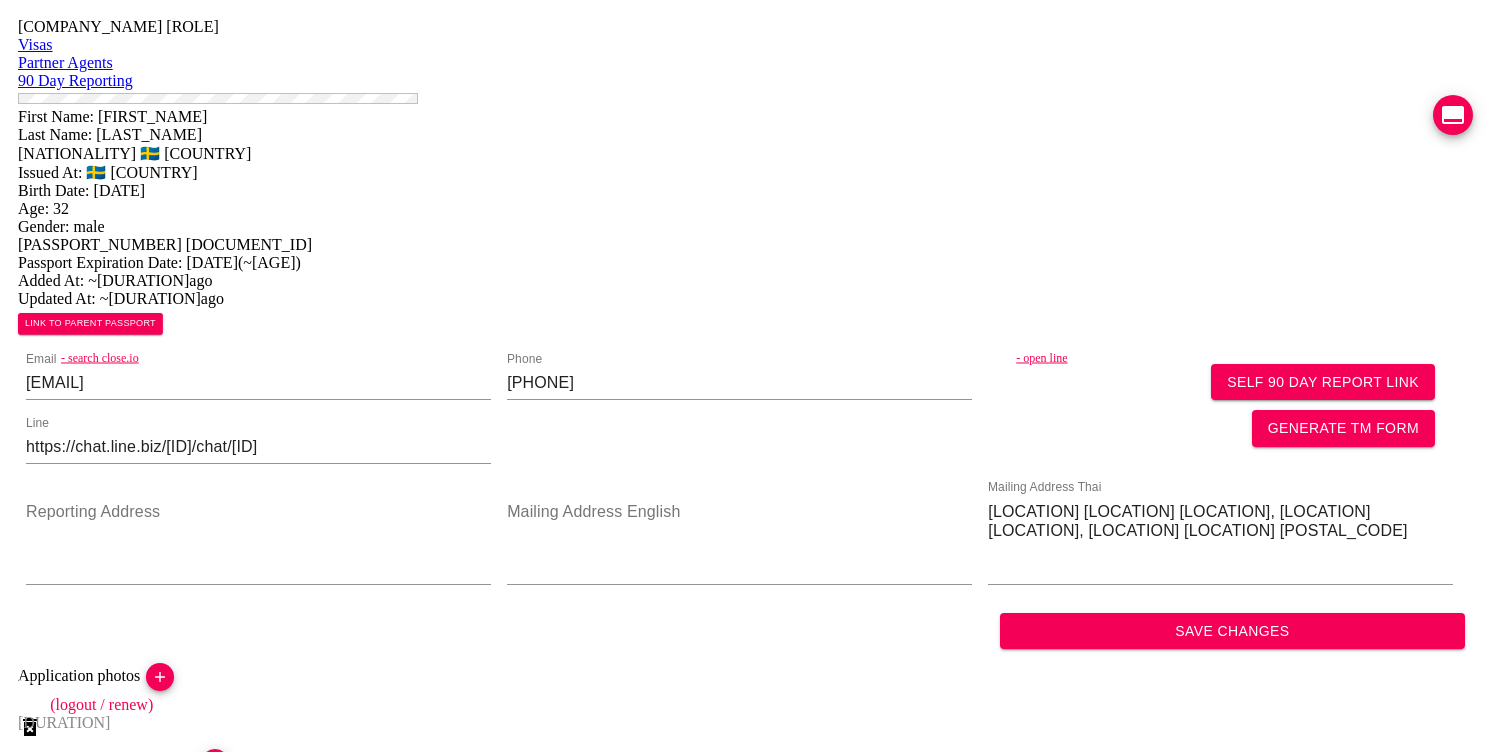 scroll, scrollTop: 0, scrollLeft: 0, axis: both 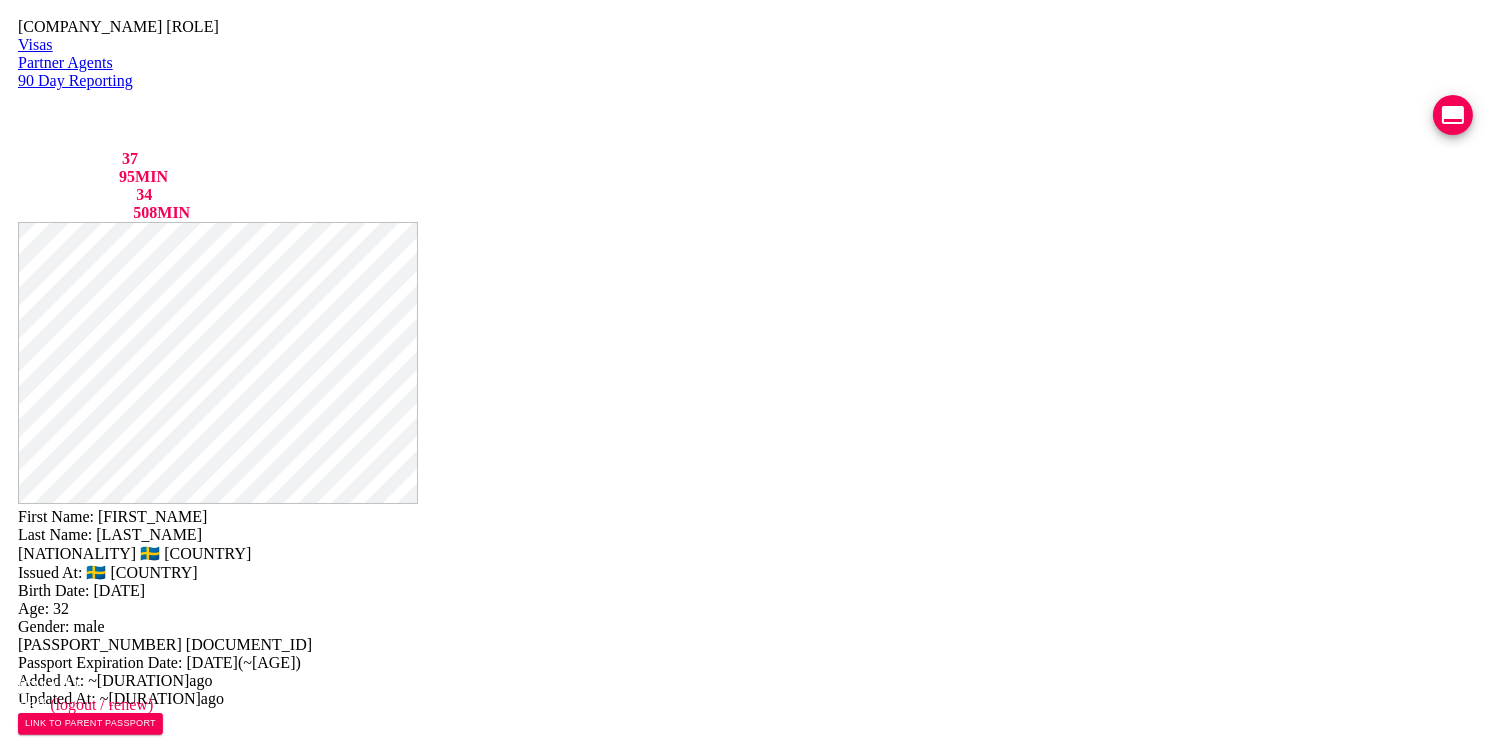 click on "0800709901" at bounding box center (258, 784) 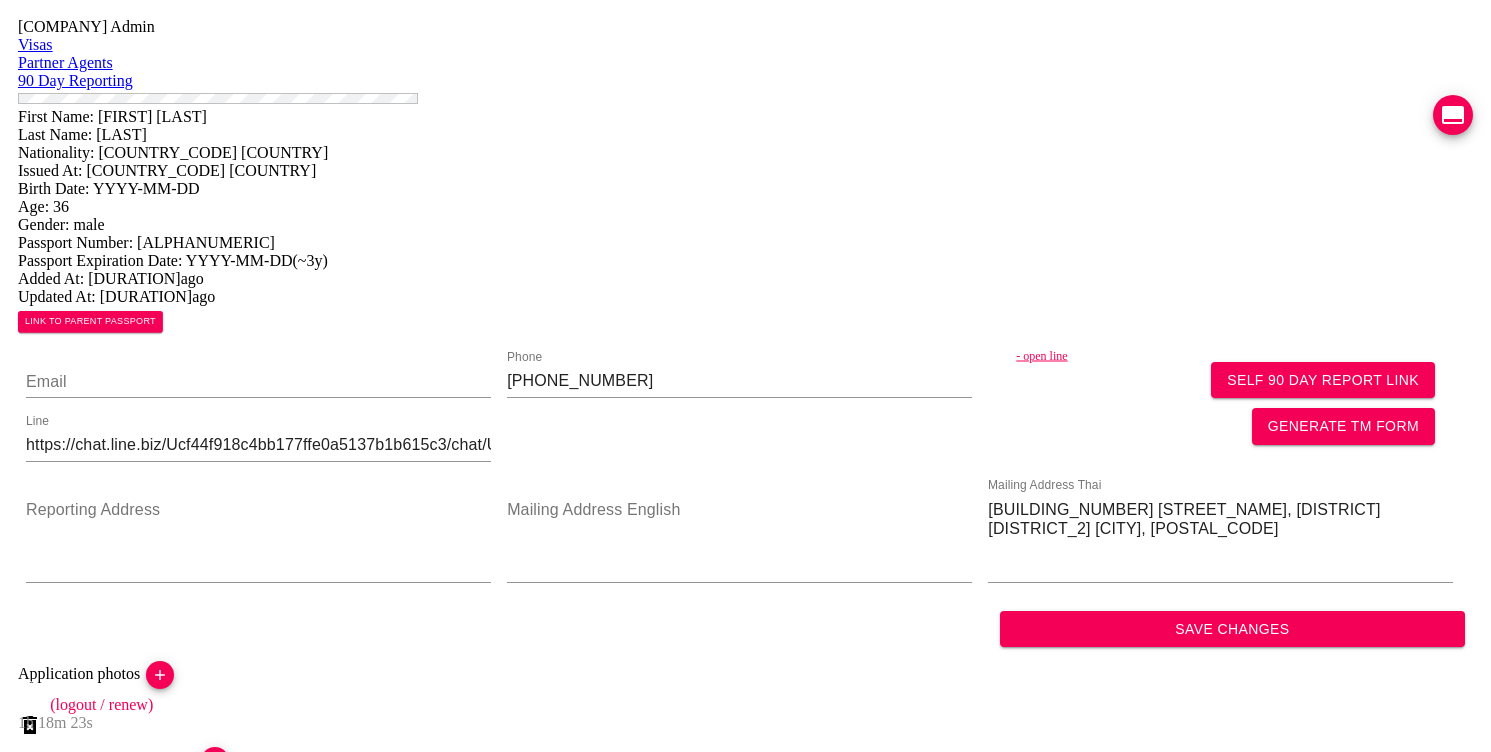 scroll, scrollTop: 0, scrollLeft: 0, axis: both 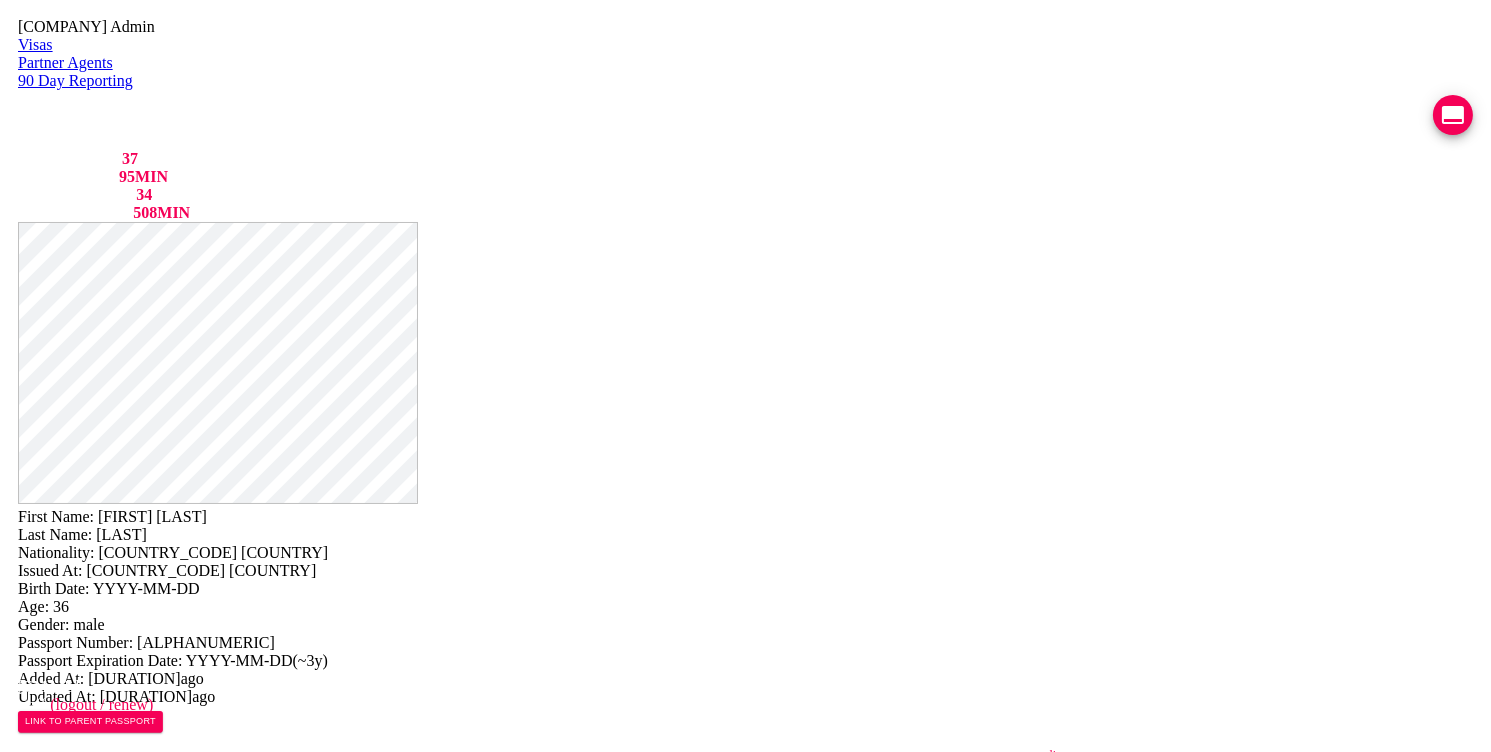 click on "[PHONE_NUMBER]" at bounding box center [739, 782] 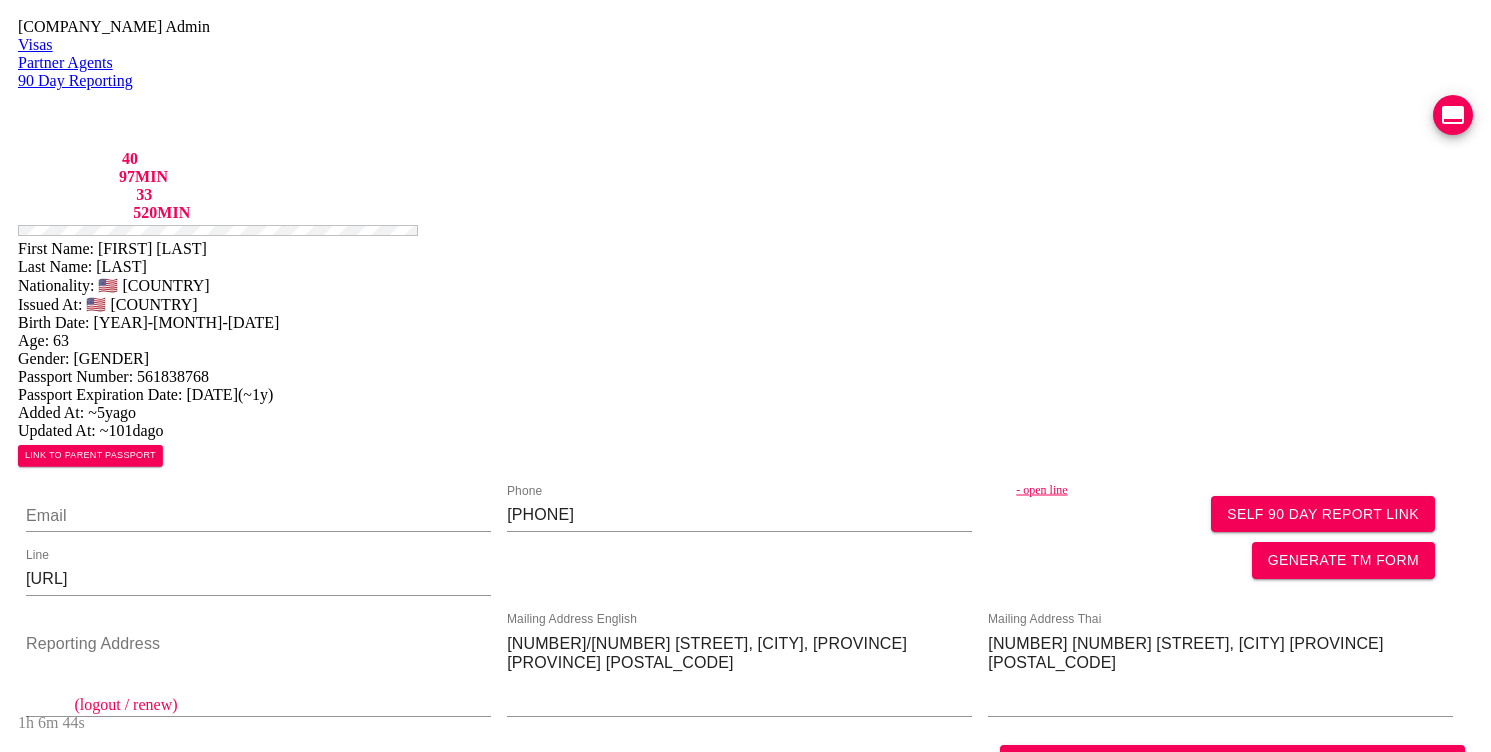 scroll, scrollTop: 0, scrollLeft: 0, axis: both 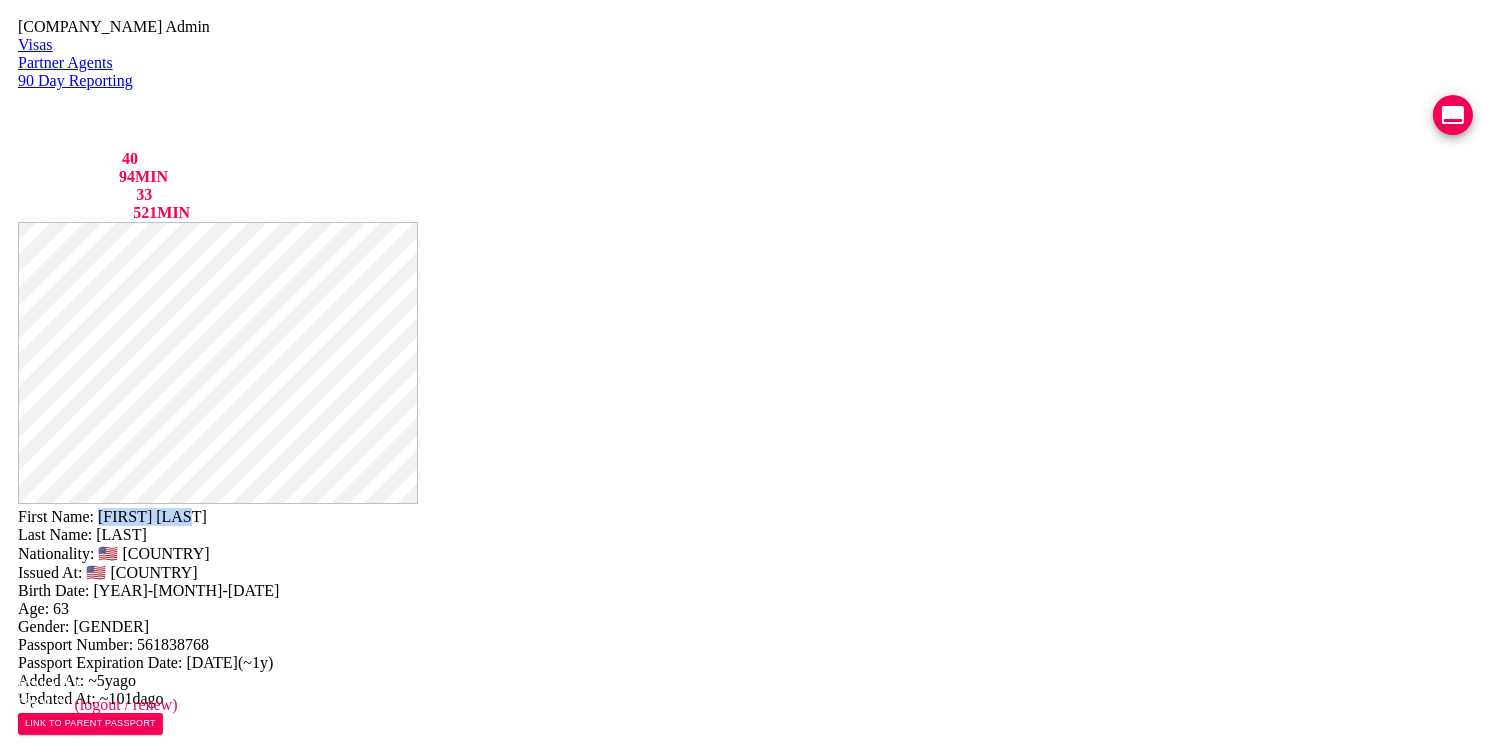 drag, startPoint x: 908, startPoint y: 48, endPoint x: 783, endPoint y: 43, distance: 125.09996 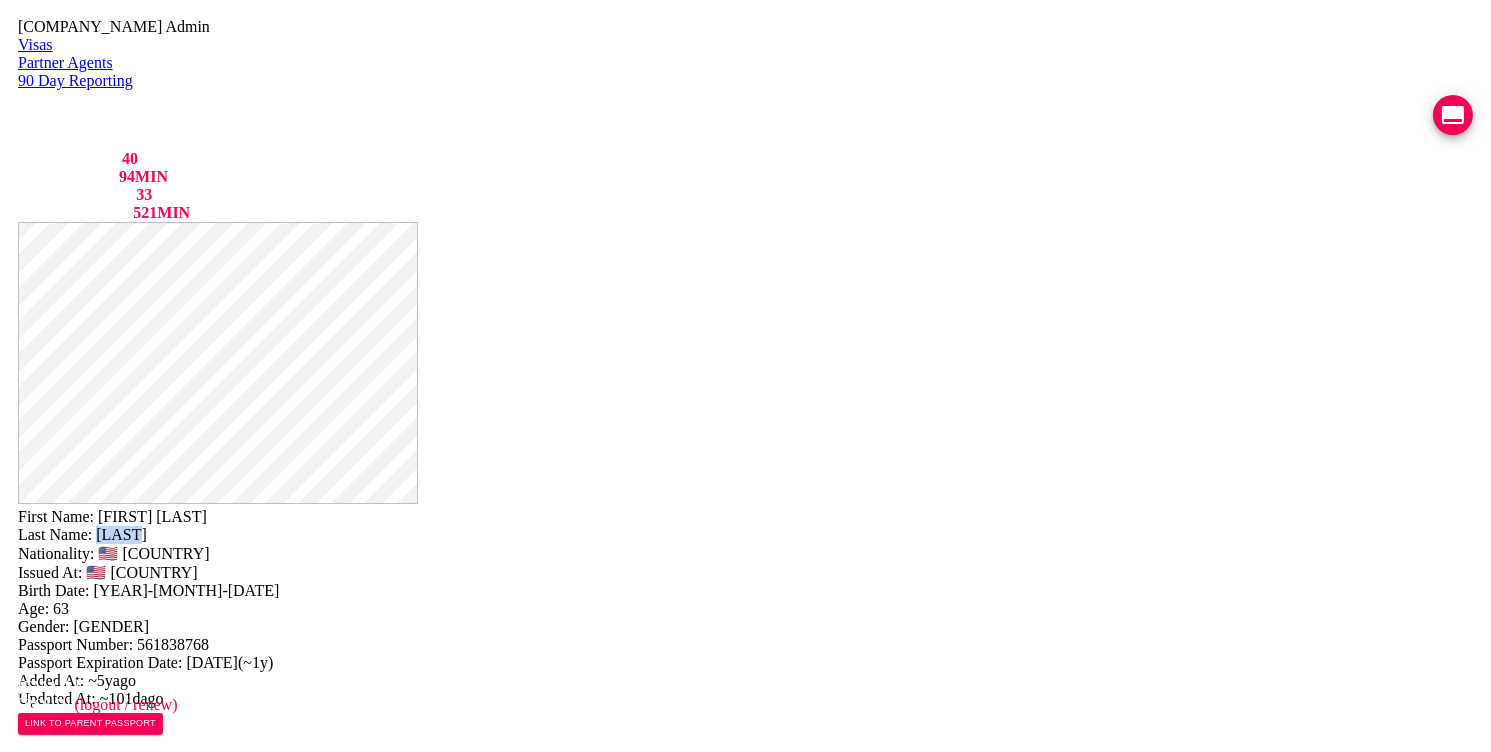 drag, startPoint x: 842, startPoint y: 75, endPoint x: 780, endPoint y: 69, distance: 62.289646 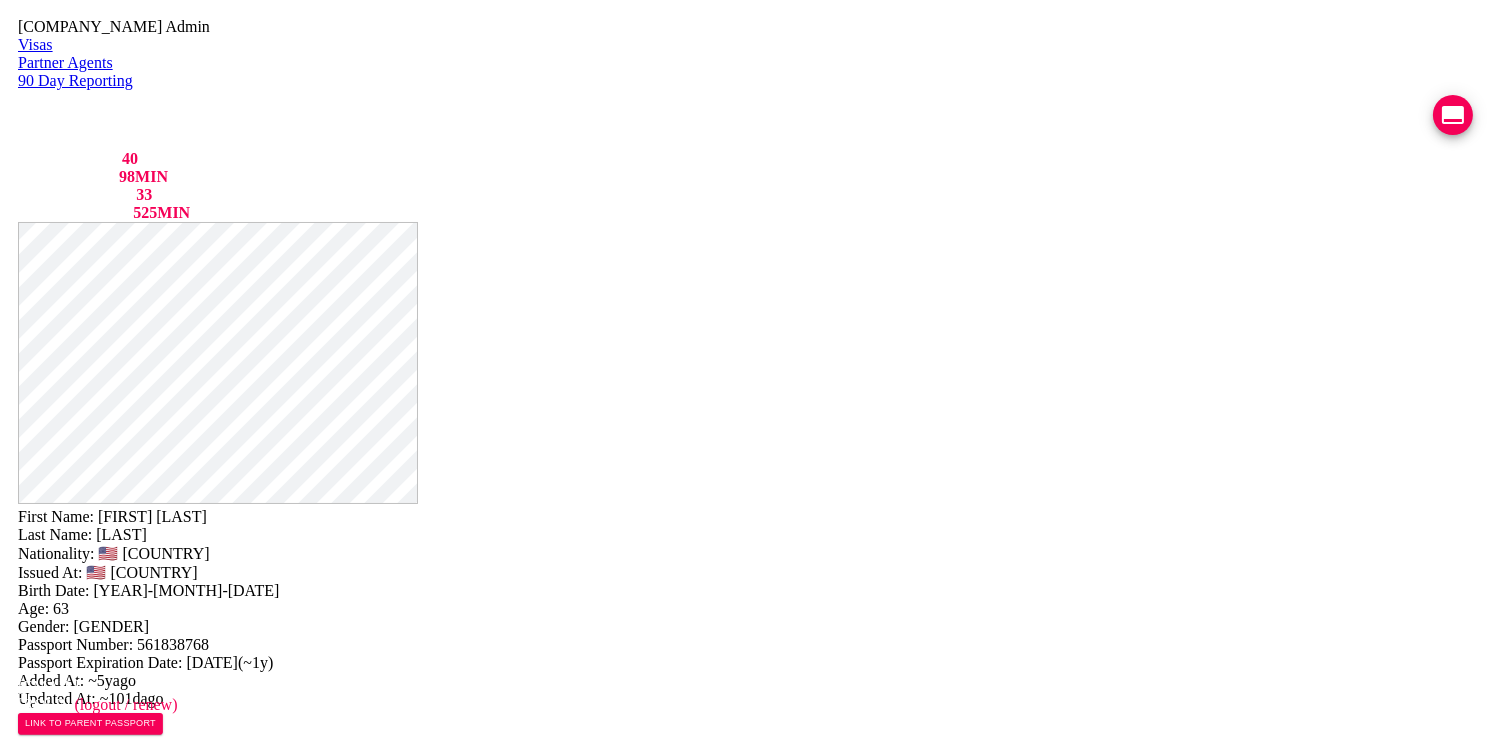 drag, startPoint x: 1276, startPoint y: 432, endPoint x: 1382, endPoint y: 428, distance: 106.07545 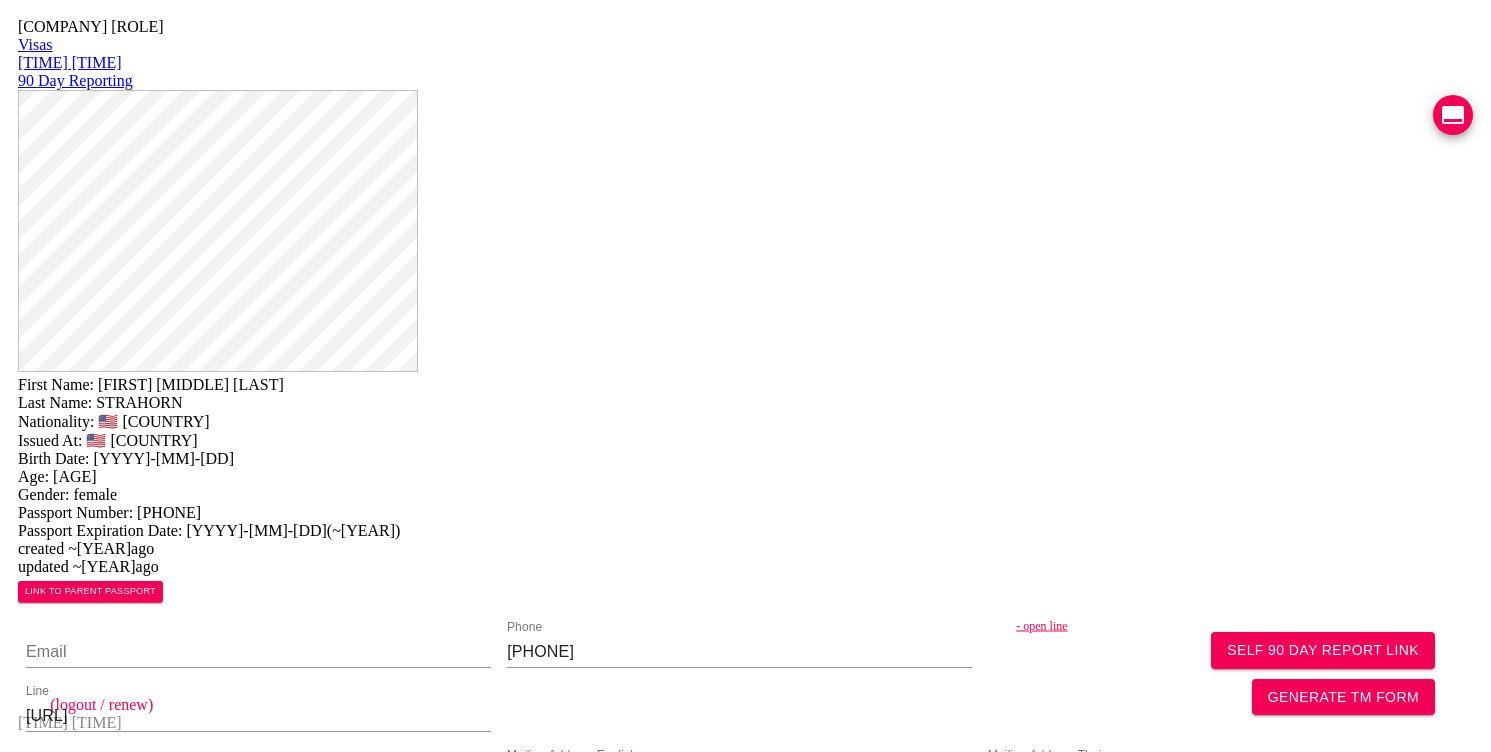 scroll, scrollTop: 0, scrollLeft: 0, axis: both 